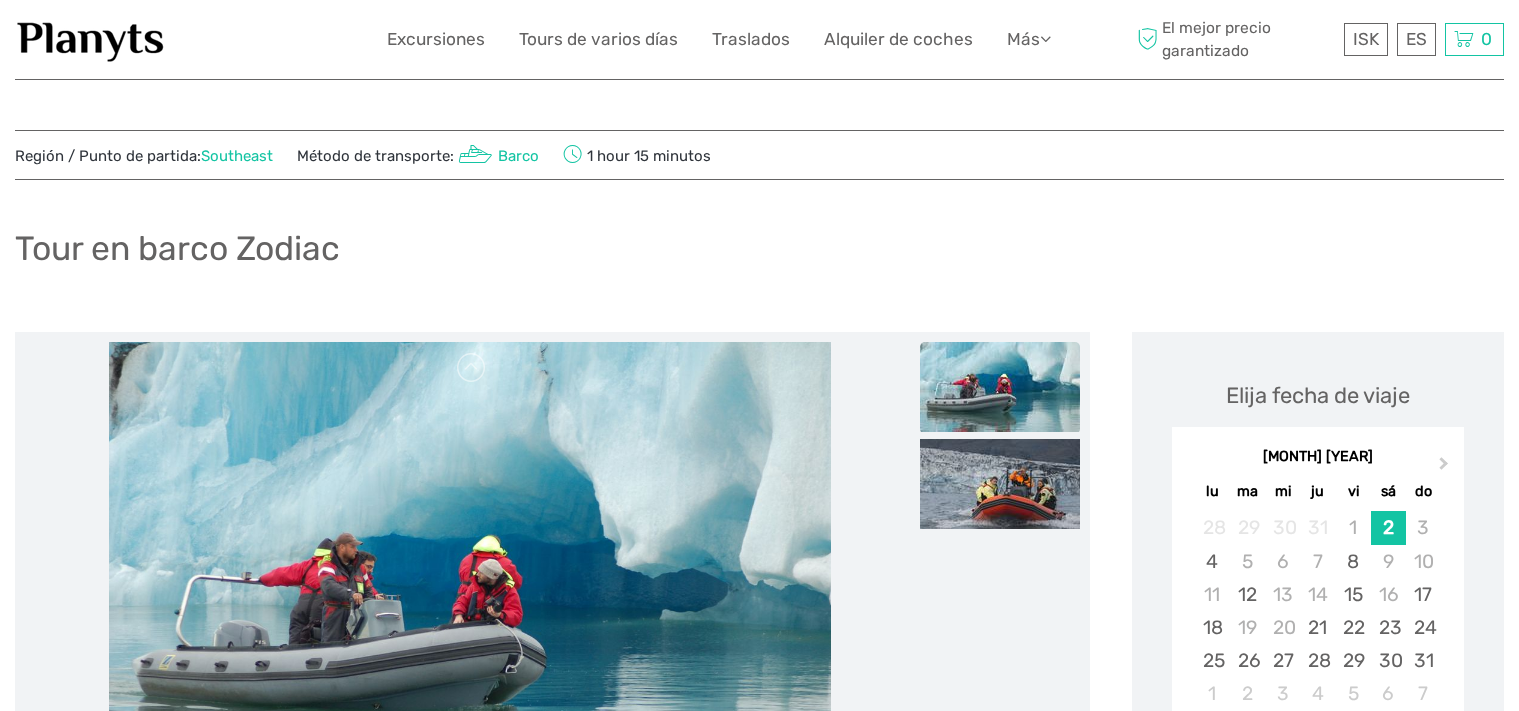 scroll, scrollTop: 0, scrollLeft: 0, axis: both 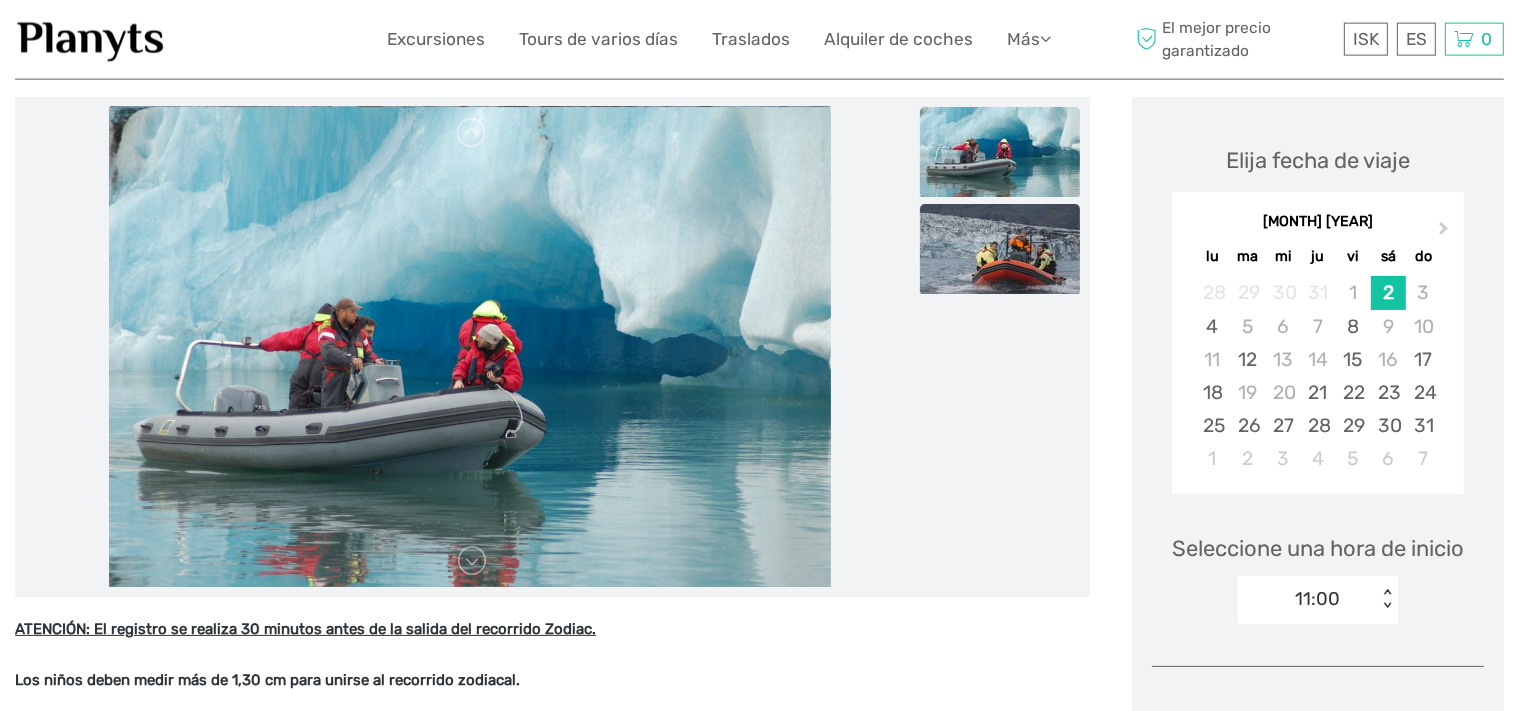click at bounding box center (1000, 249) 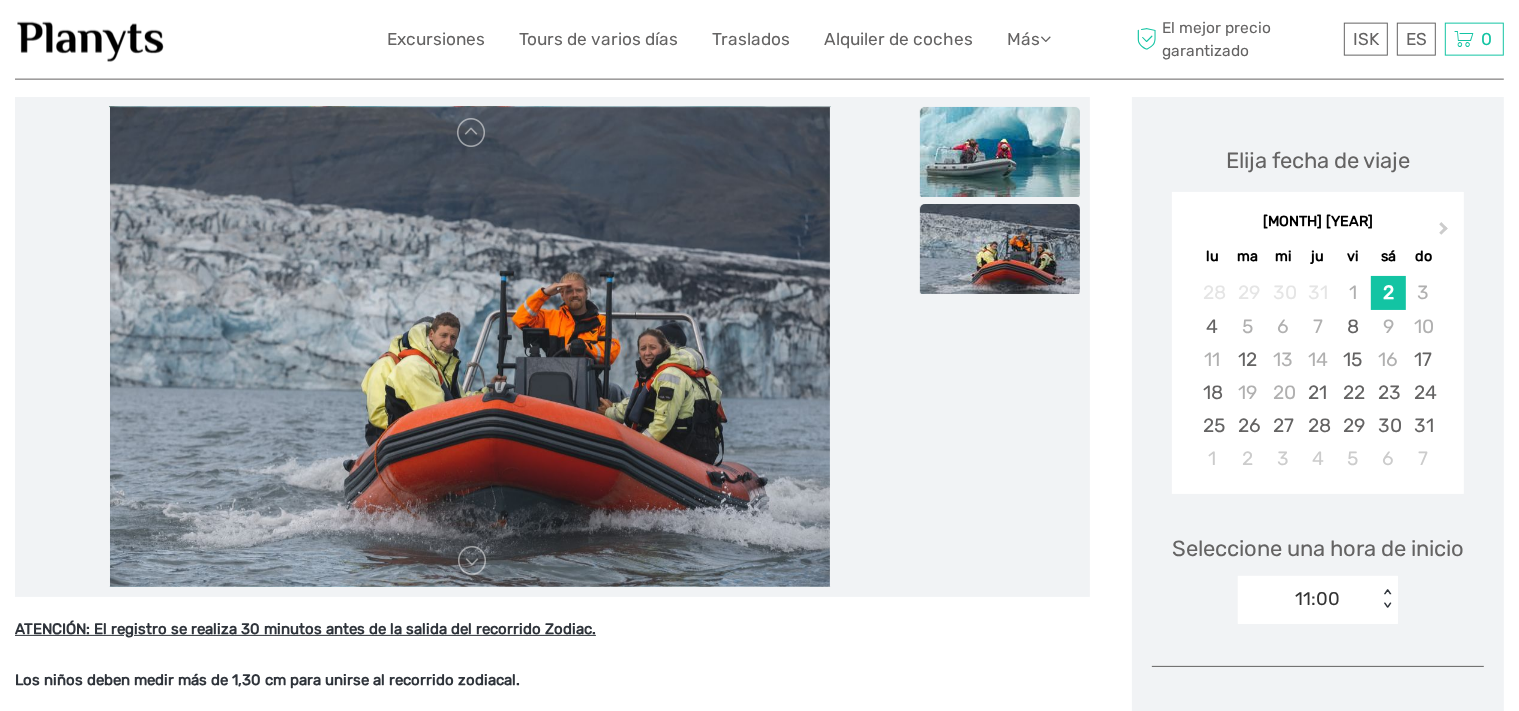 click at bounding box center (1000, 152) 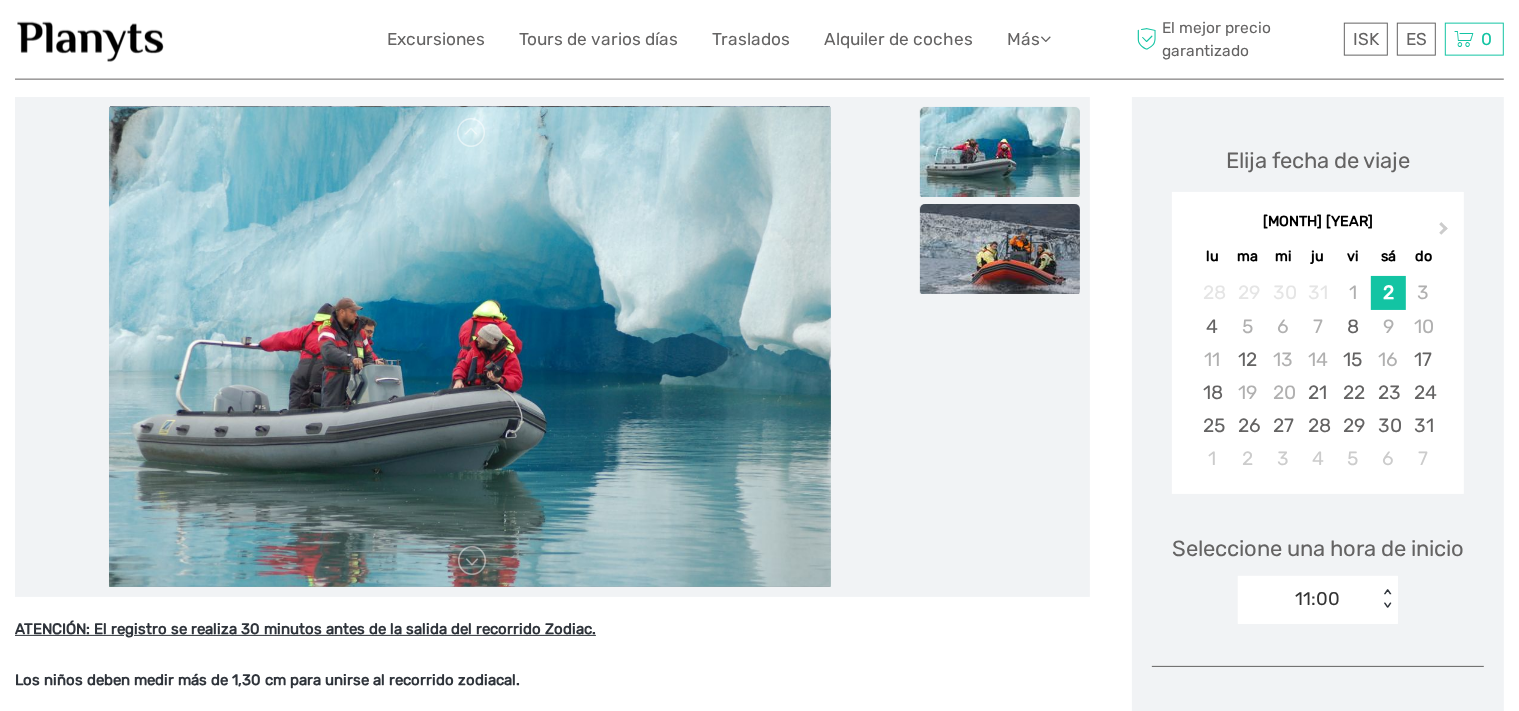 click at bounding box center [1000, 249] 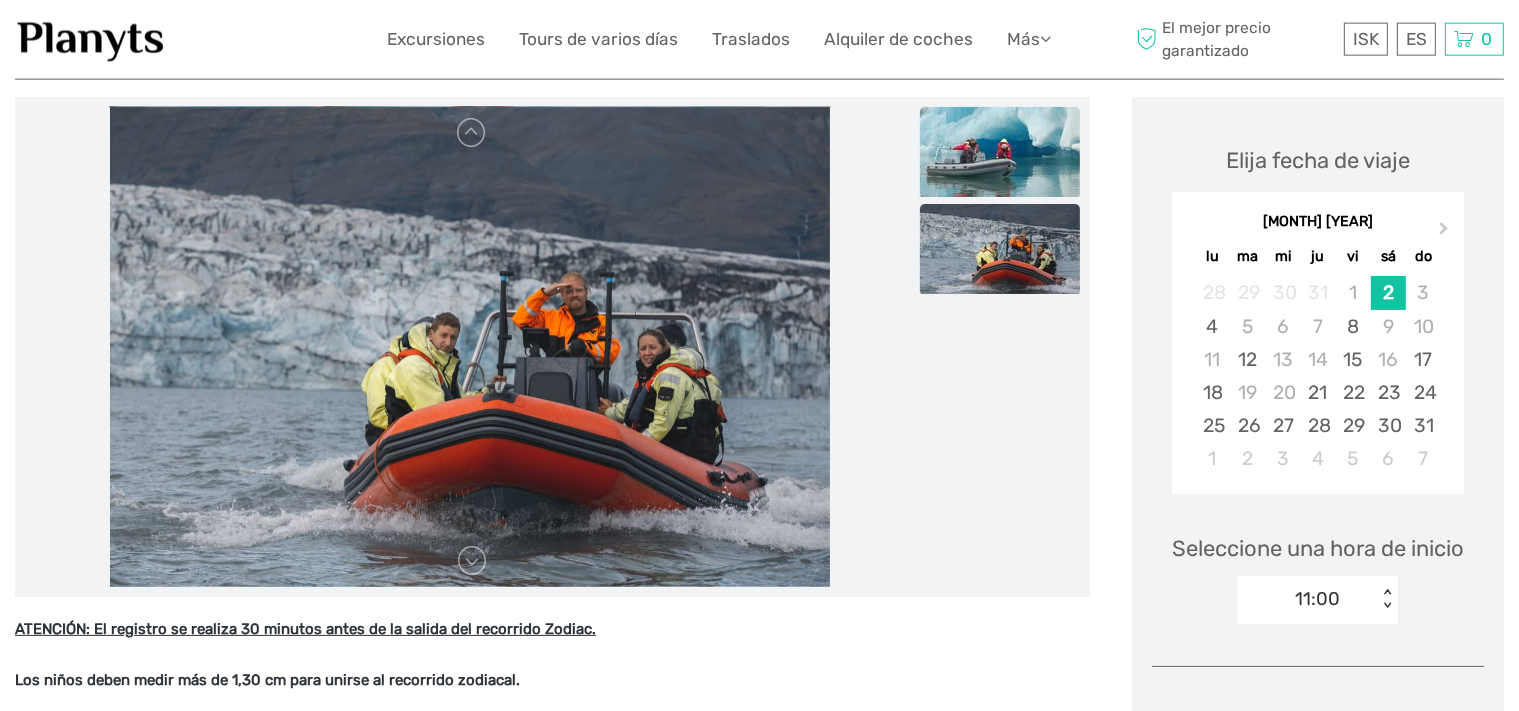 click at bounding box center (1000, 152) 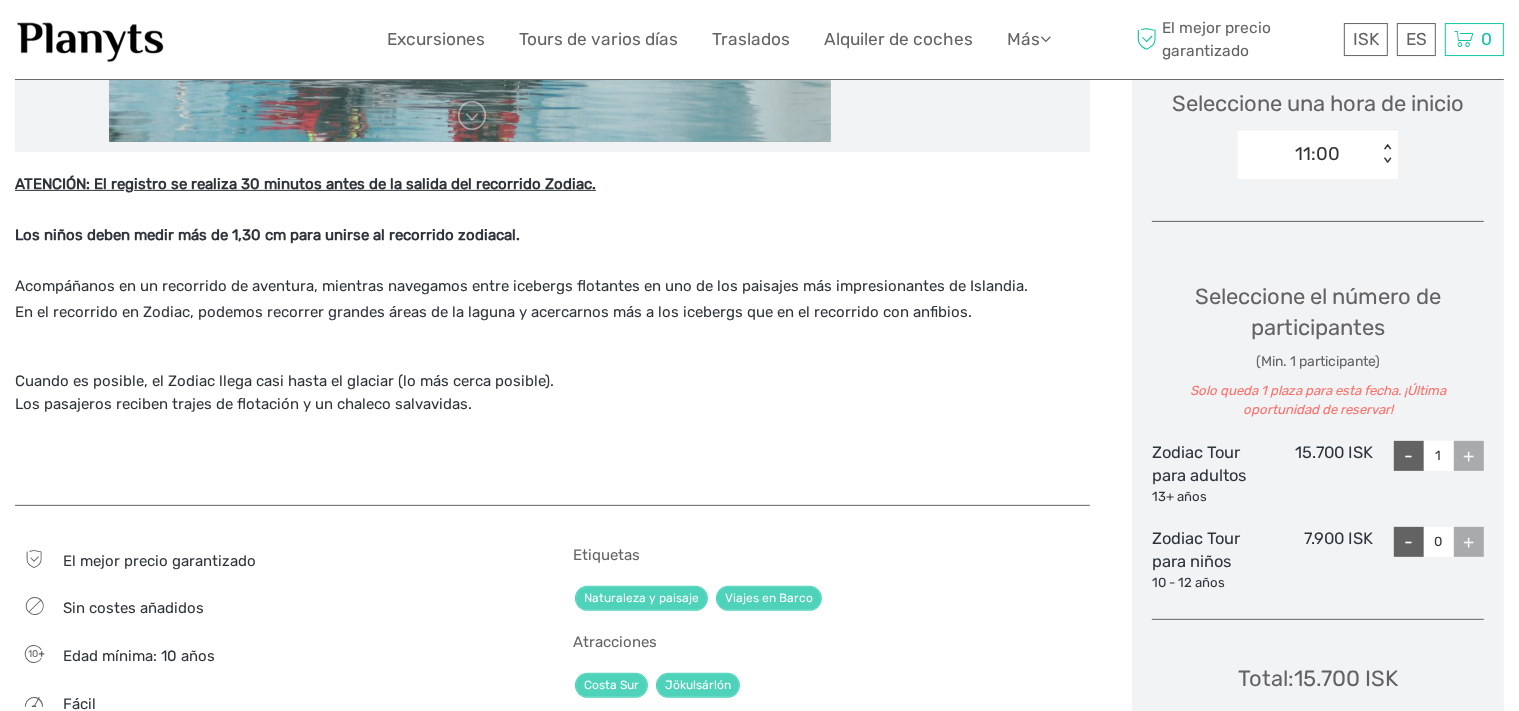 scroll, scrollTop: 690, scrollLeft: 0, axis: vertical 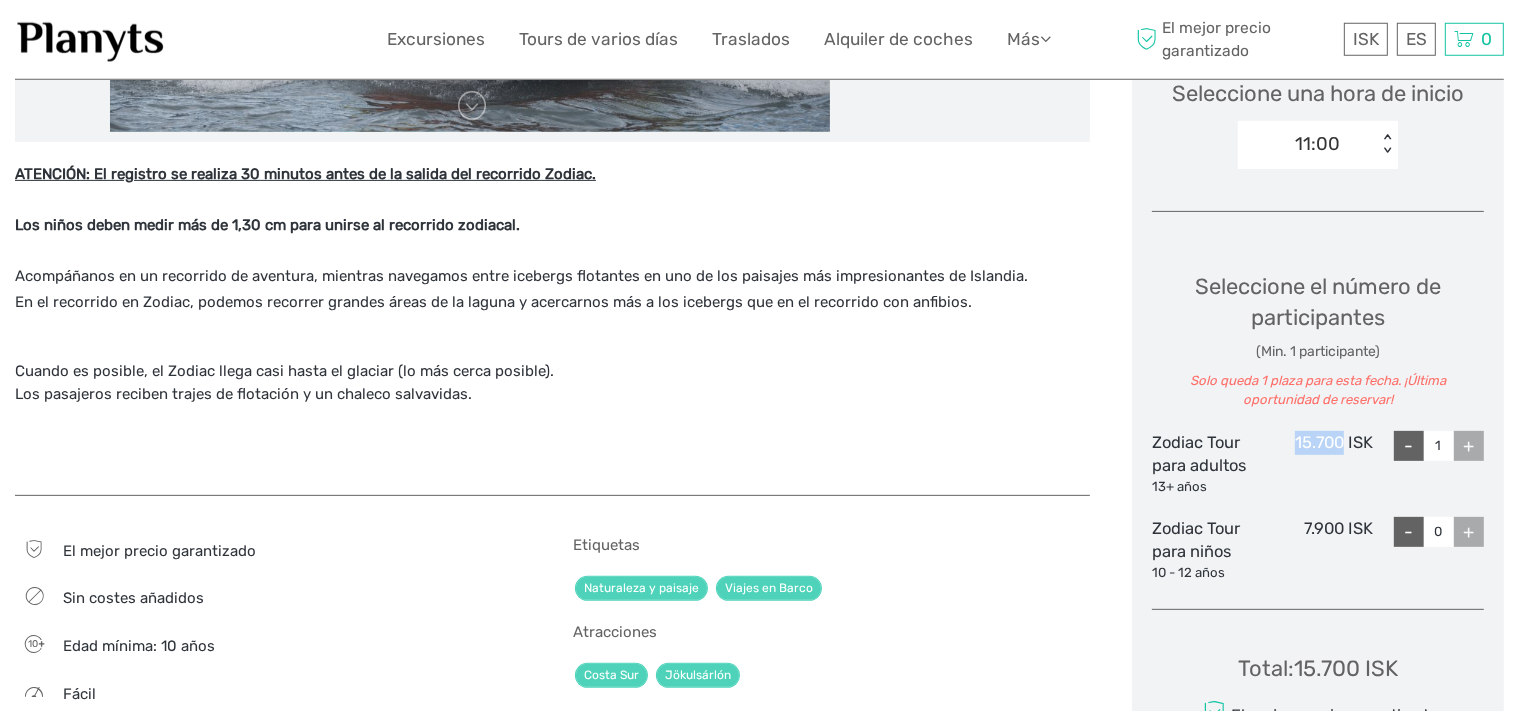drag, startPoint x: 1294, startPoint y: 439, endPoint x: 1343, endPoint y: 434, distance: 49.25444 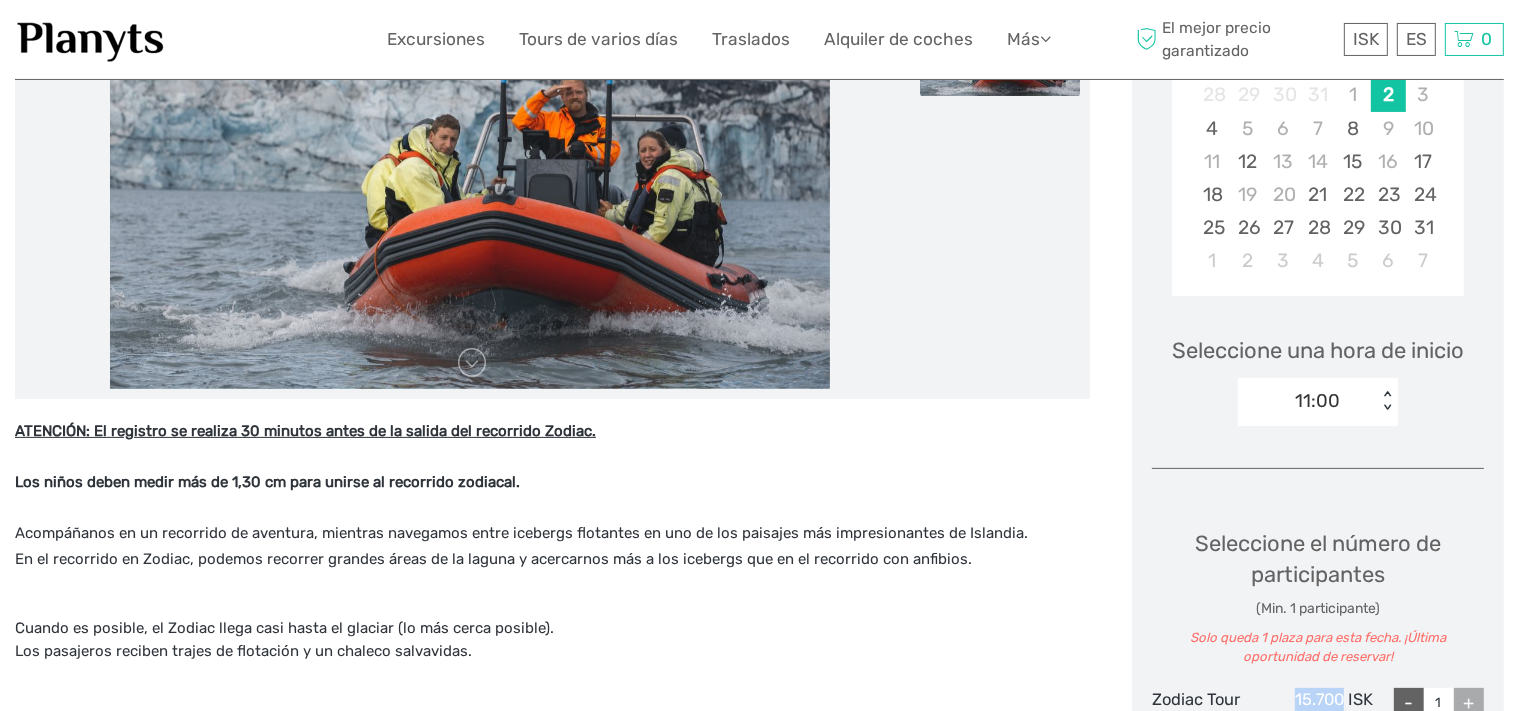 scroll, scrollTop: 358, scrollLeft: 0, axis: vertical 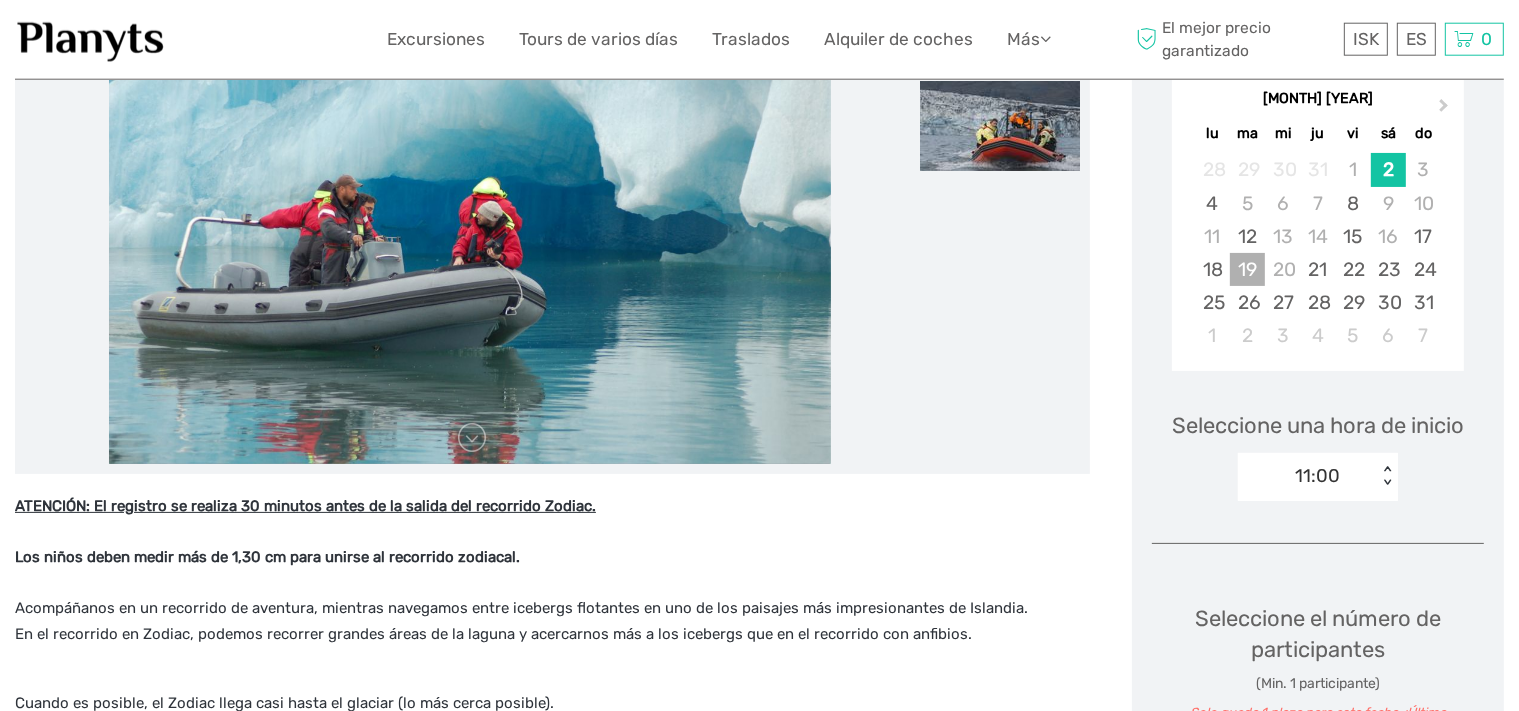 click on "19" at bounding box center [1247, 269] 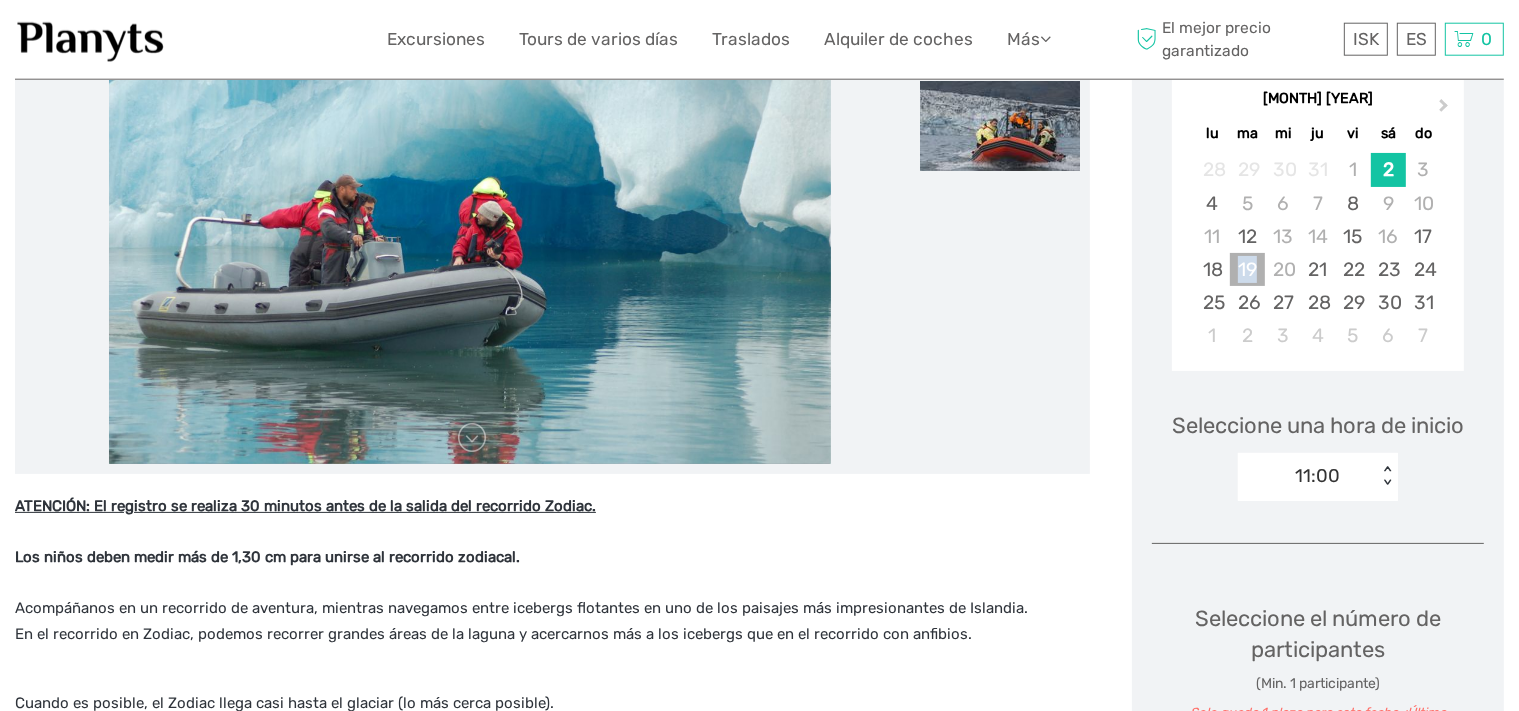 click on "19" at bounding box center [1247, 269] 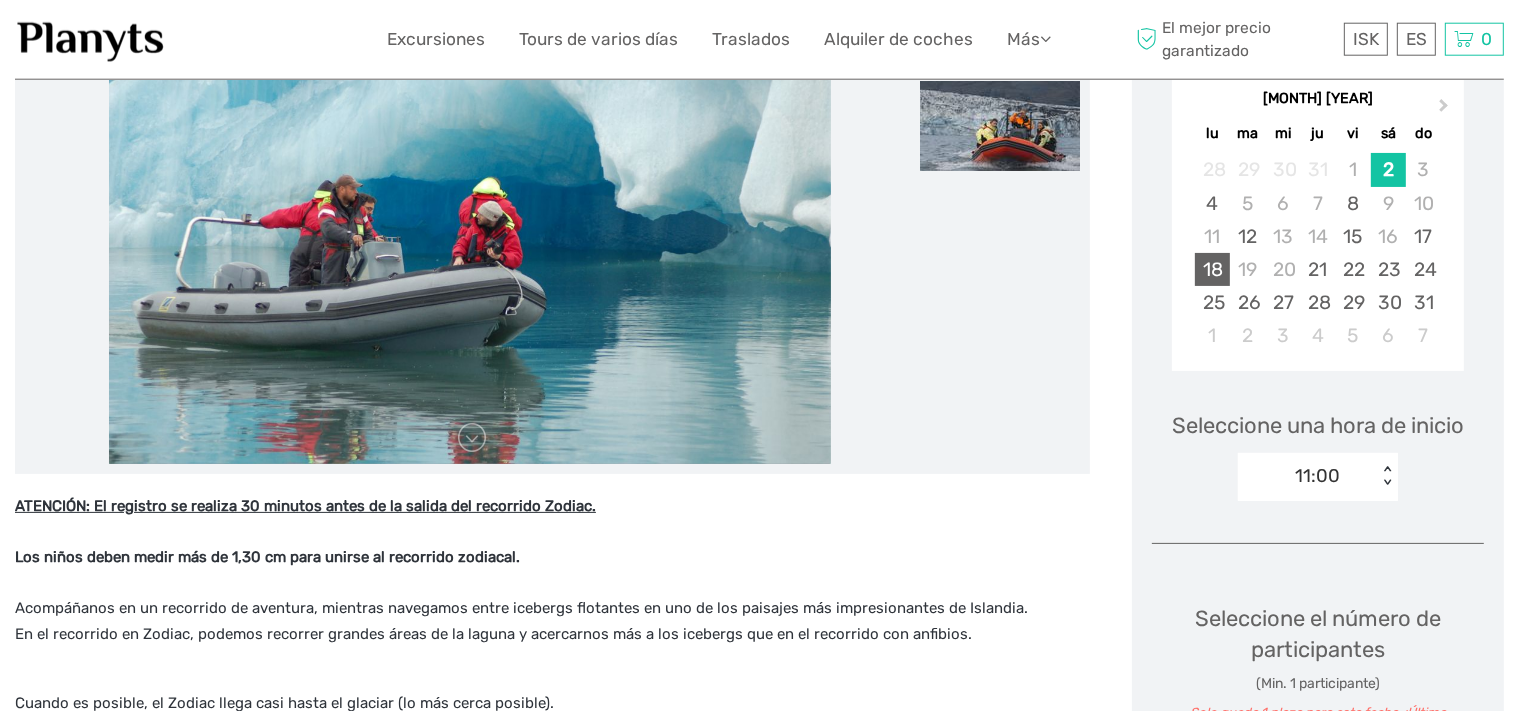 click on "18" at bounding box center (1212, 269) 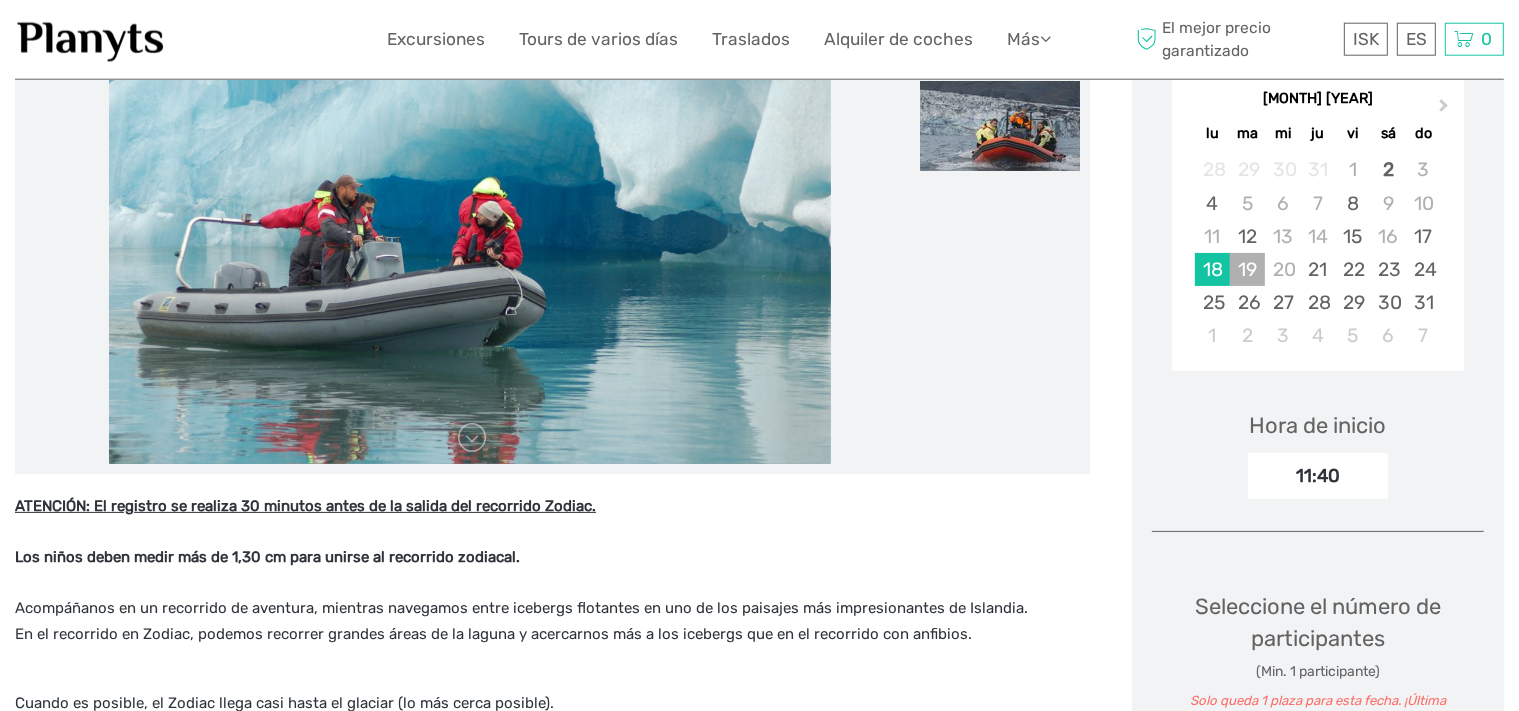 click on "19" at bounding box center [1247, 269] 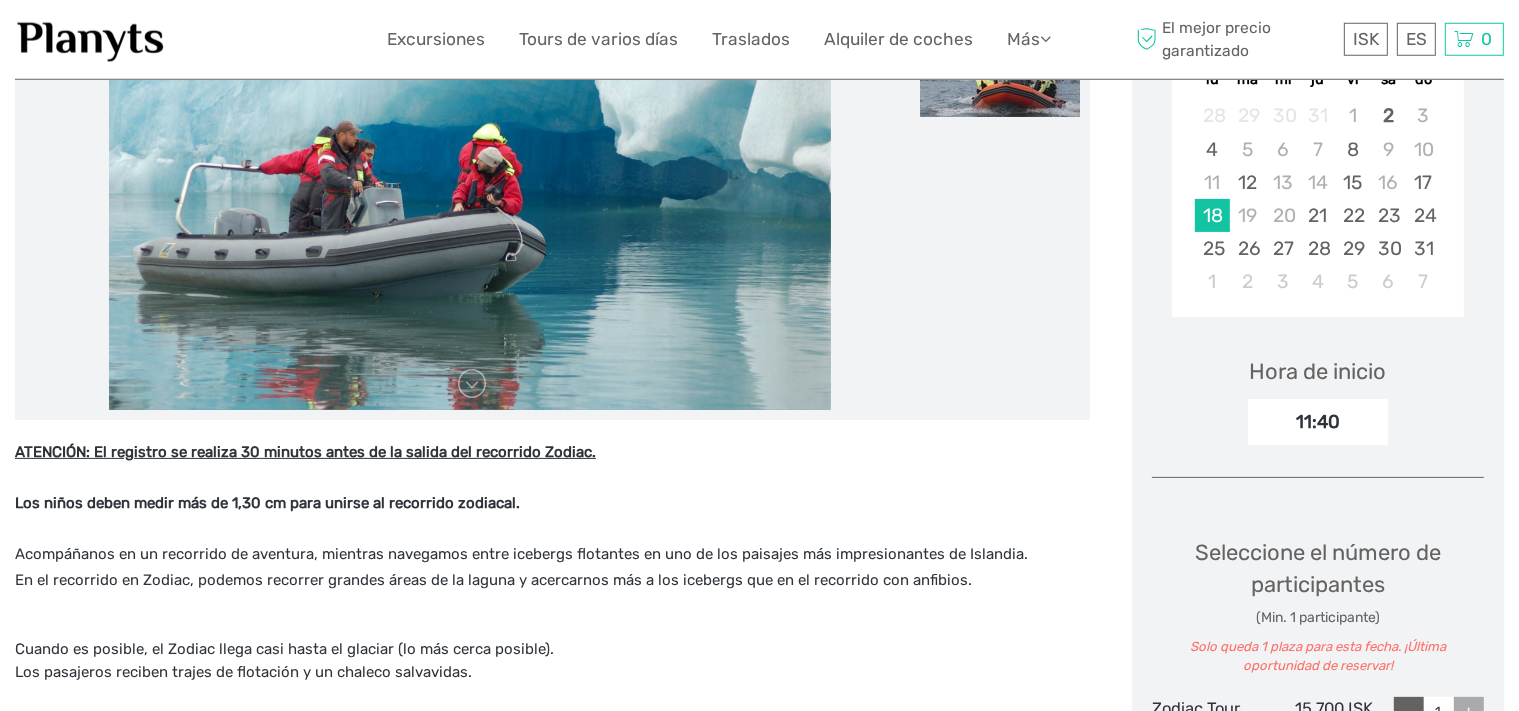 scroll, scrollTop: 415, scrollLeft: 0, axis: vertical 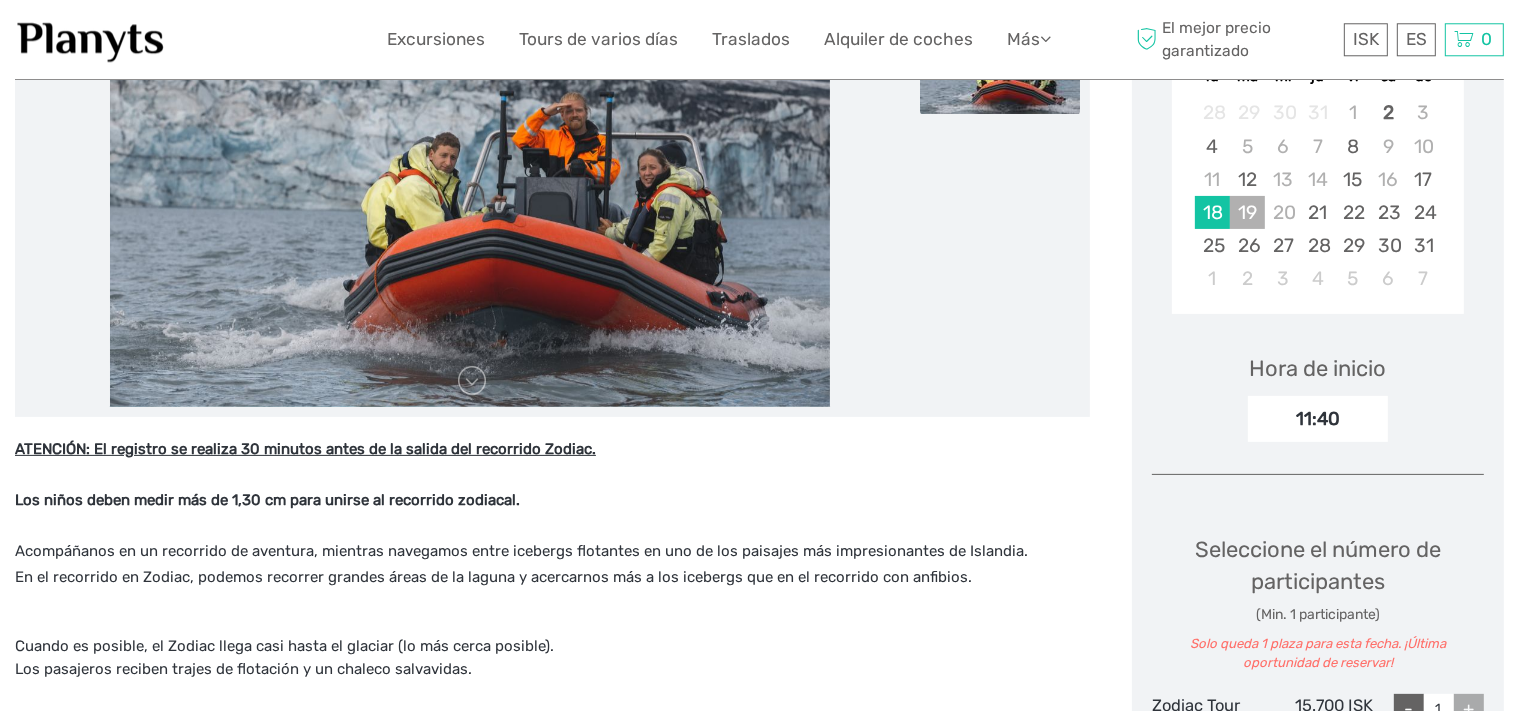 click on "19" at bounding box center (1247, 212) 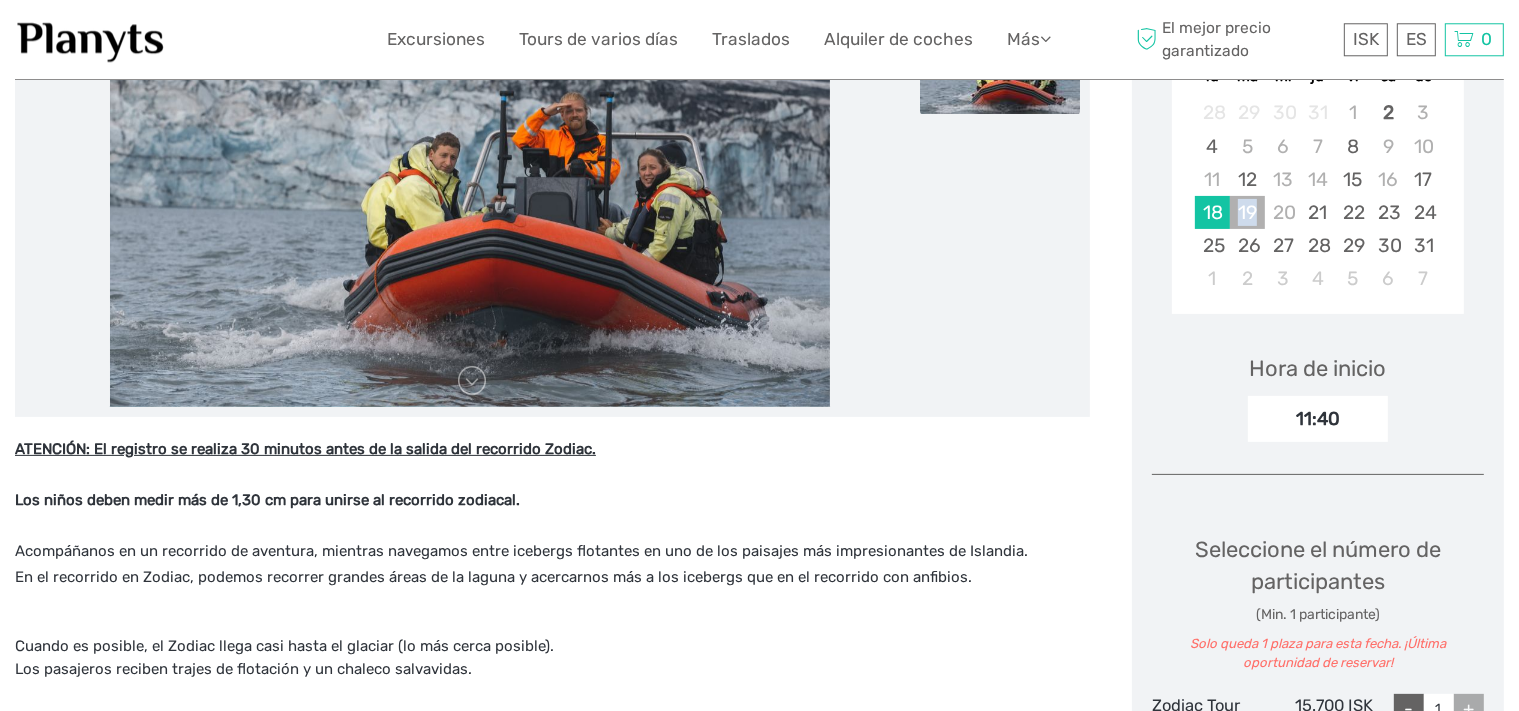 click on "19" at bounding box center (1247, 212) 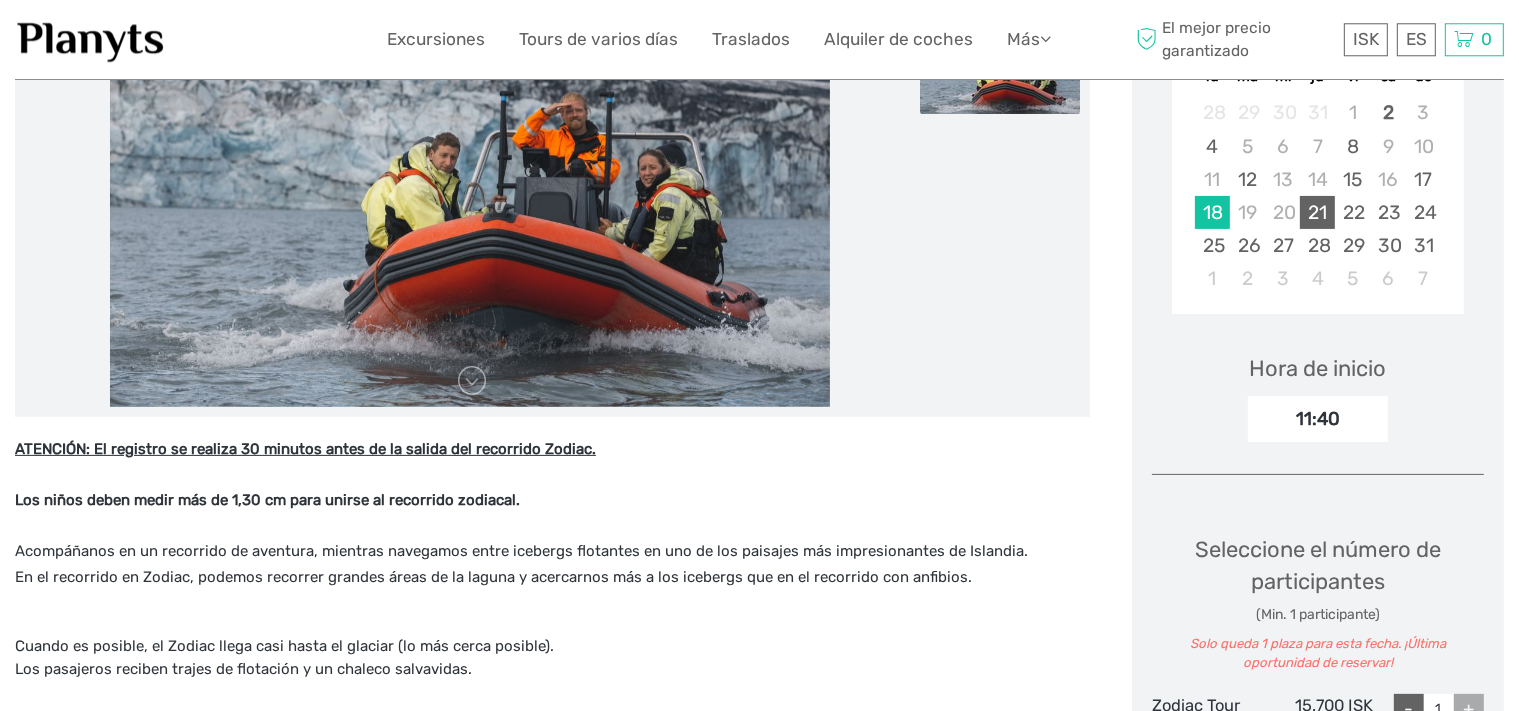 click on "21" at bounding box center (1317, 212) 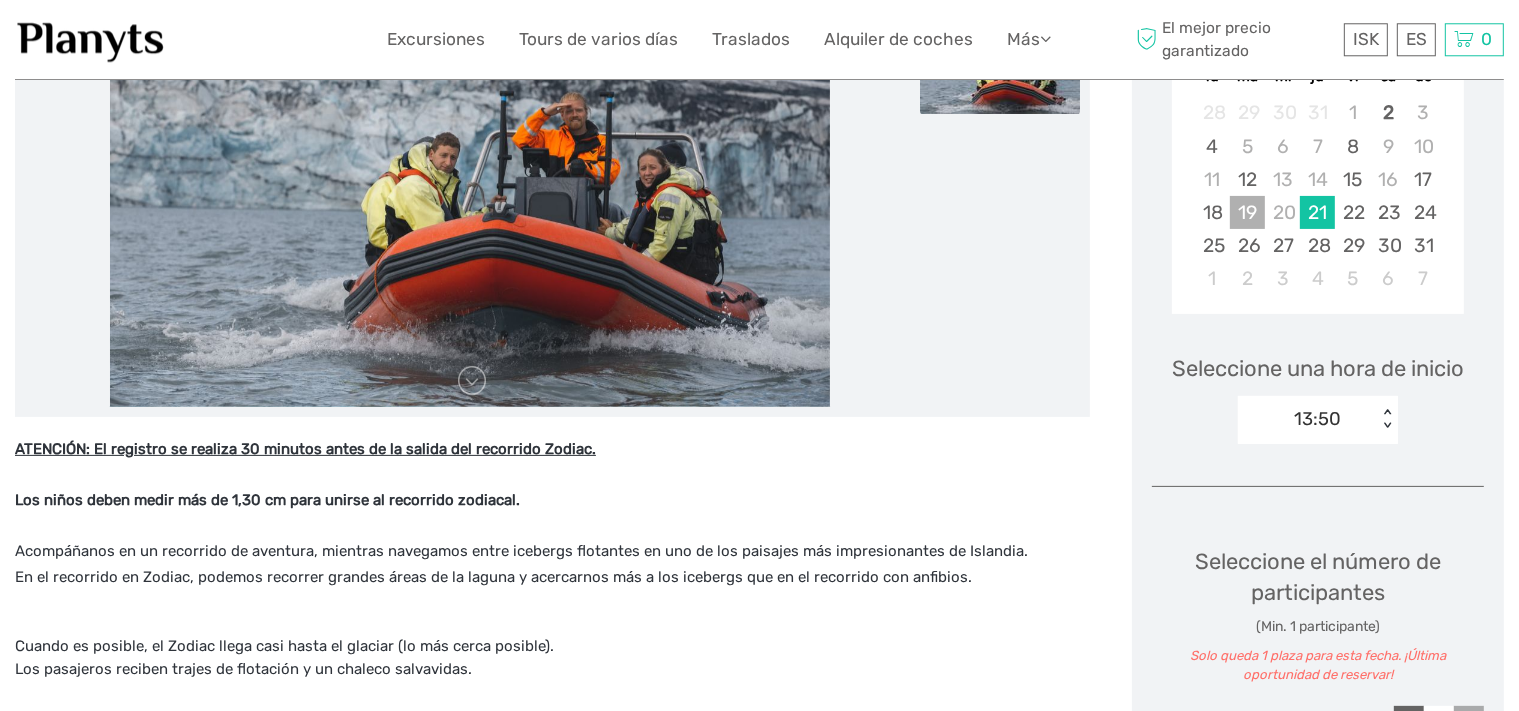 click on "19" at bounding box center [1247, 212] 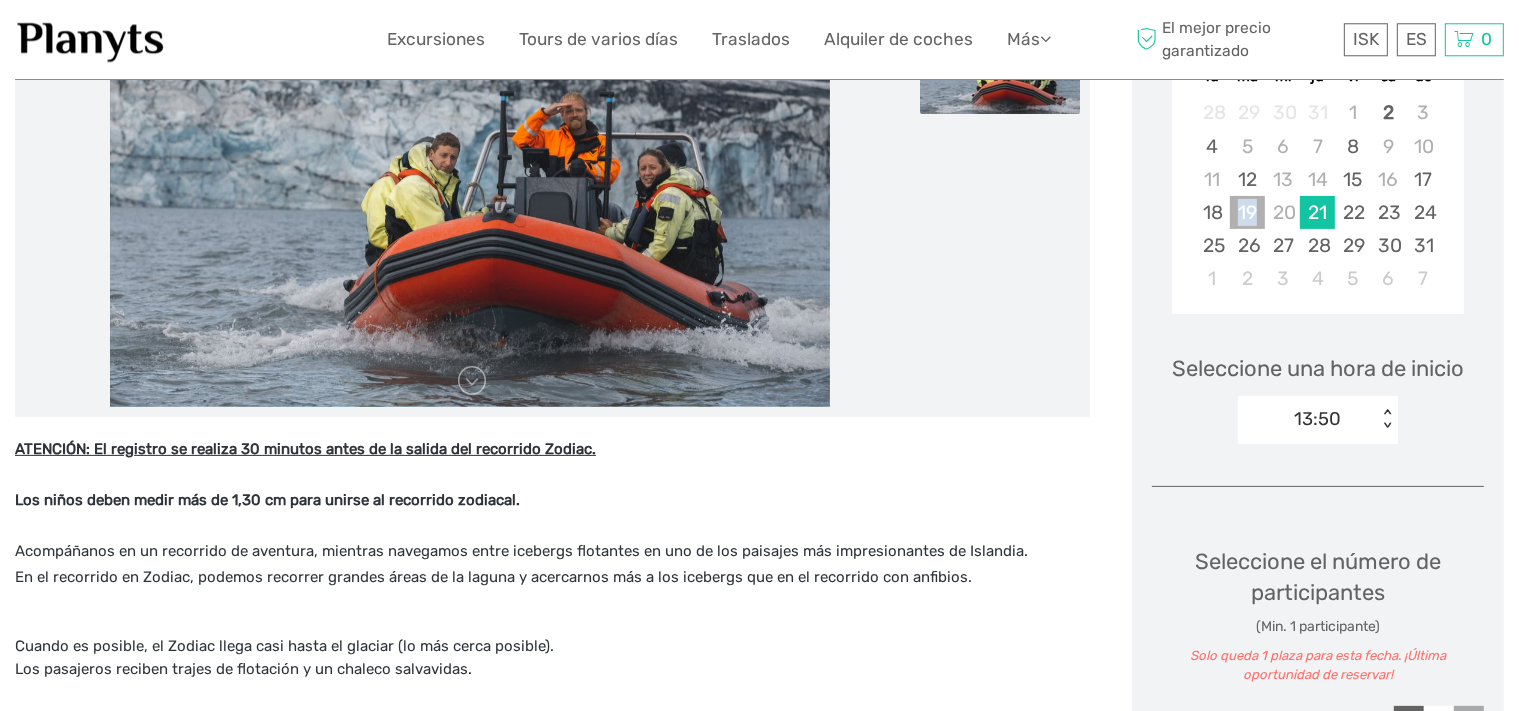 click on "19" at bounding box center (1247, 212) 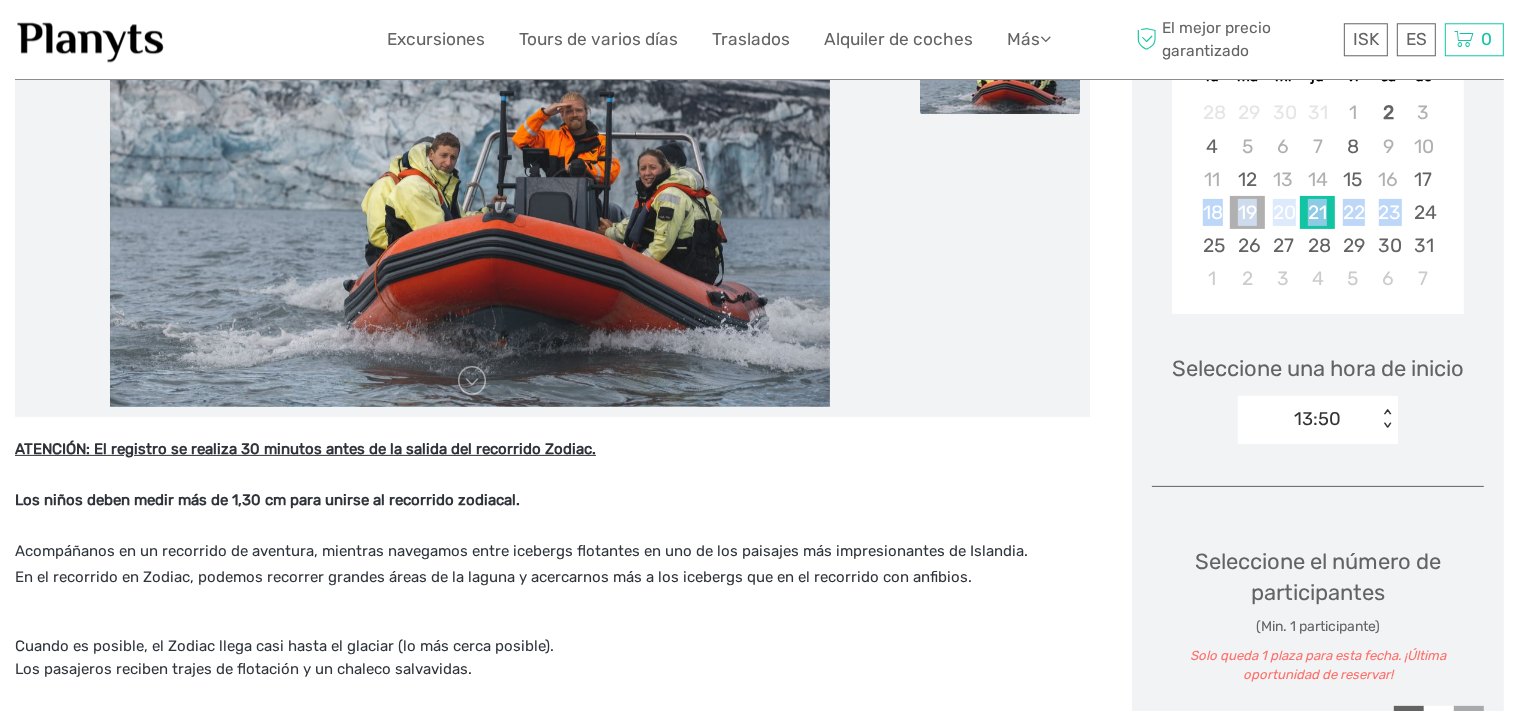 click on "19" at bounding box center [1247, 212] 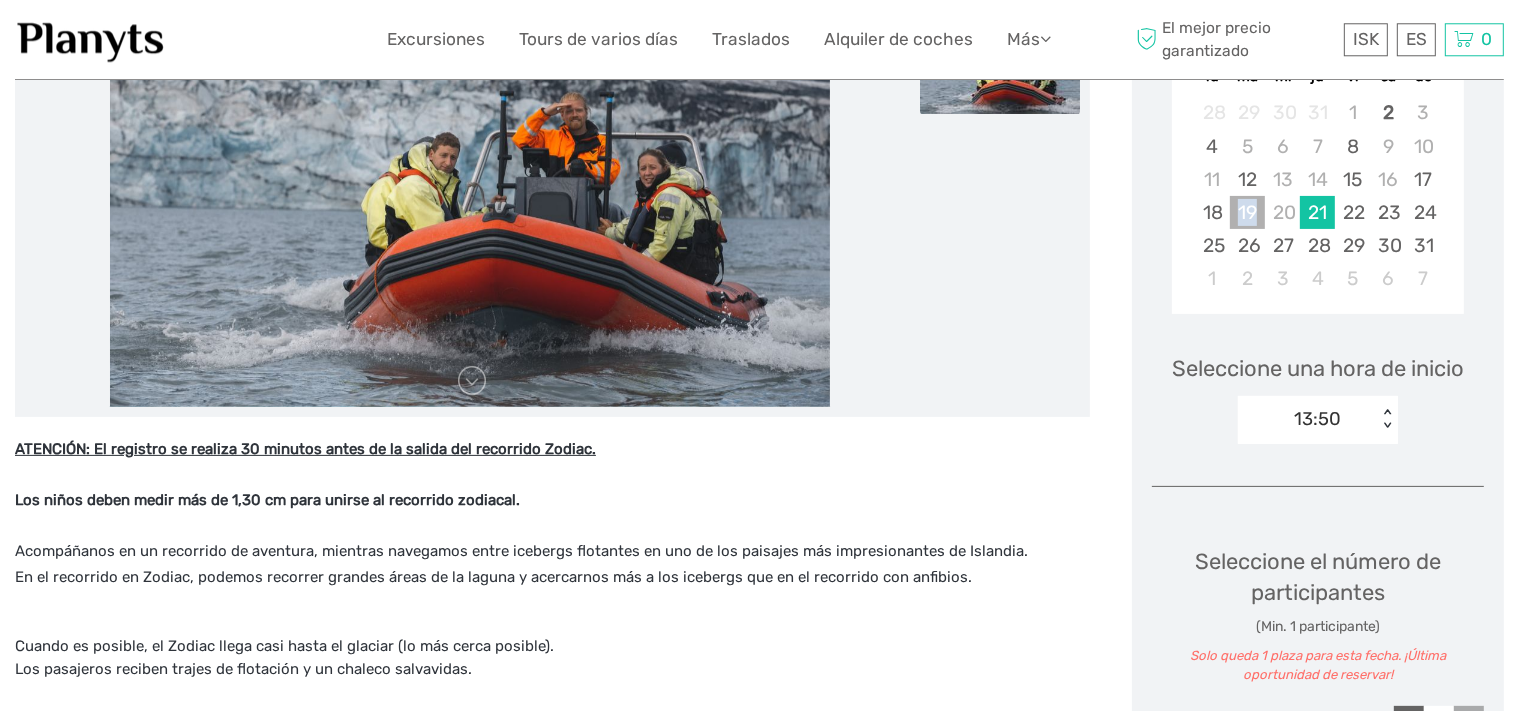 click on "19" at bounding box center [1247, 212] 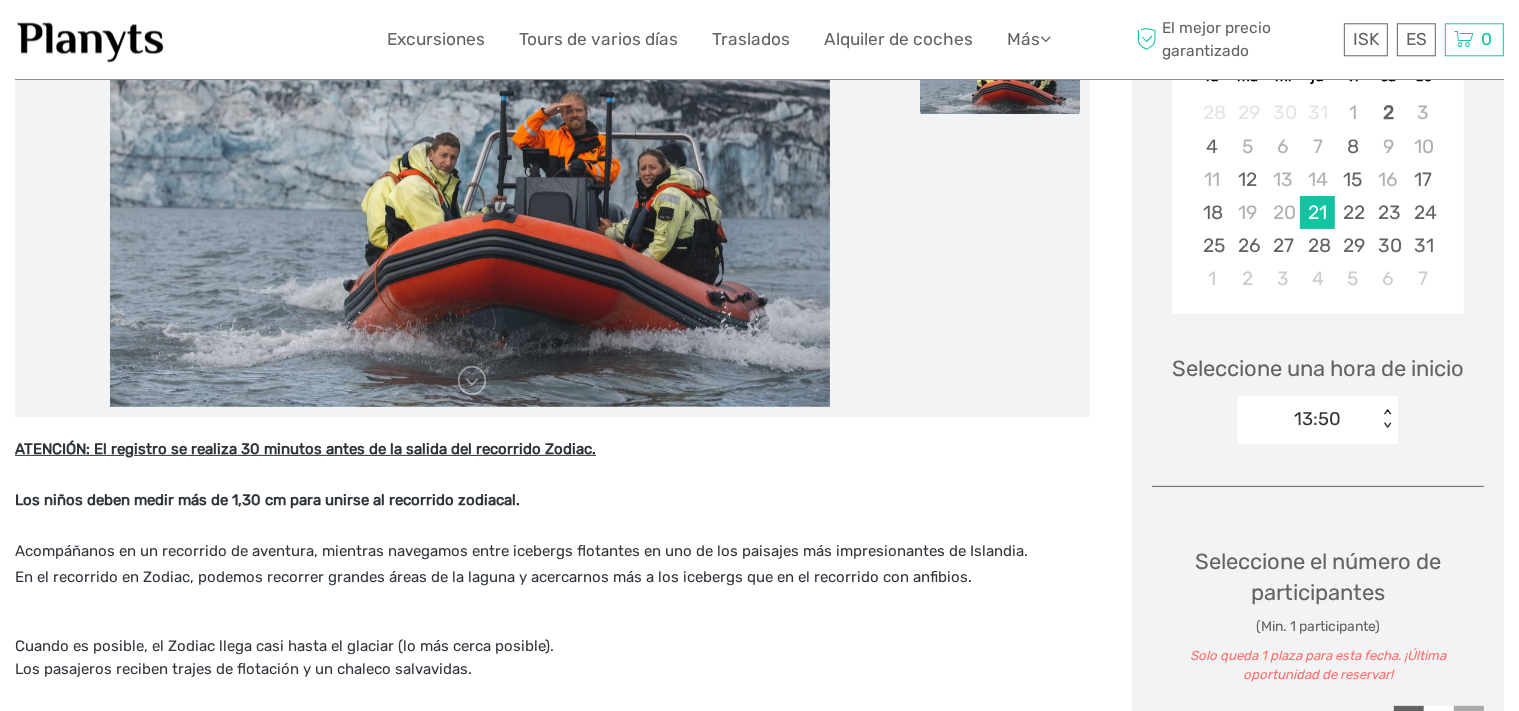drag, startPoint x: 645, startPoint y: 507, endPoint x: 625, endPoint y: 499, distance: 21.540659 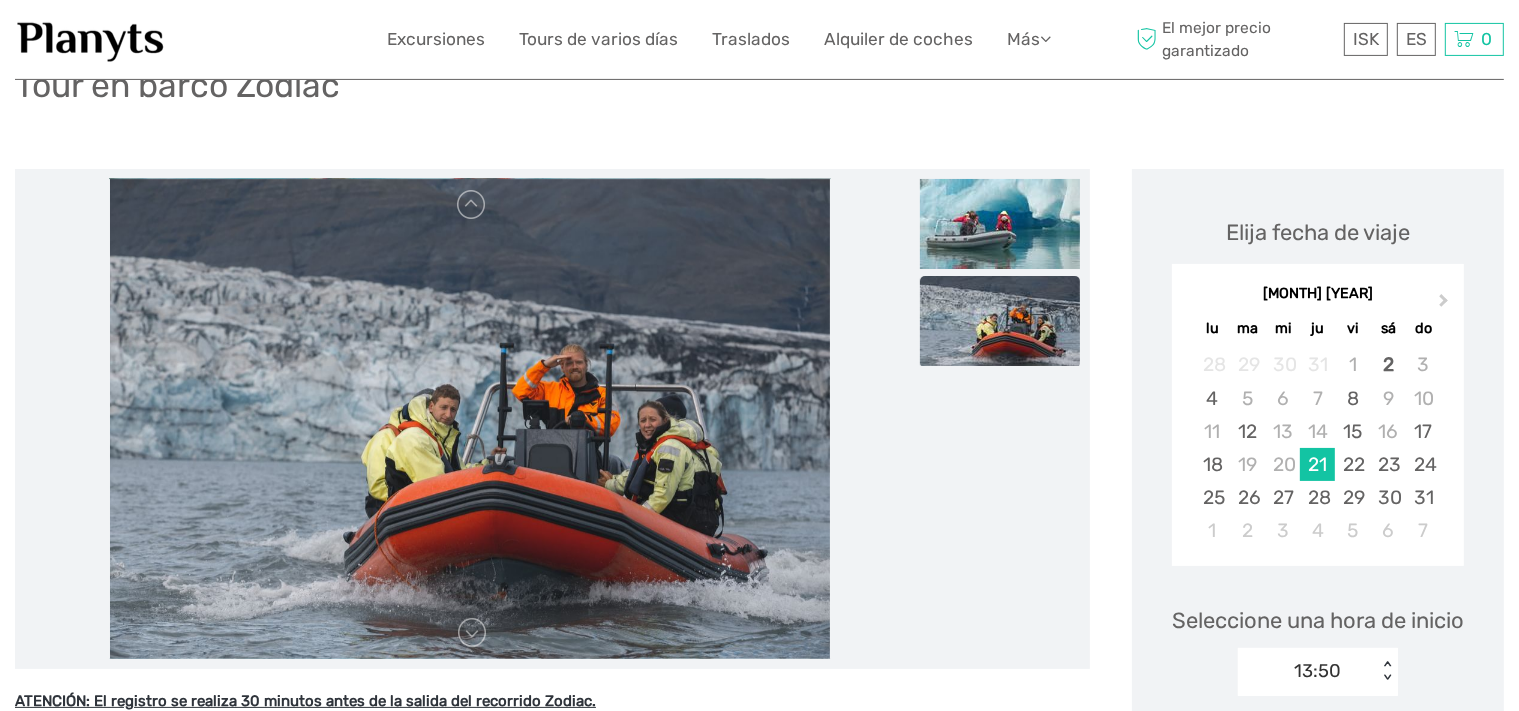 scroll, scrollTop: 152, scrollLeft: 0, axis: vertical 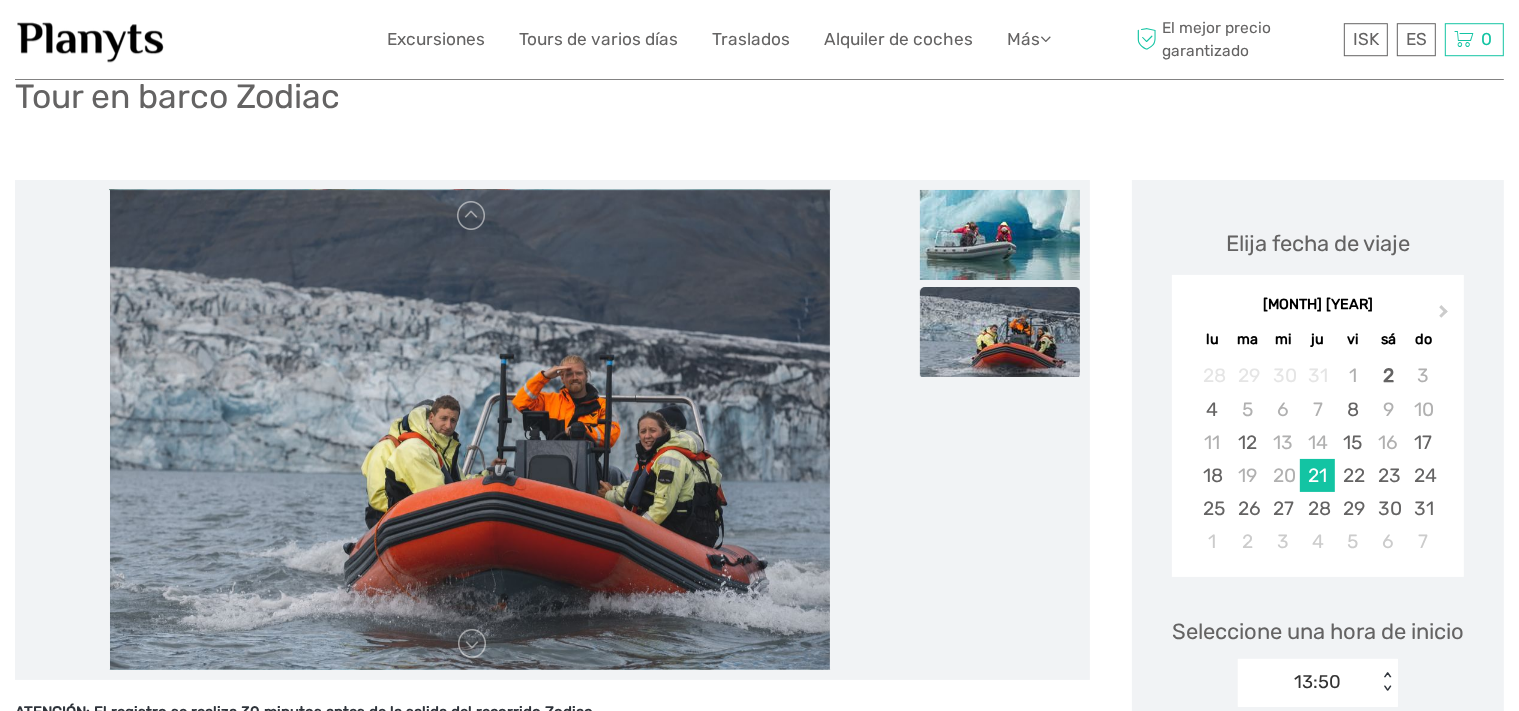 click at bounding box center (1000, 332) 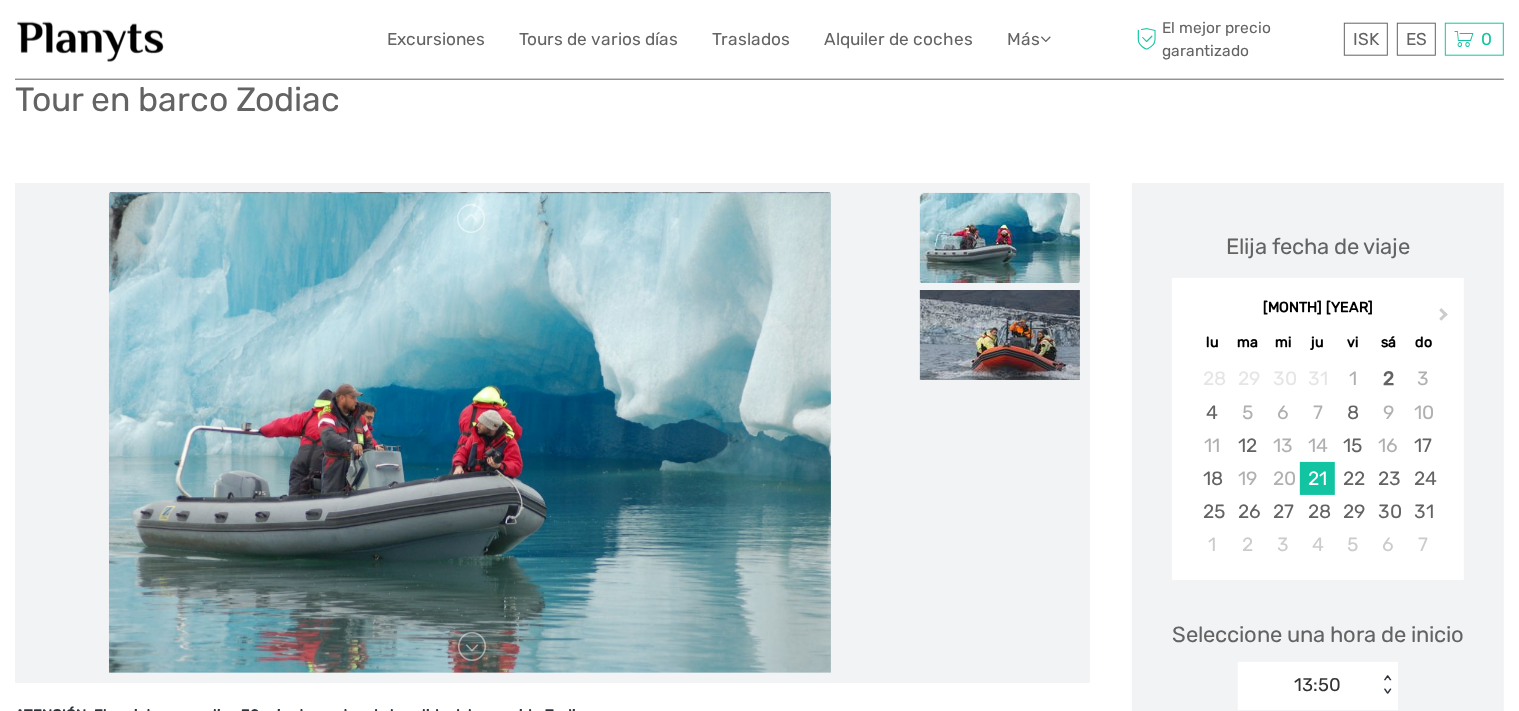 scroll, scrollTop: 157, scrollLeft: 0, axis: vertical 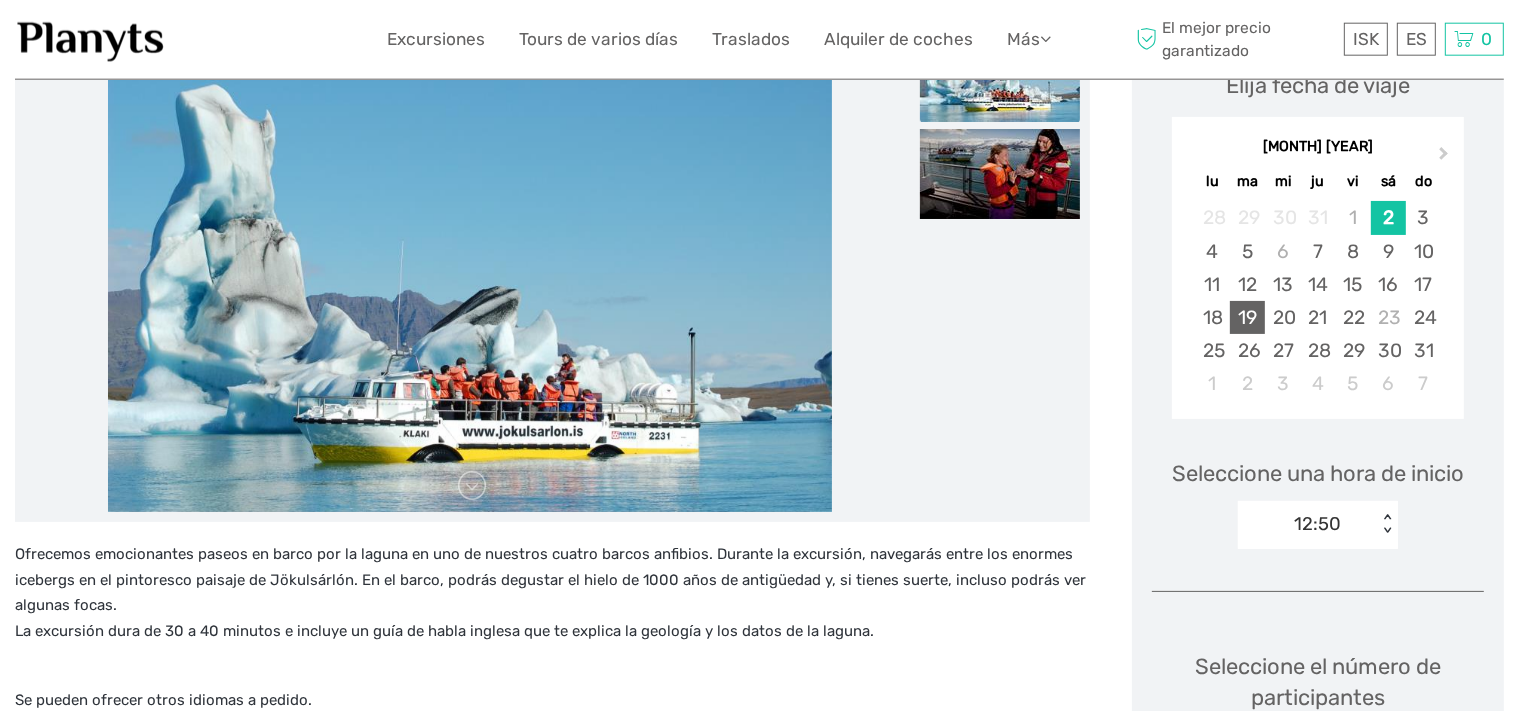 click on "19" at bounding box center [1247, 317] 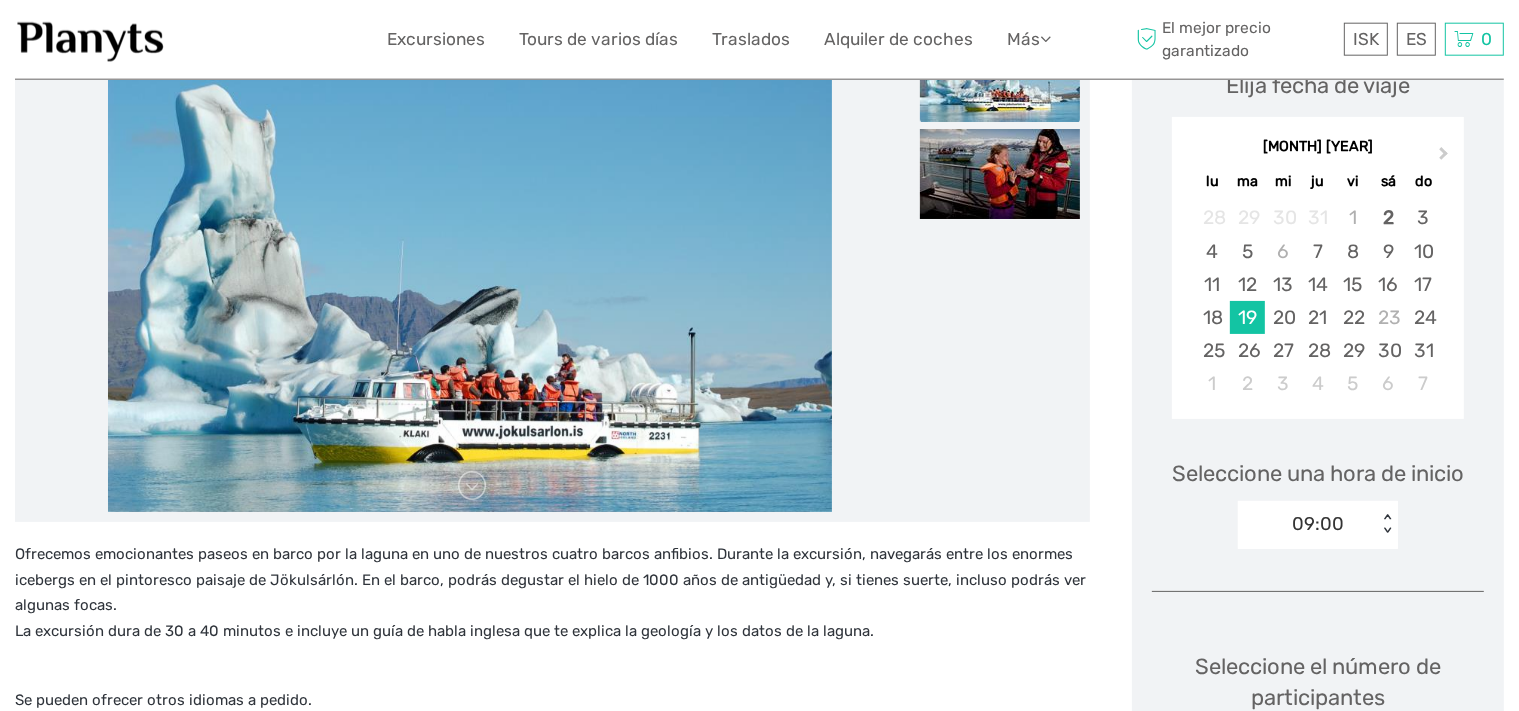 click on "09:00" at bounding box center [1307, 524] 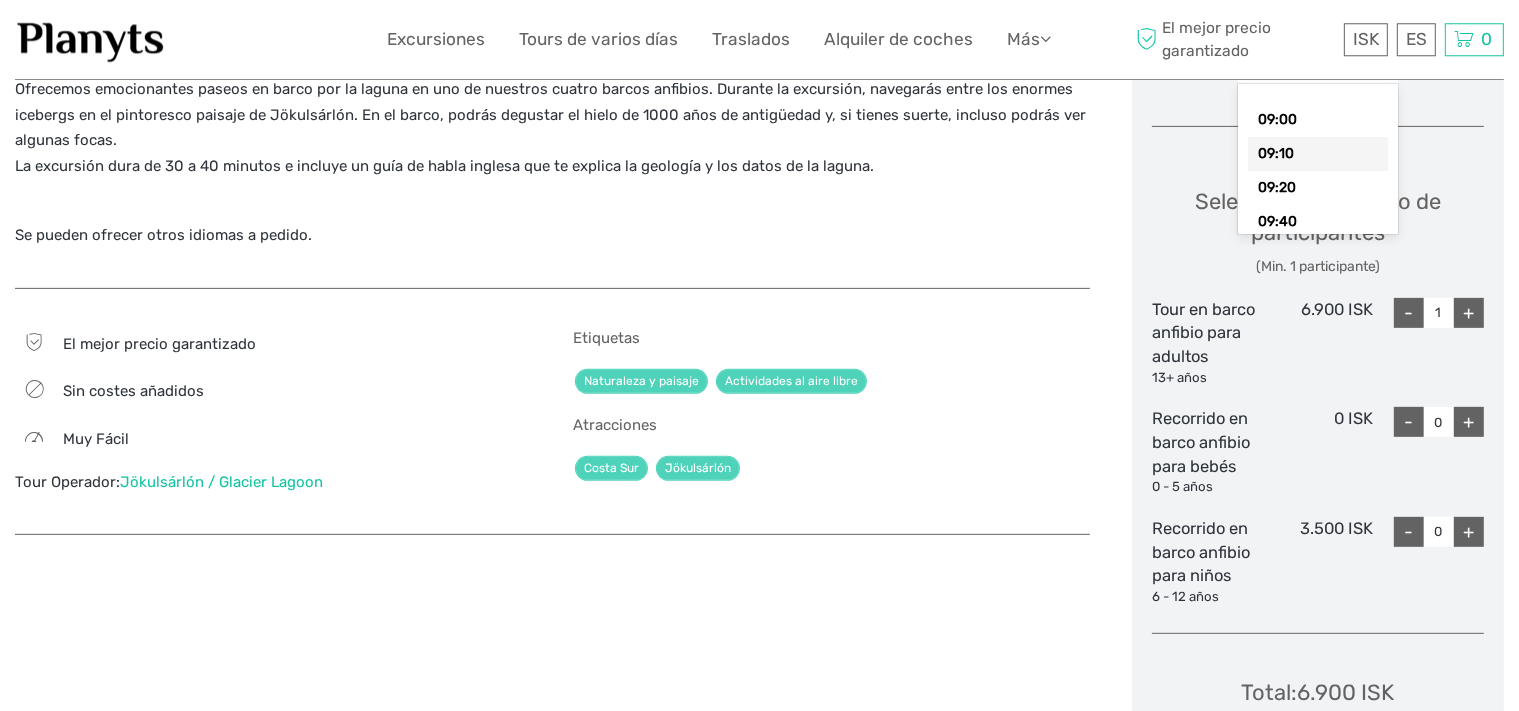 scroll, scrollTop: 782, scrollLeft: 0, axis: vertical 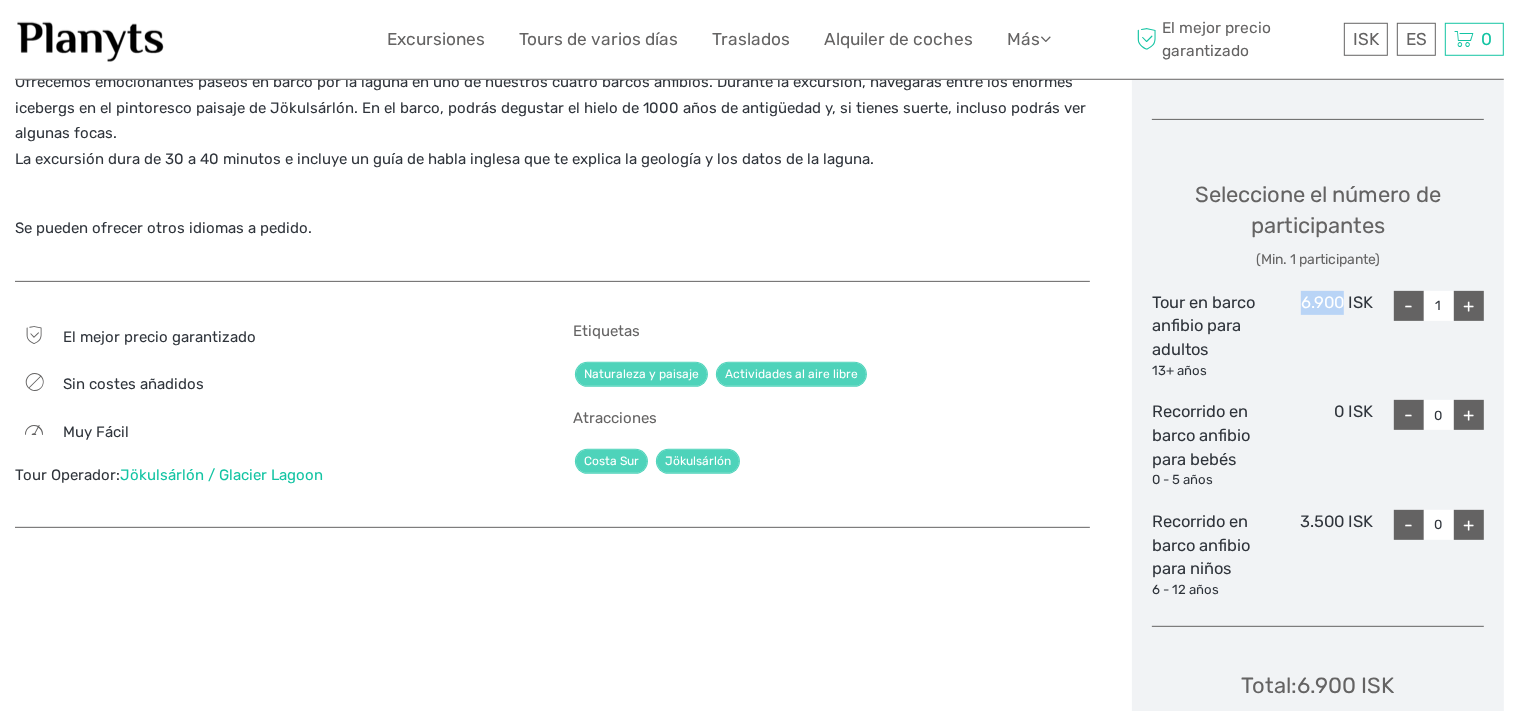 drag, startPoint x: 1300, startPoint y: 297, endPoint x: 1343, endPoint y: 291, distance: 43.416588 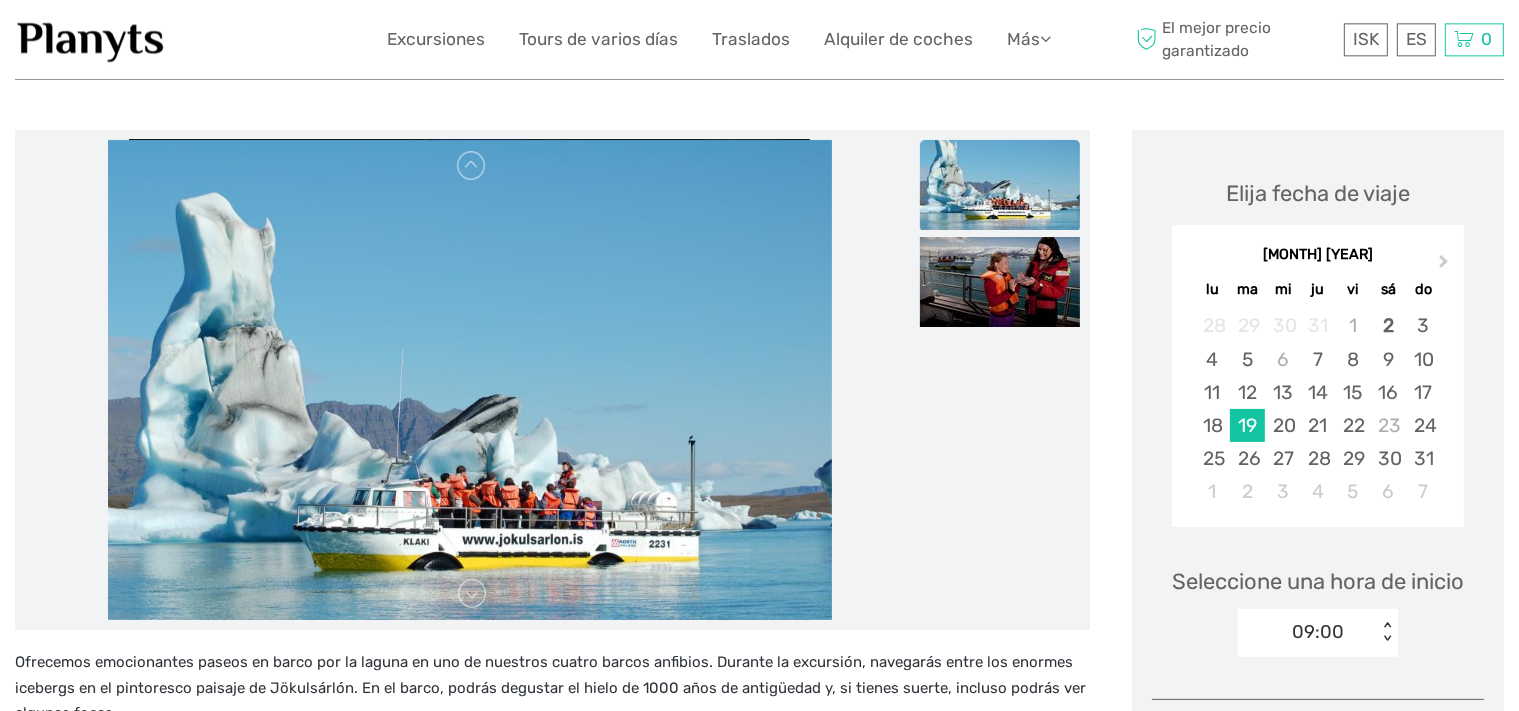 scroll, scrollTop: 232, scrollLeft: 0, axis: vertical 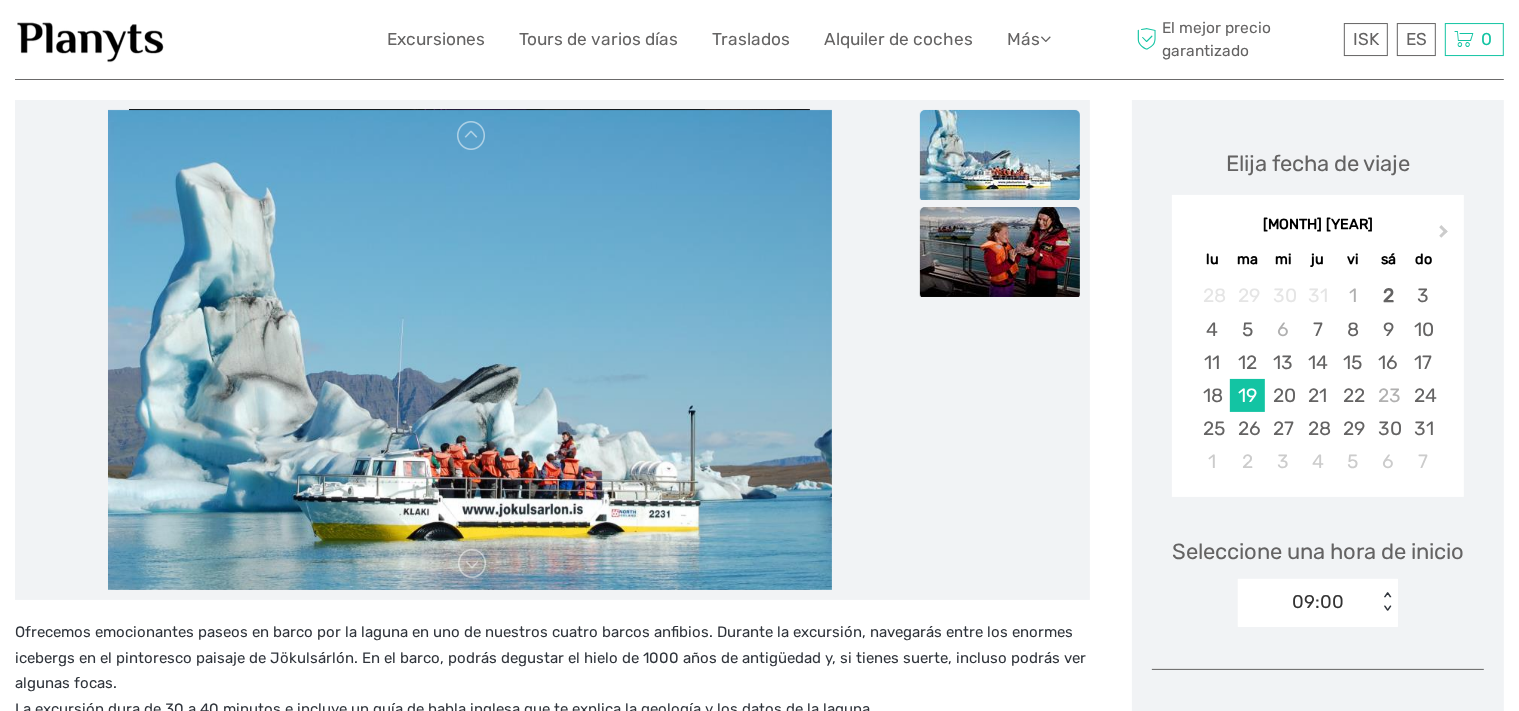 click at bounding box center (1000, 252) 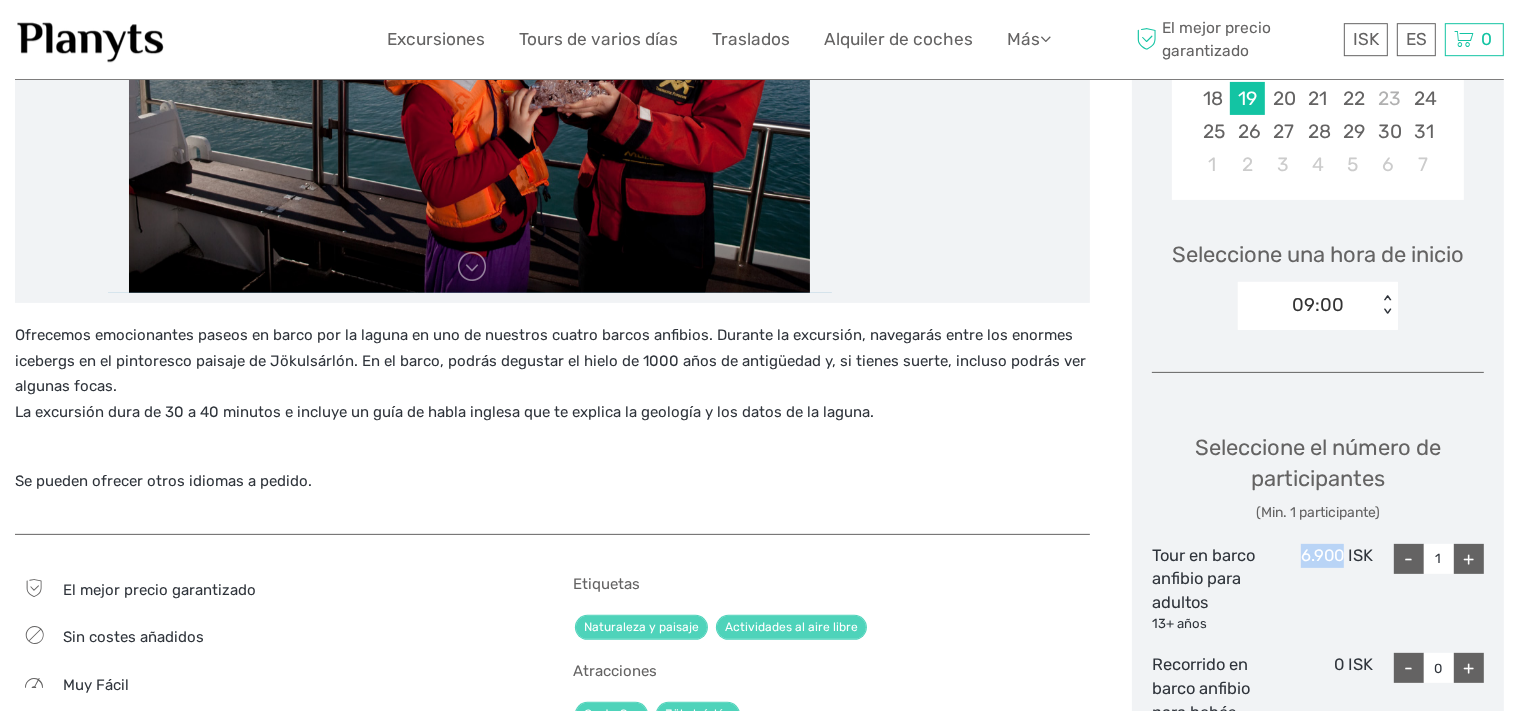 scroll, scrollTop: 549, scrollLeft: 0, axis: vertical 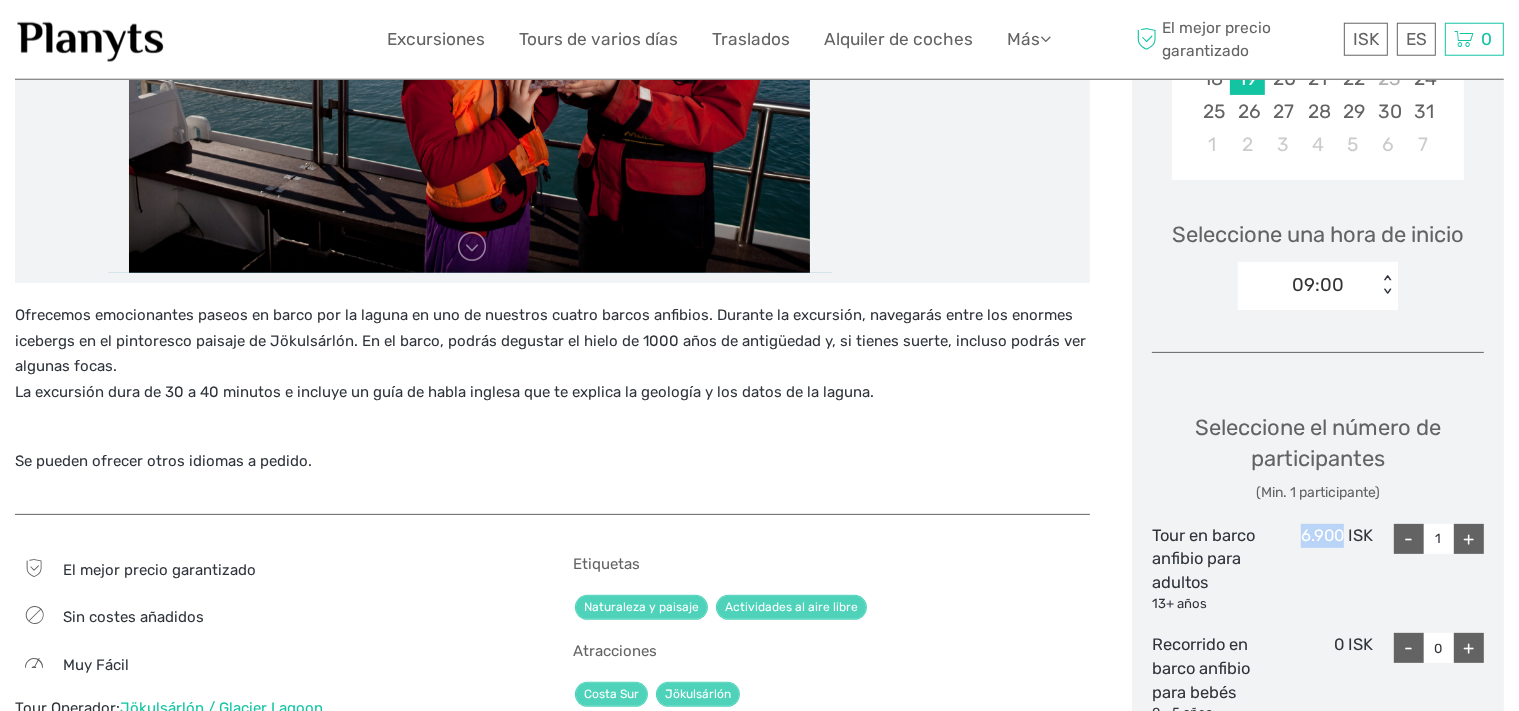 drag, startPoint x: 513, startPoint y: 347, endPoint x: 542, endPoint y: 355, distance: 30.083218 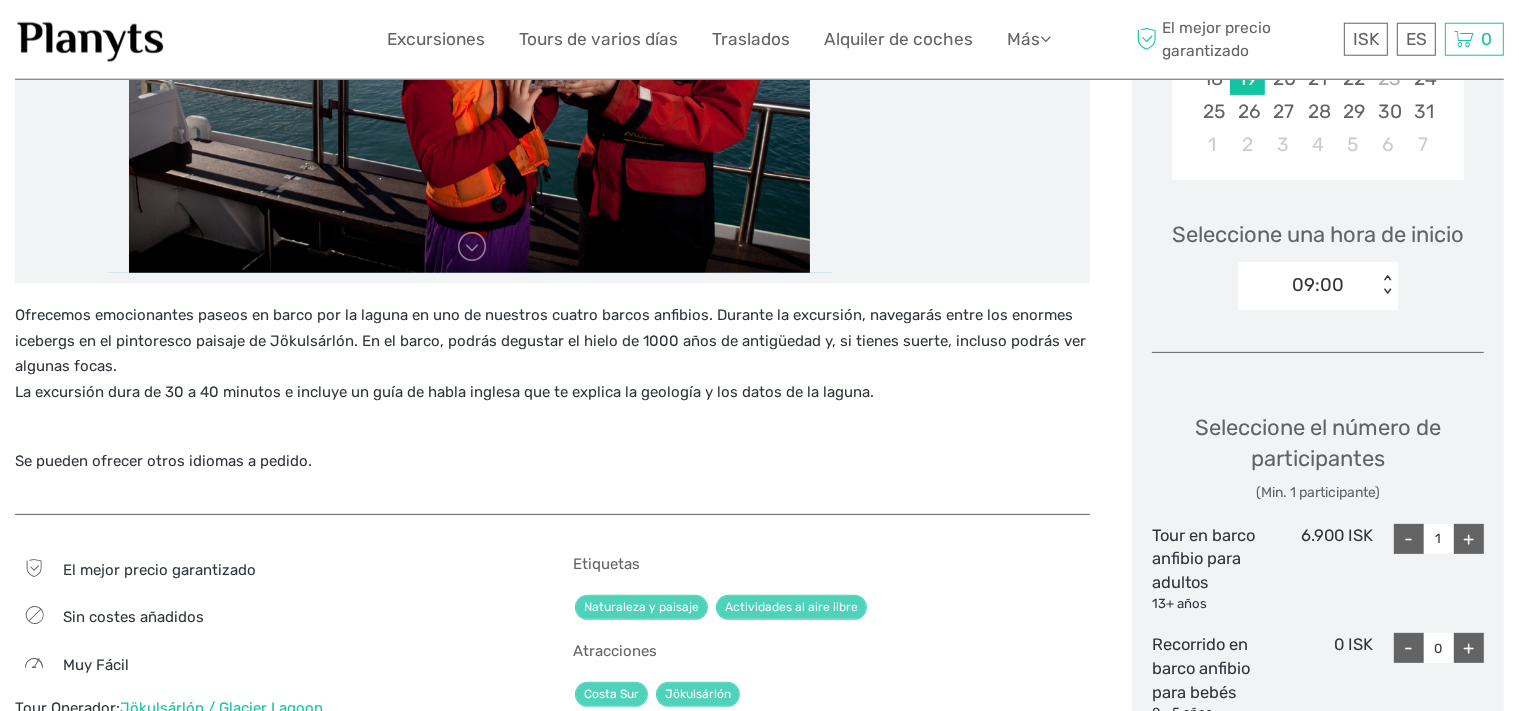 click on "Ofrecemos emocionantes paseos en barco por la laguna en uno de nuestros cuatro barcos anfibios. Durante la excursión, navegarás entre los enormes icebergs en el pintoresco paisaje de Jökulsárlón. En el barco, podrás degustar el hielo de 1000 años de antigüedad y, si tienes suerte, incluso podrás ver algunas focas.  La excursión dura de 30 a 40 minutos e incluye un guía de habla inglesa que te explica la geología y los datos de la laguna." at bounding box center [552, 354] 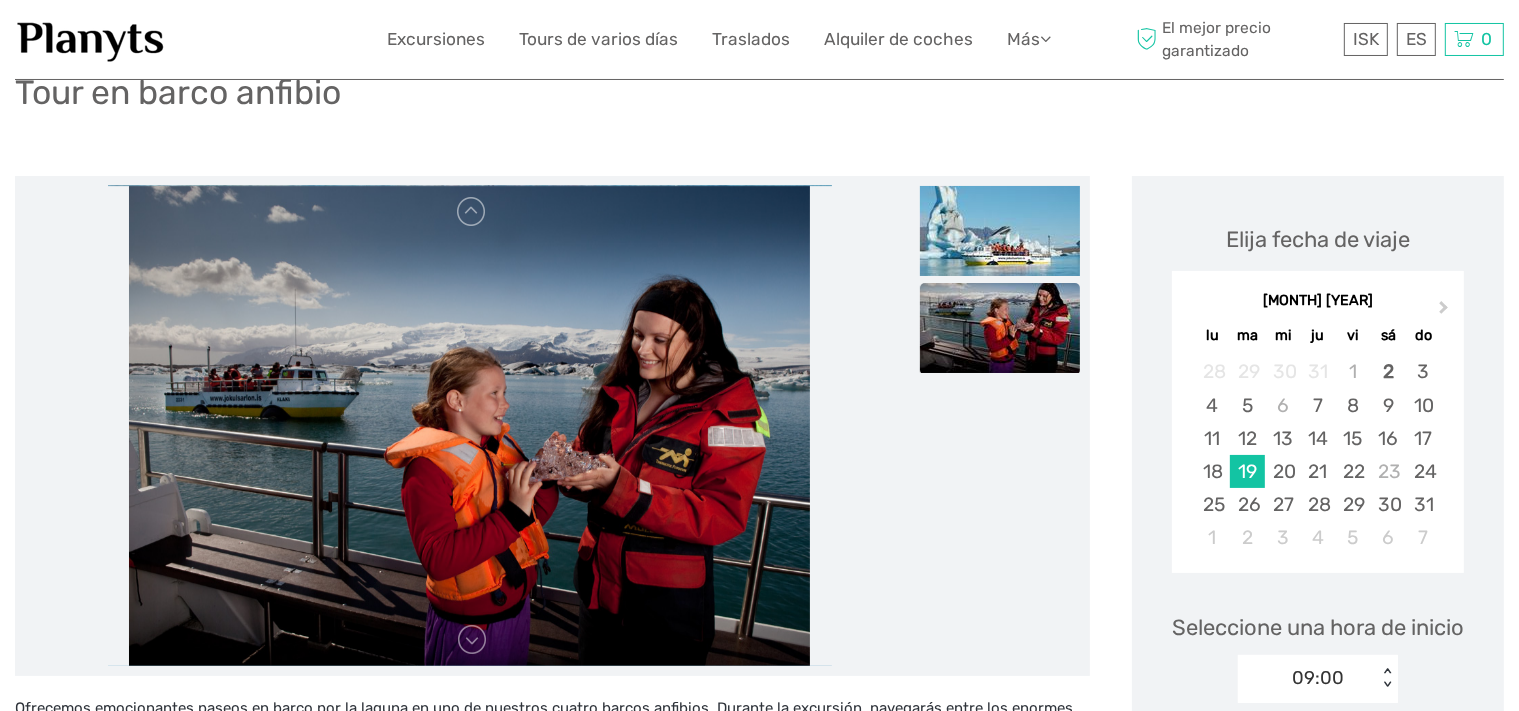 scroll, scrollTop: 232, scrollLeft: 0, axis: vertical 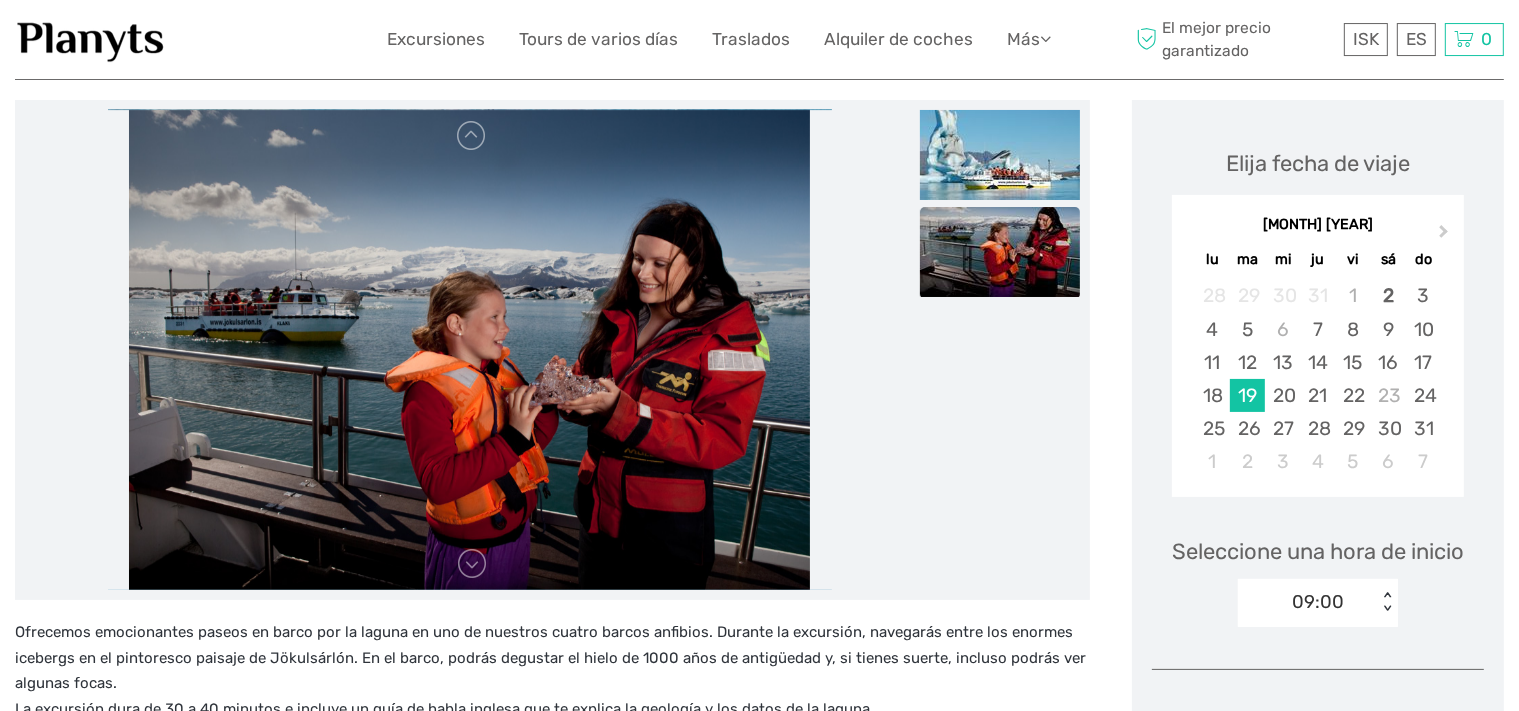 click at bounding box center (1000, 252) 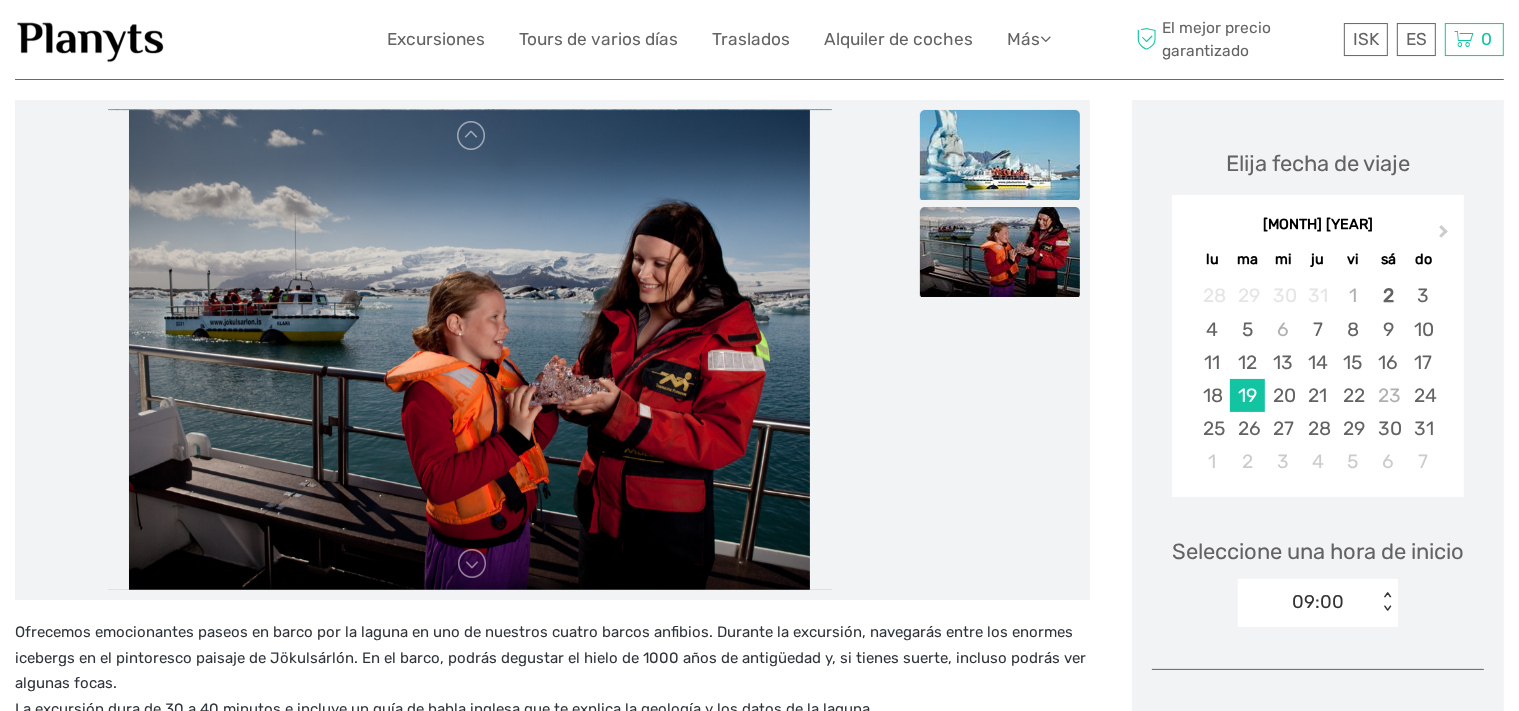 click at bounding box center [1000, 155] 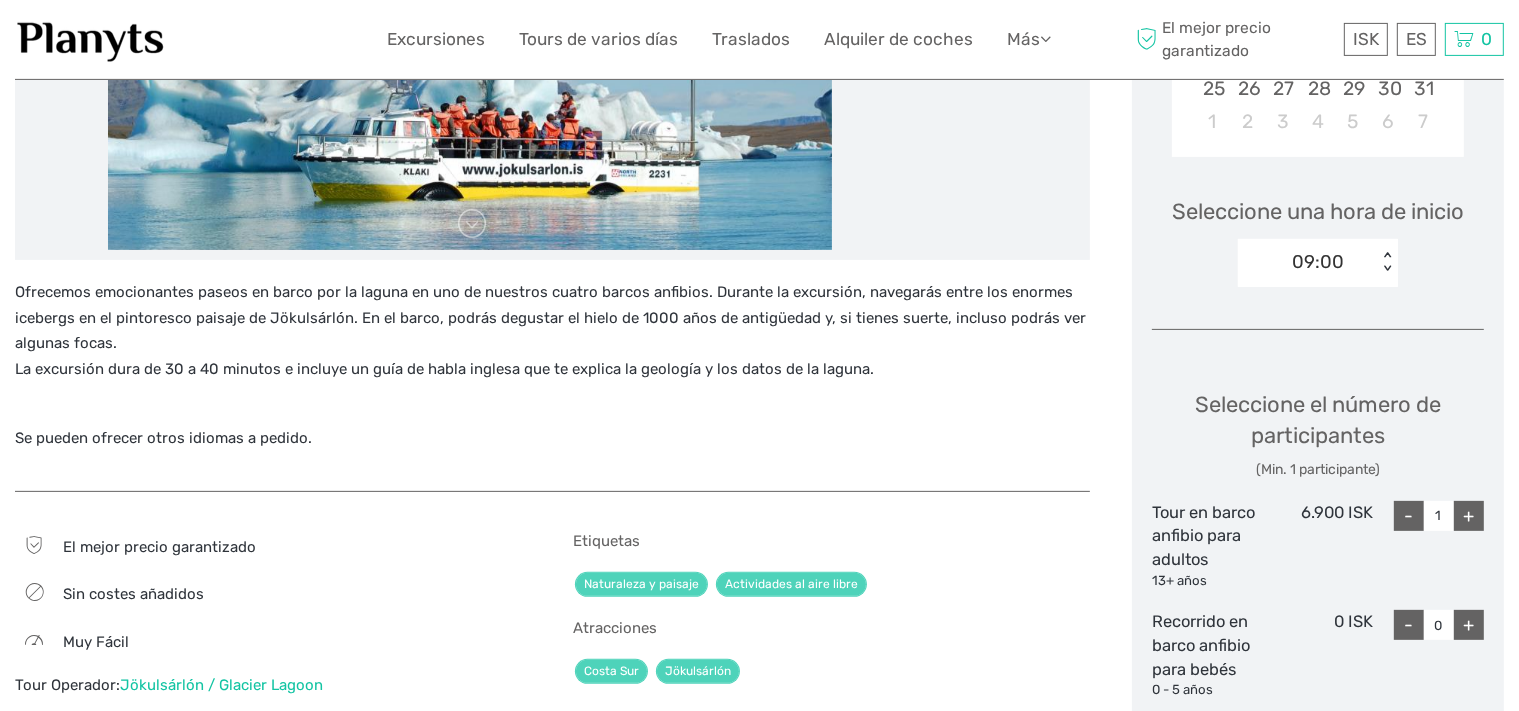 scroll, scrollTop: 628, scrollLeft: 0, axis: vertical 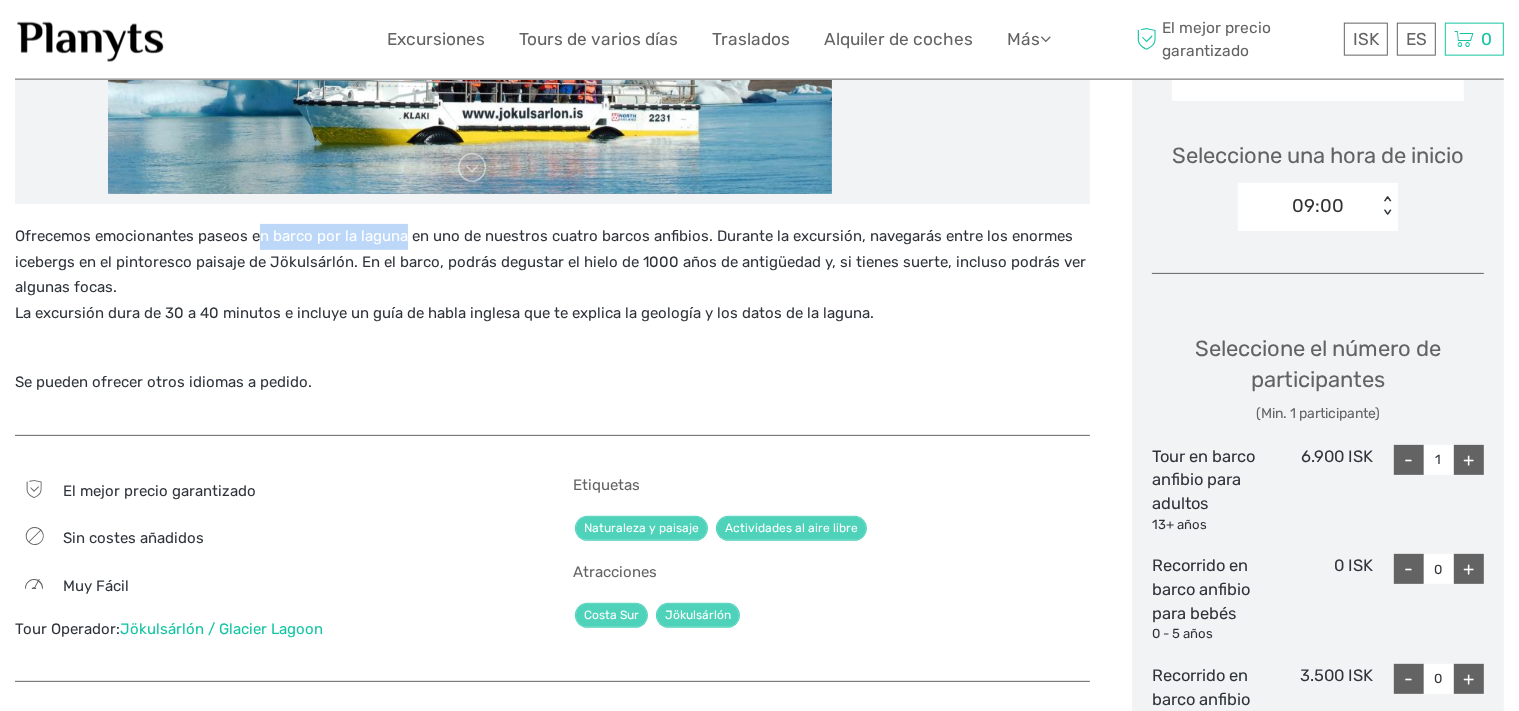 drag, startPoint x: 259, startPoint y: 236, endPoint x: 405, endPoint y: 230, distance: 146.12323 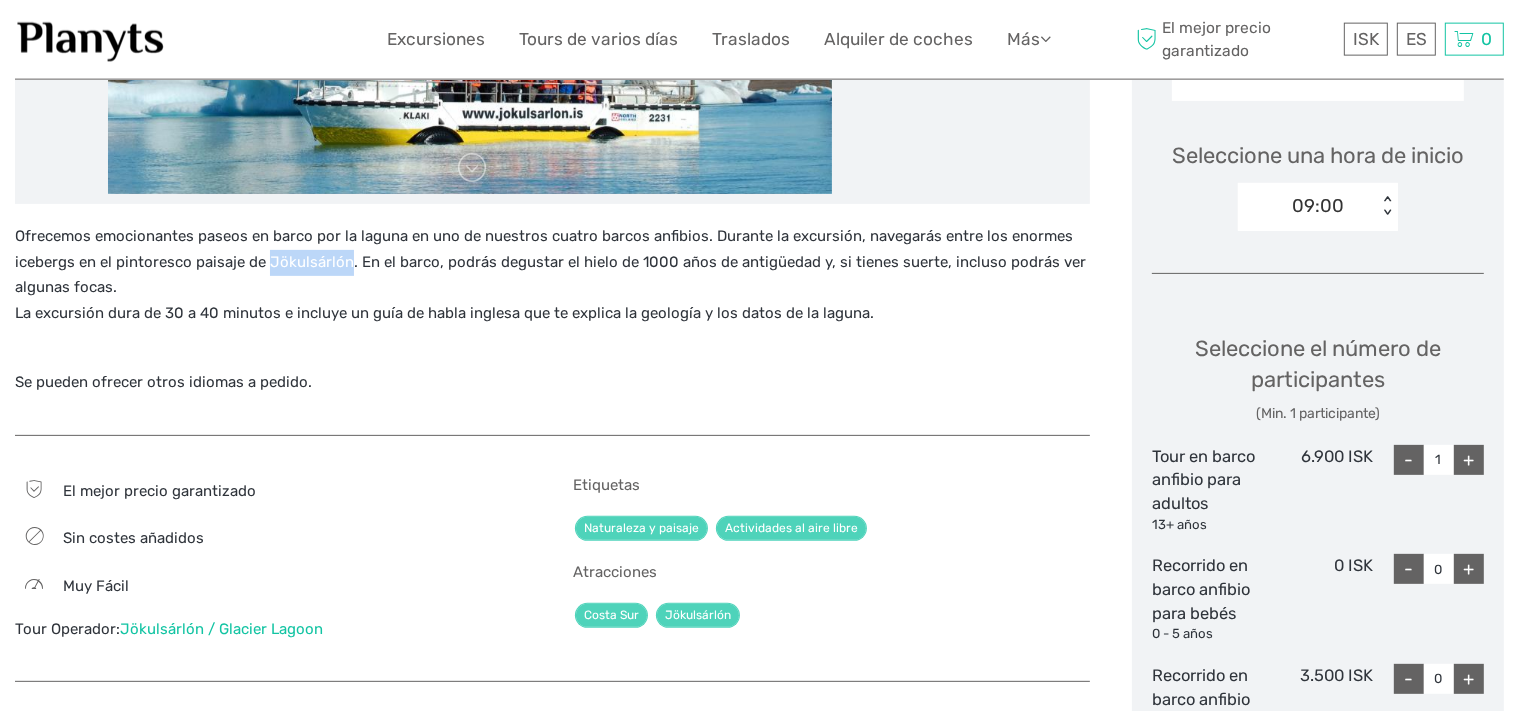 drag, startPoint x: 274, startPoint y: 262, endPoint x: 345, endPoint y: 262, distance: 71 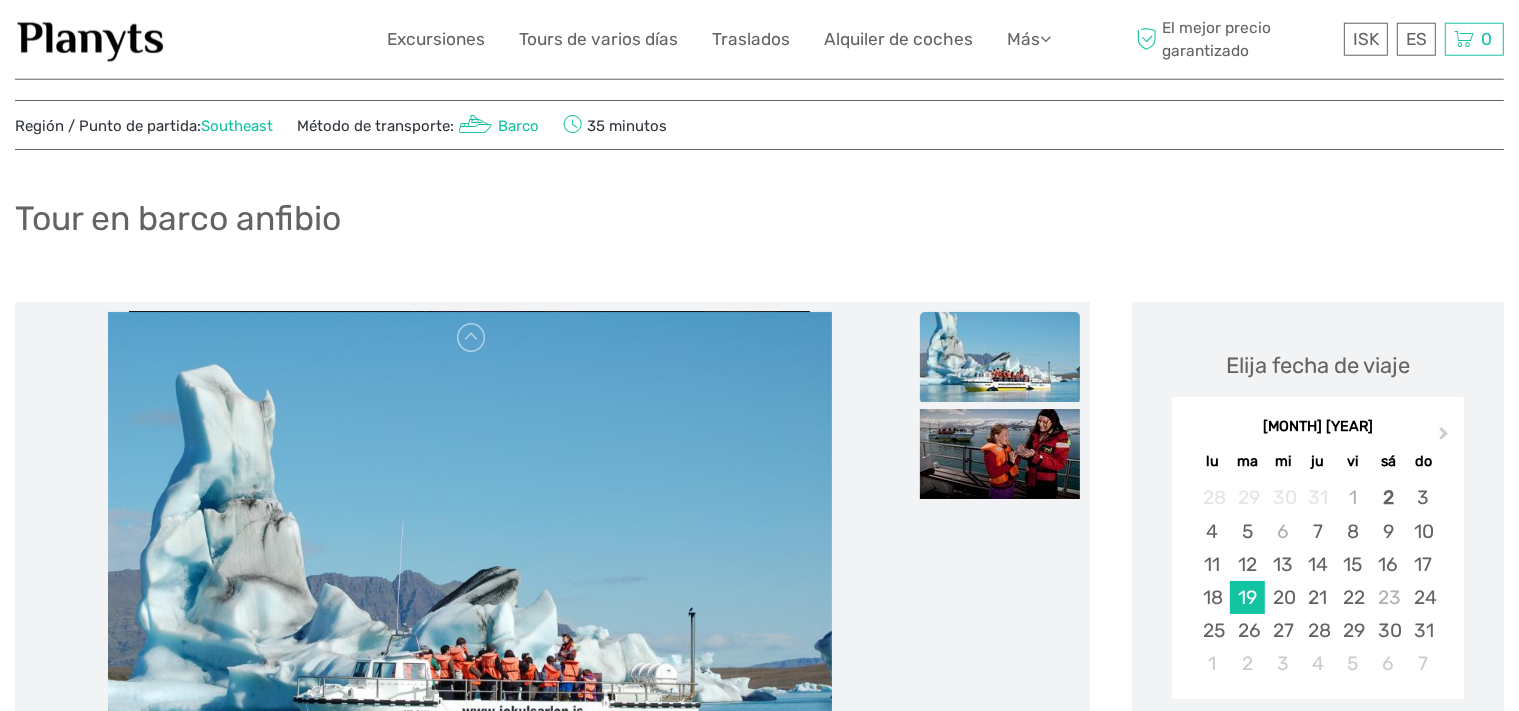 scroll, scrollTop: 12, scrollLeft: 0, axis: vertical 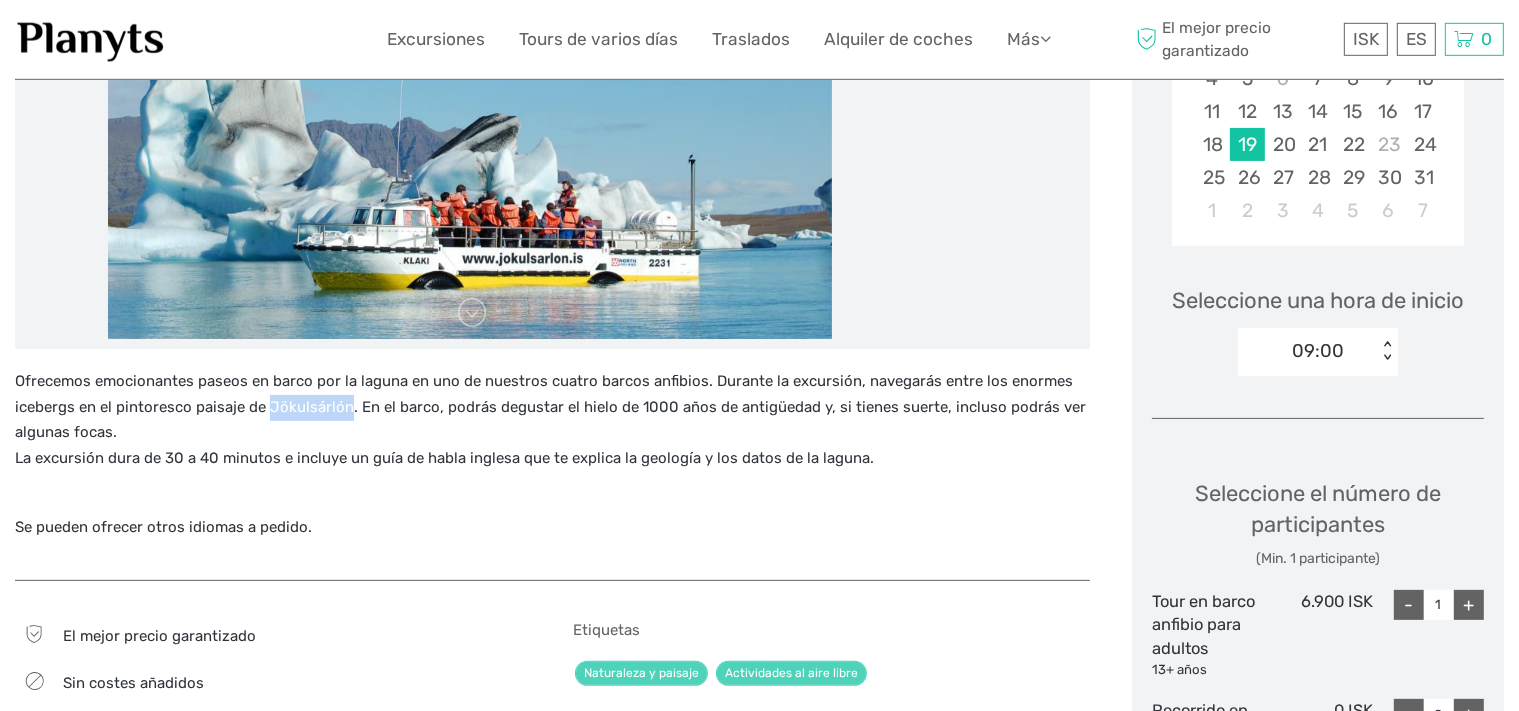 click on "Ofrecemos emocionantes paseos en barco por la laguna en uno de nuestros cuatro barcos anfibios. Durante la excursión, navegarás entre los enormes icebergs en el pintoresco paisaje de Jökulsárlón. En el barco, podrás degustar el hielo de 1000 años de antigüedad y, si tienes suerte, incluso podrás ver algunas focas.  La excursión dura de 30 a 40 minutos e incluye un guía de habla inglesa que te explica la geología y los datos de la laguna." at bounding box center [552, 420] 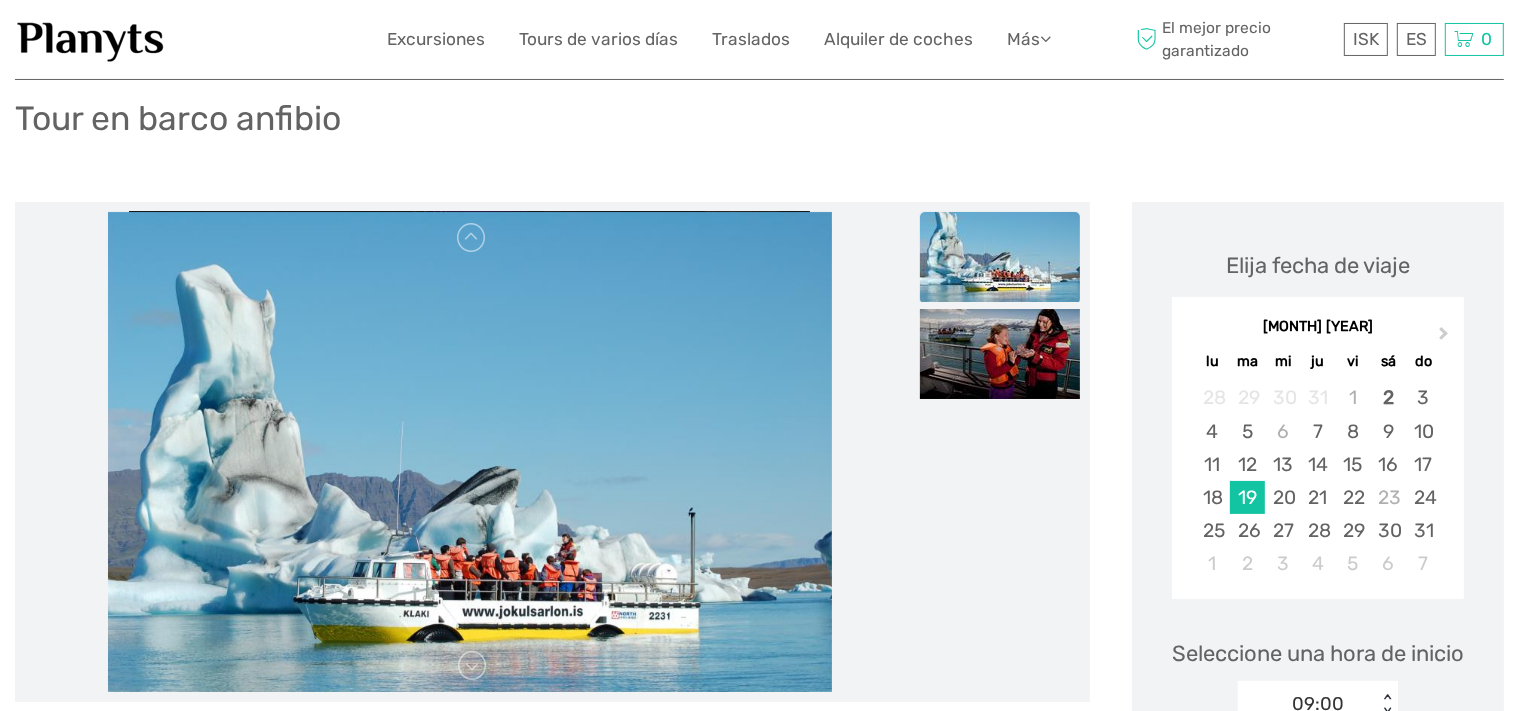 scroll, scrollTop: 0, scrollLeft: 0, axis: both 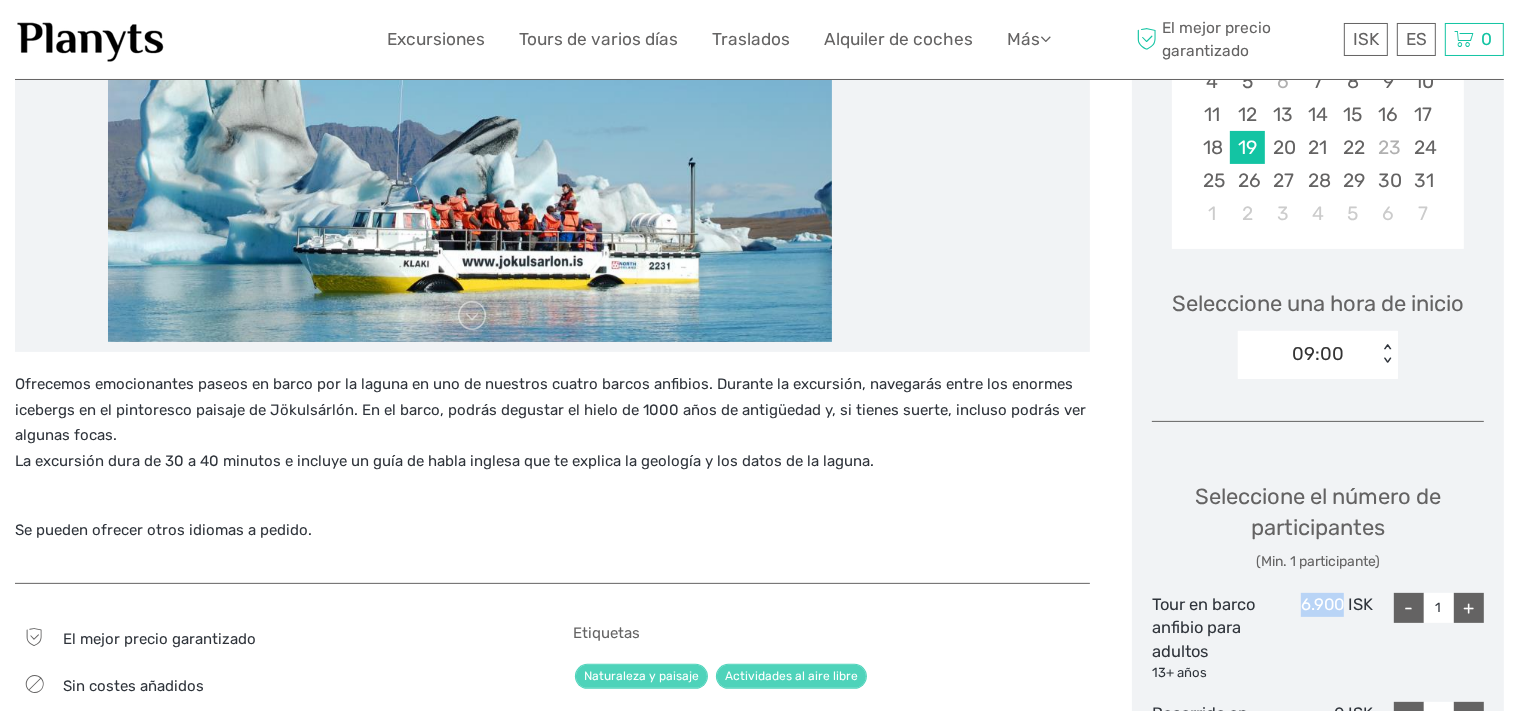 drag, startPoint x: 1303, startPoint y: 607, endPoint x: 1346, endPoint y: 605, distance: 43.046486 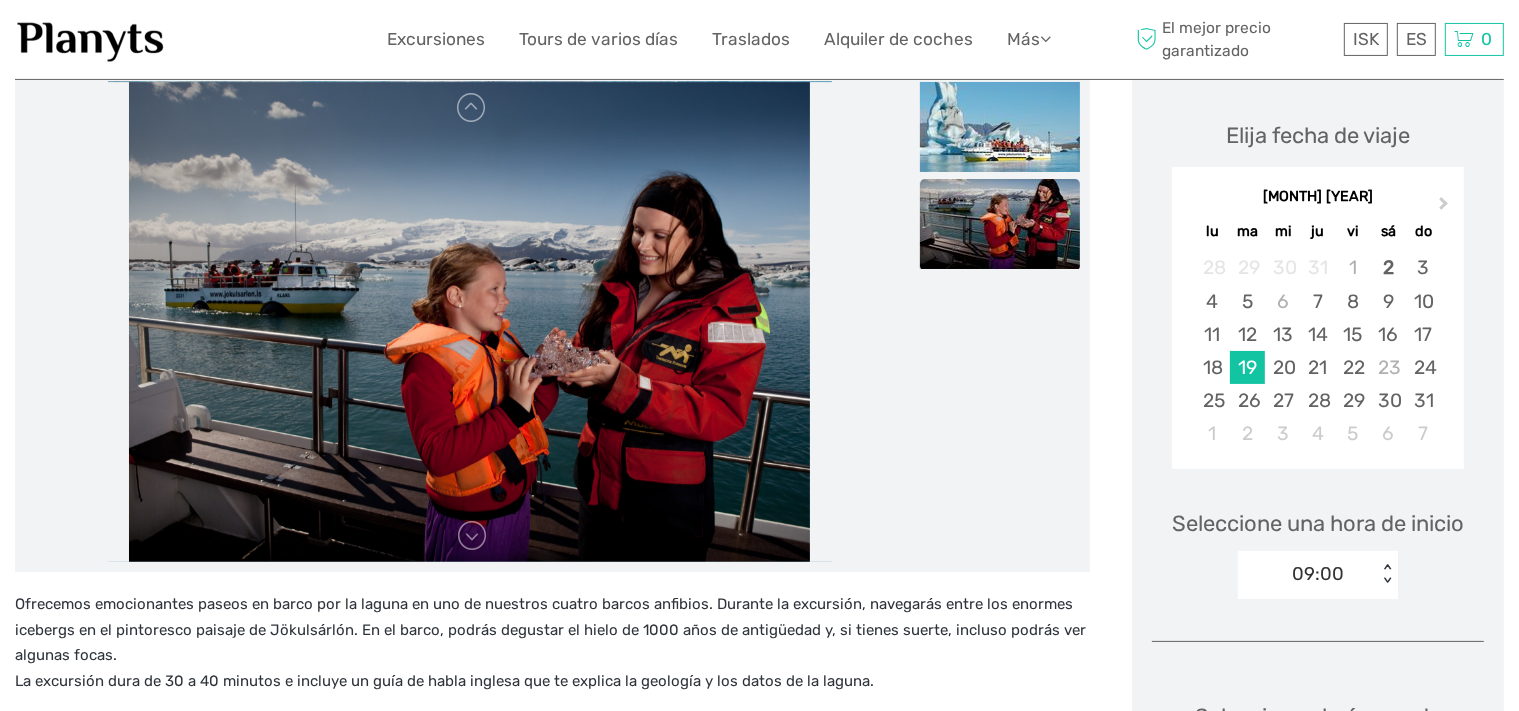 scroll, scrollTop: 209, scrollLeft: 0, axis: vertical 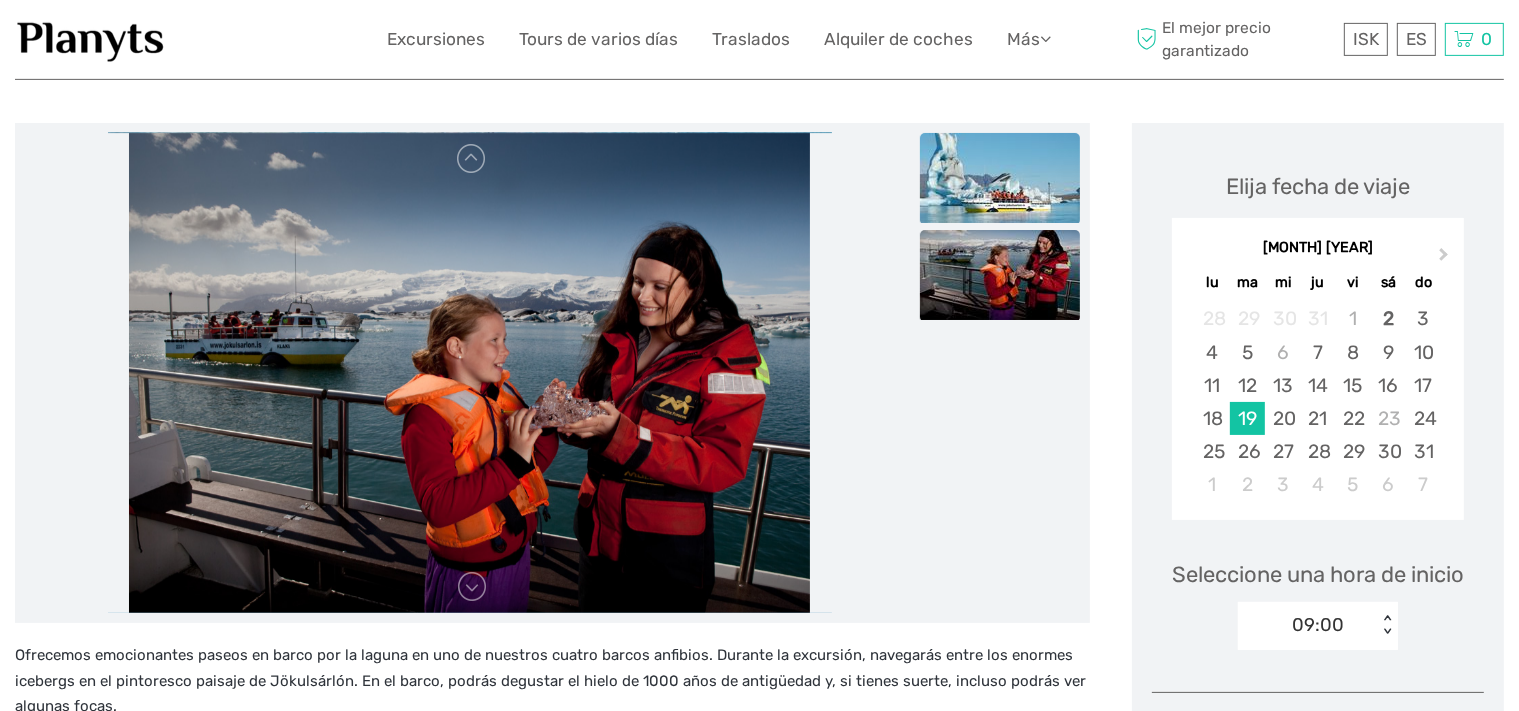 click at bounding box center [1000, 178] 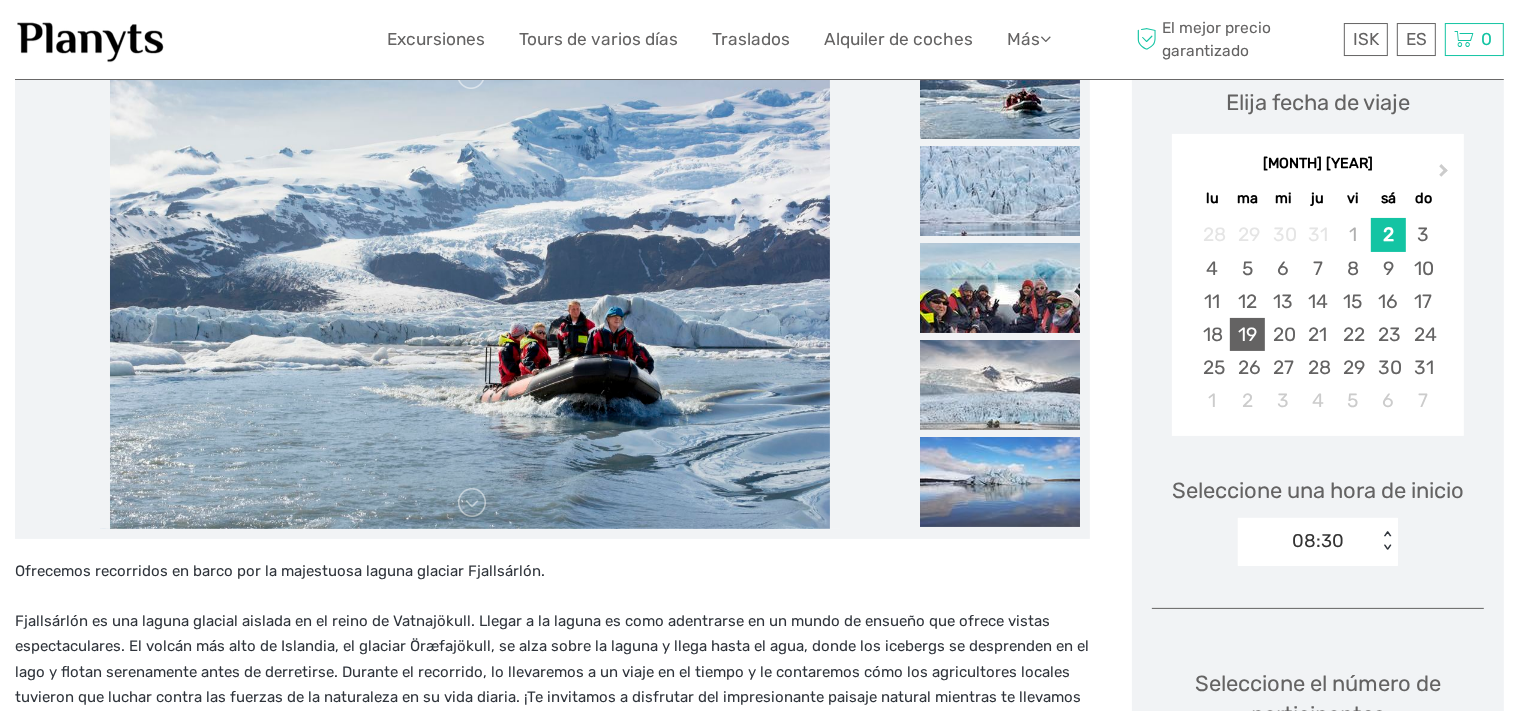 scroll, scrollTop: 293, scrollLeft: 0, axis: vertical 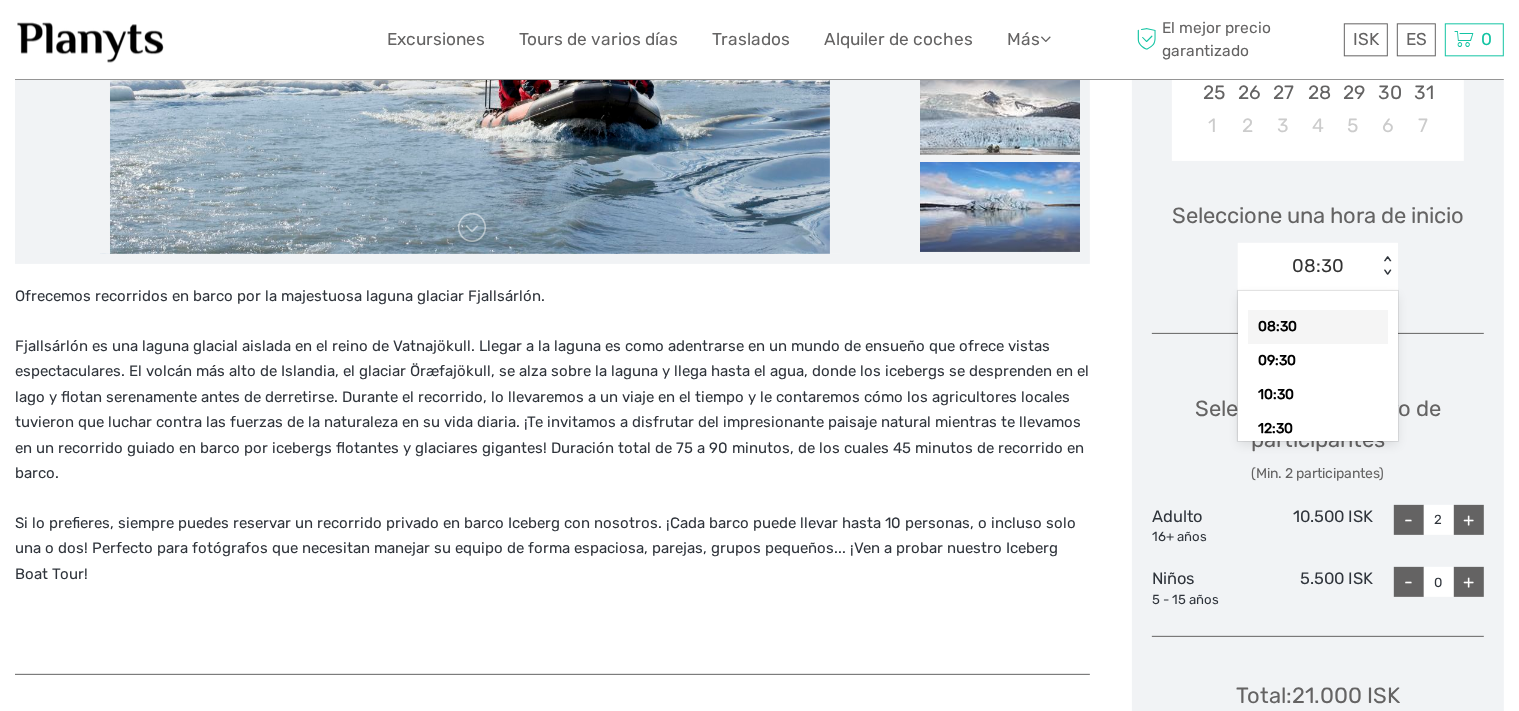 click on "< >" at bounding box center [1387, 266] 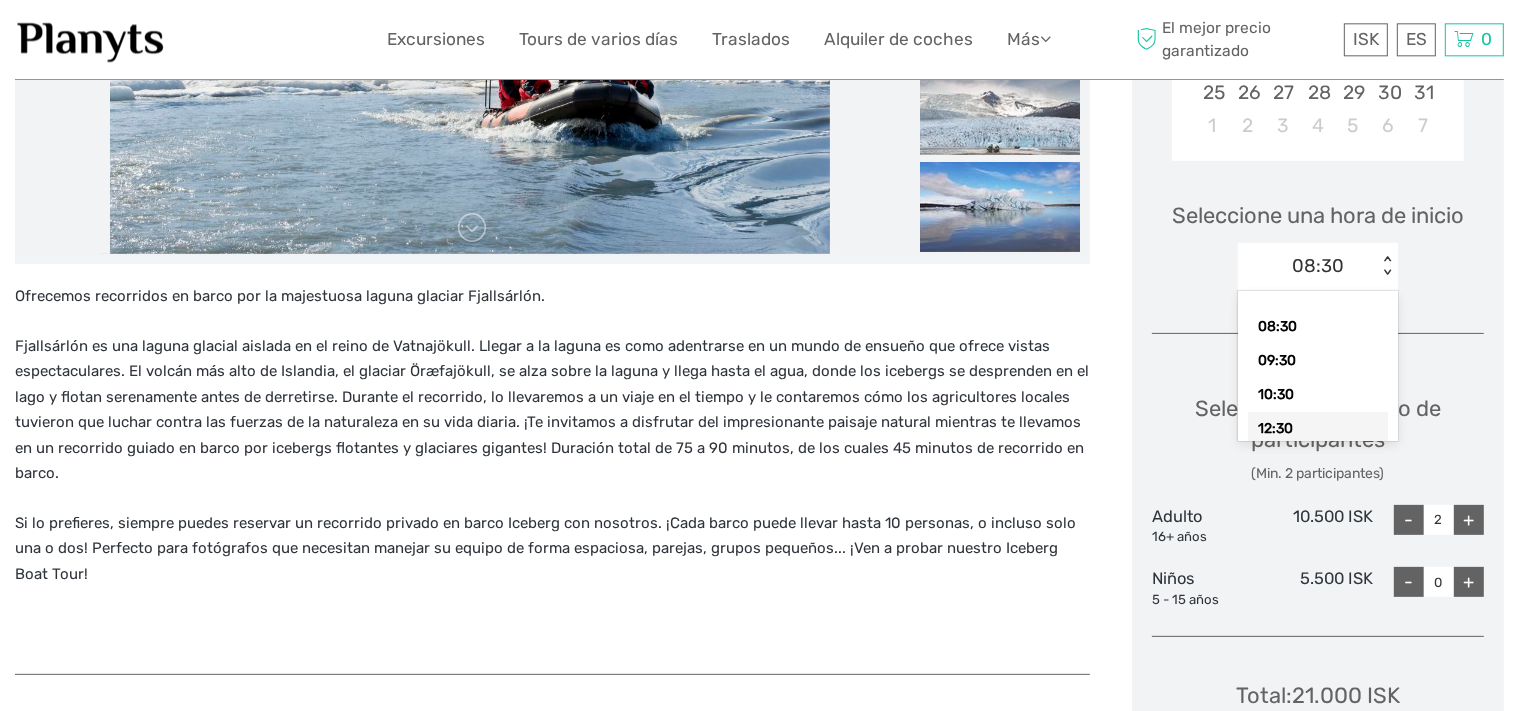 click on "12:30" at bounding box center (1318, 429) 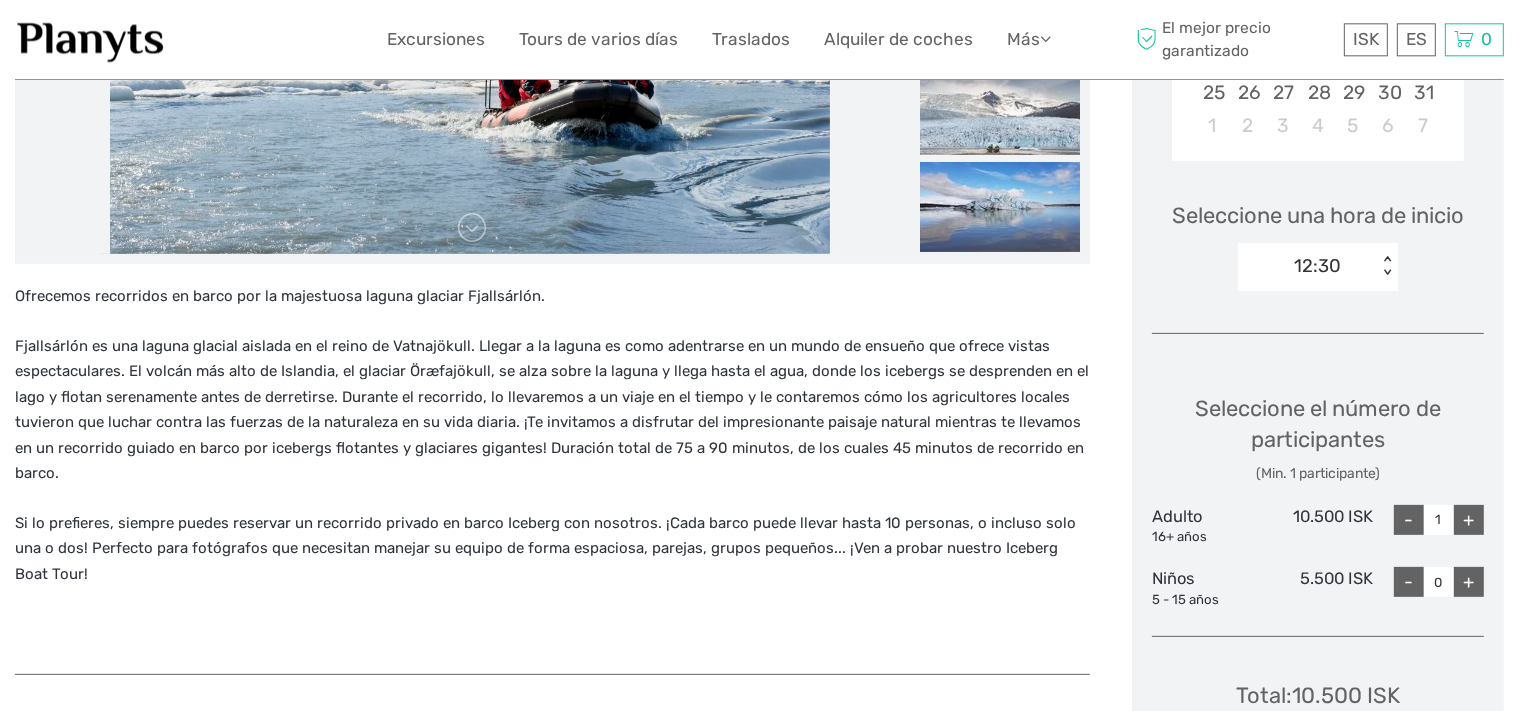 type on "1" 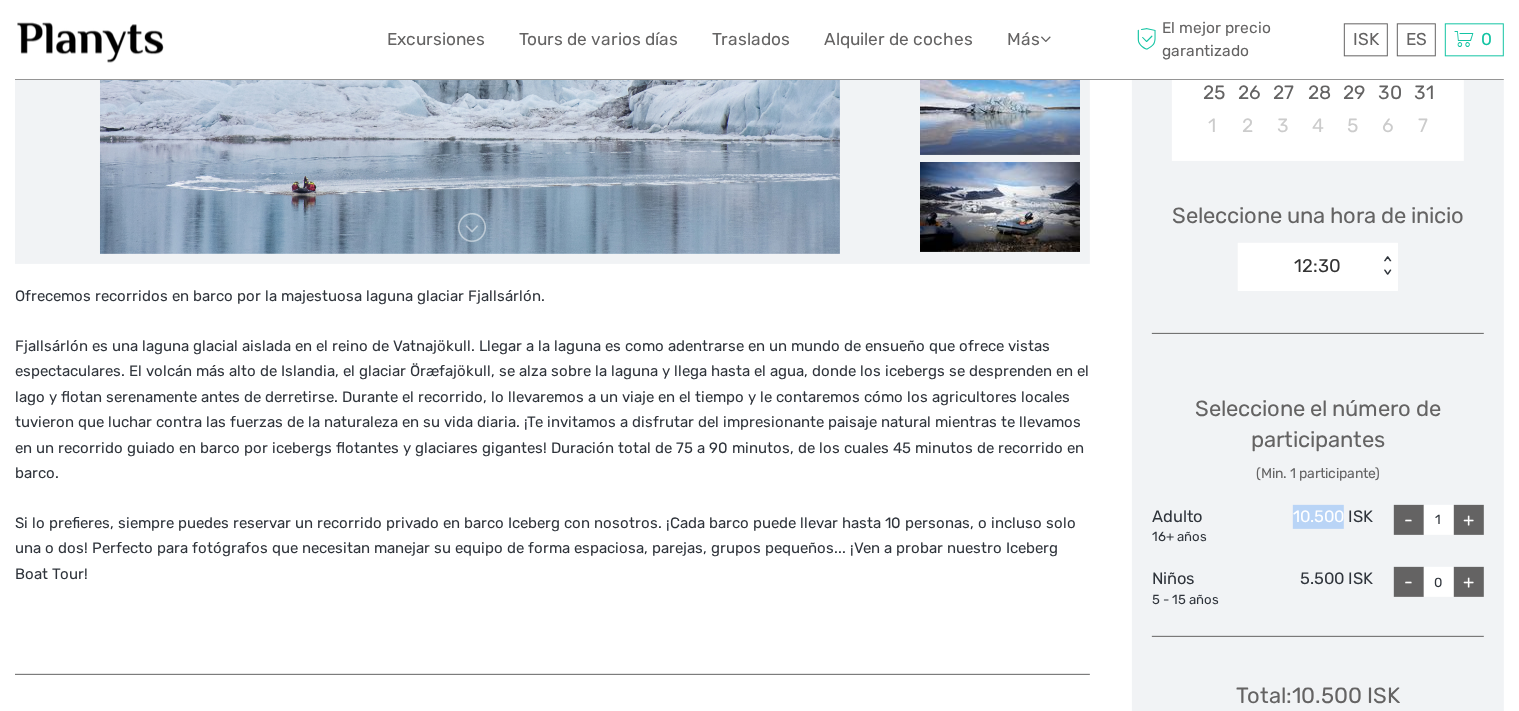 drag, startPoint x: 1294, startPoint y: 510, endPoint x: 1345, endPoint y: 501, distance: 51.78803 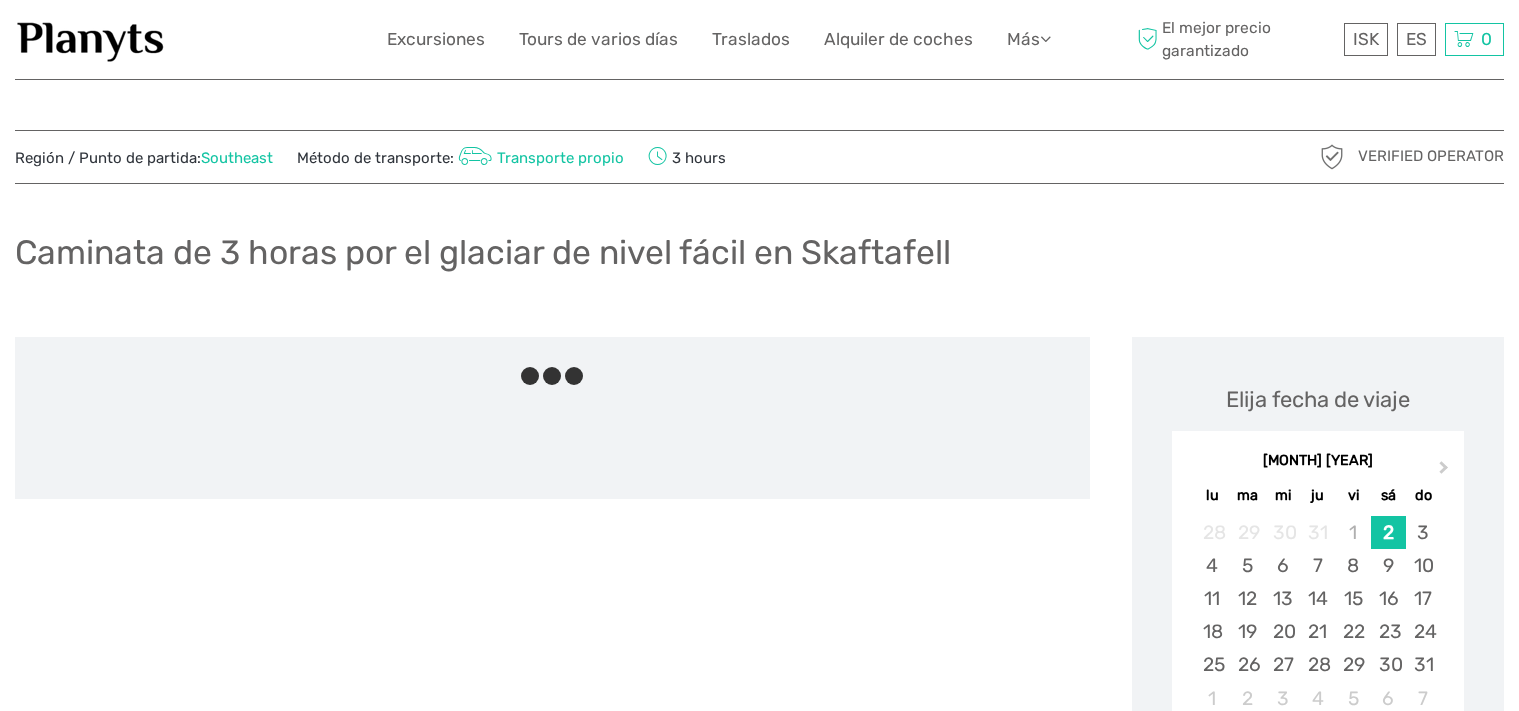 scroll, scrollTop: 0, scrollLeft: 0, axis: both 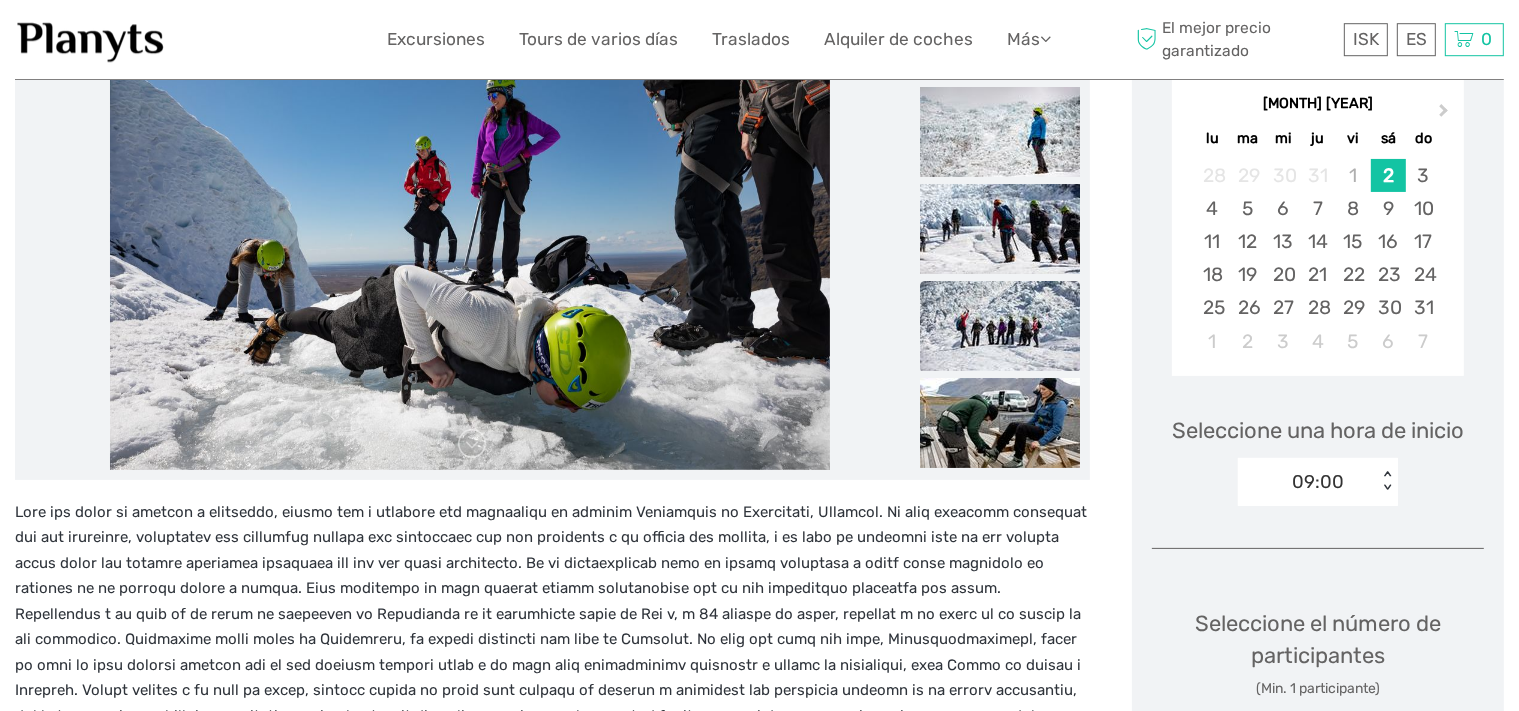 click at bounding box center [1000, 326] 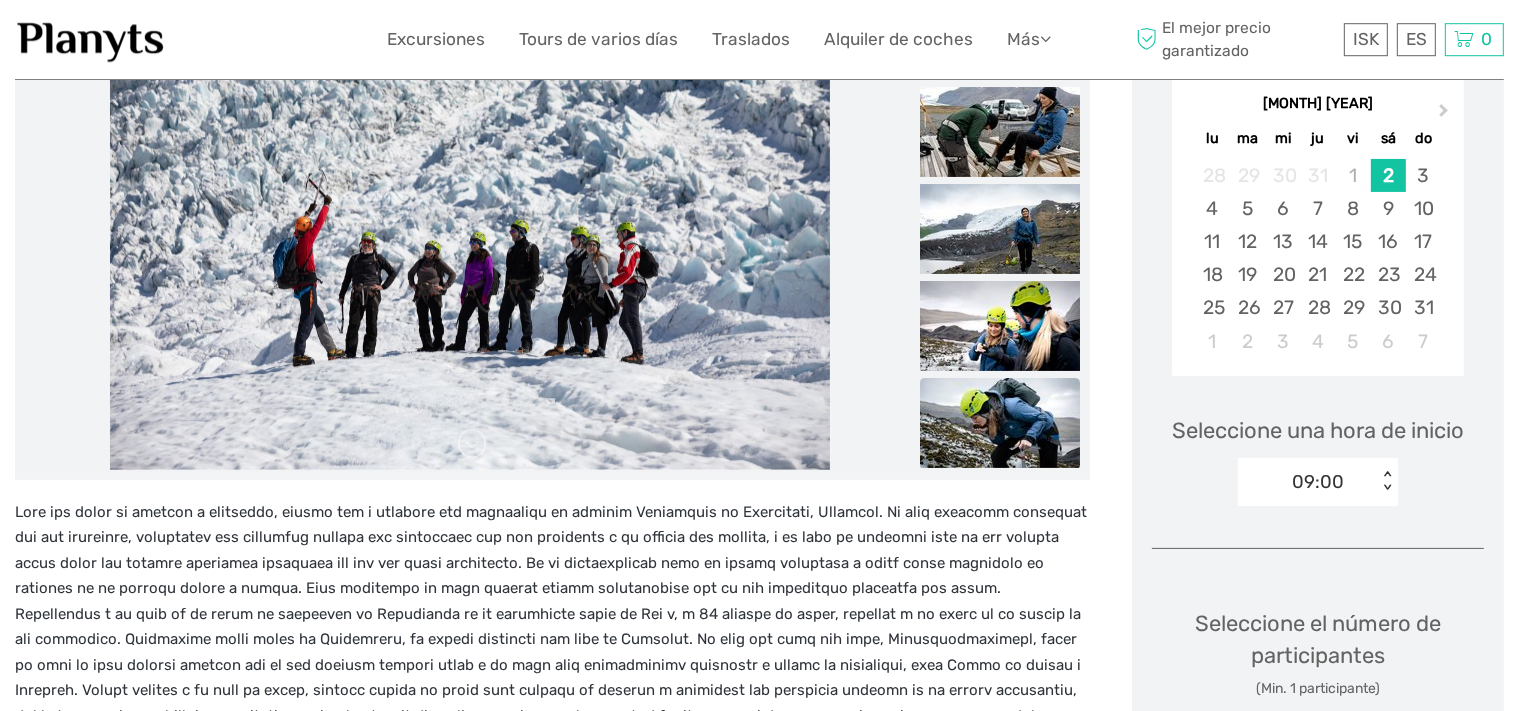 click at bounding box center (1000, 423) 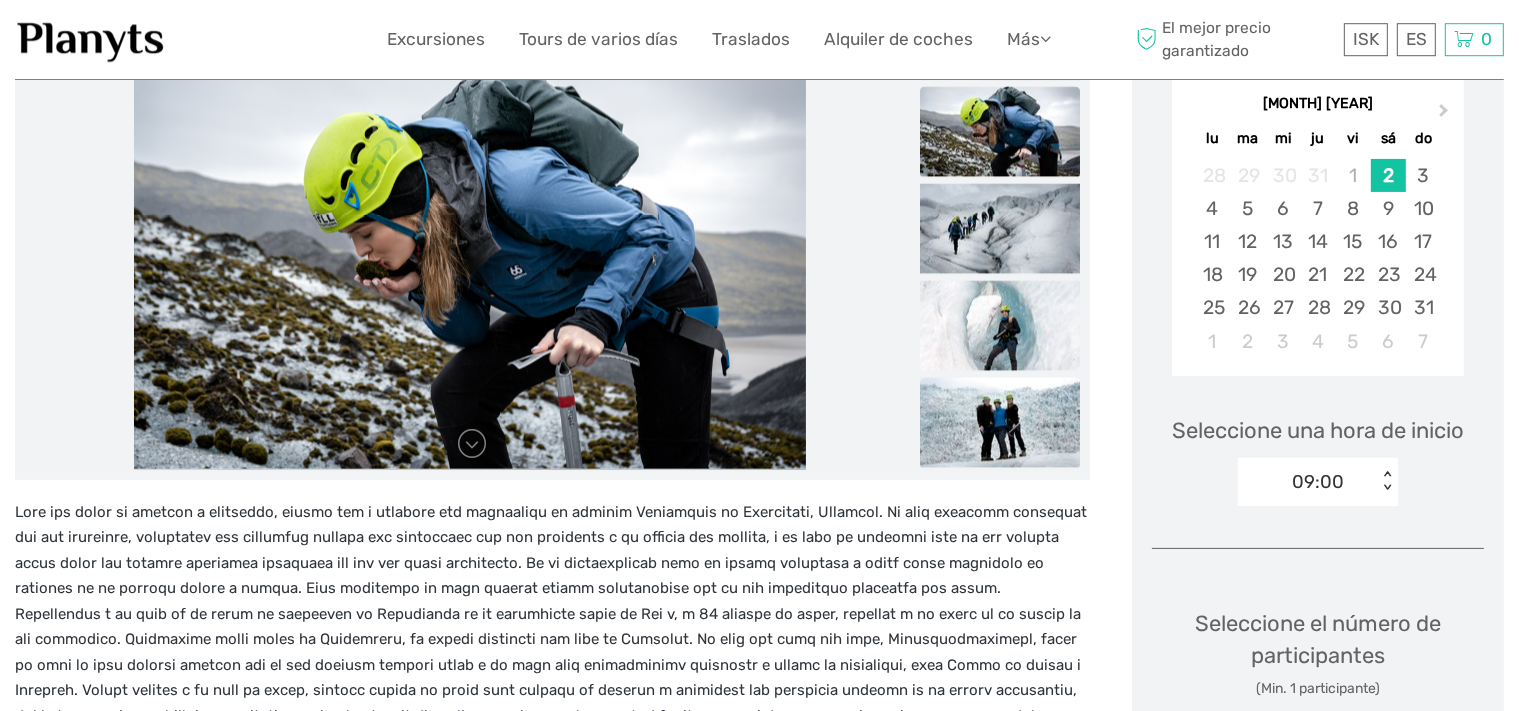 click at bounding box center [1000, 422] 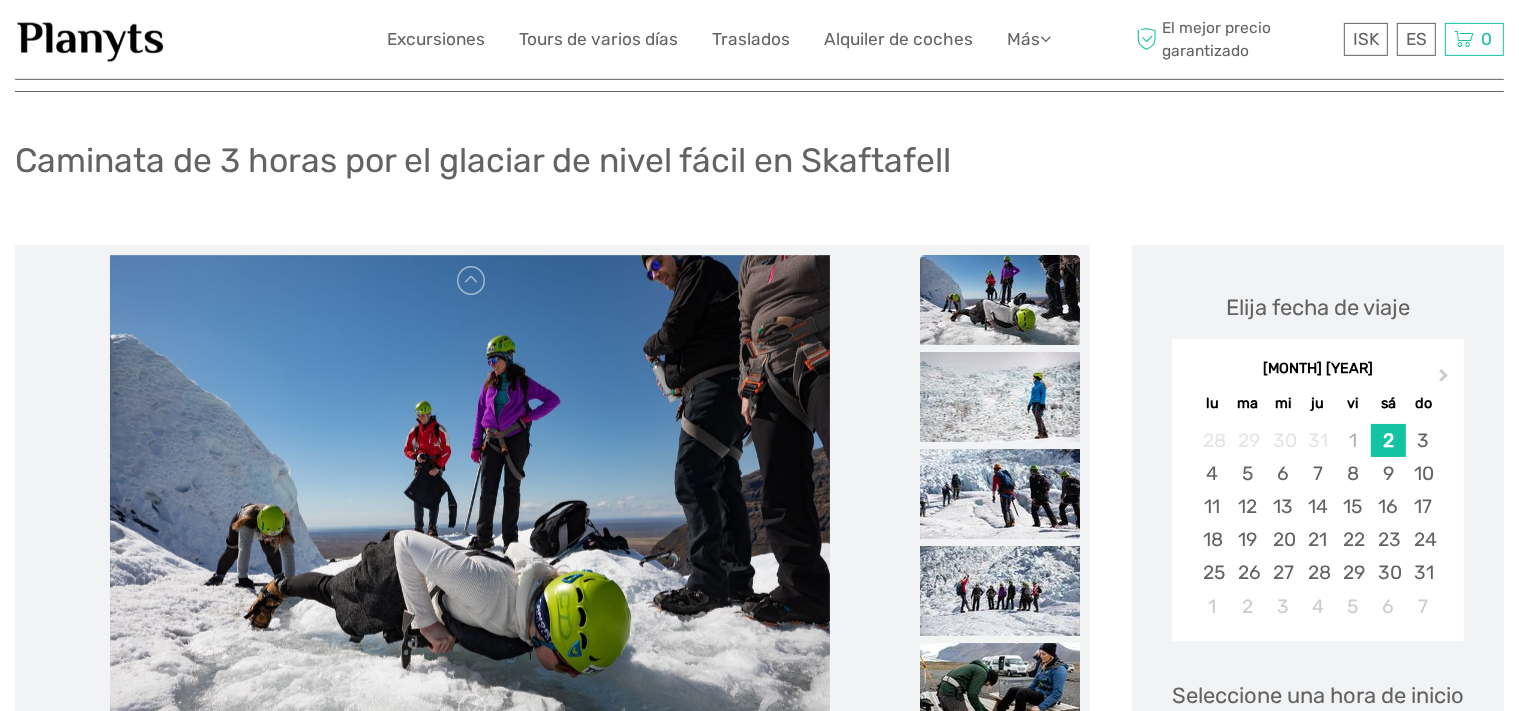 scroll, scrollTop: 78, scrollLeft: 0, axis: vertical 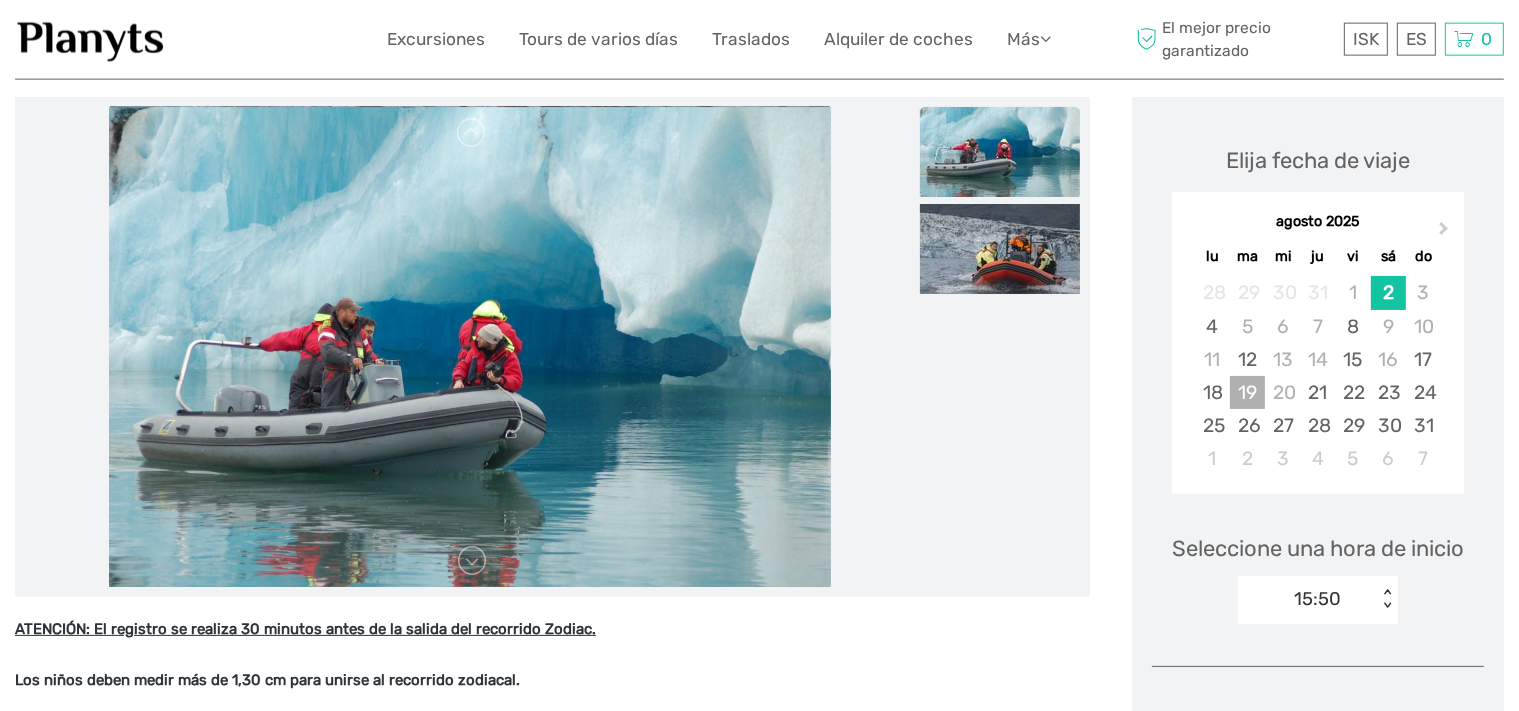 click on "19" at bounding box center (1247, 392) 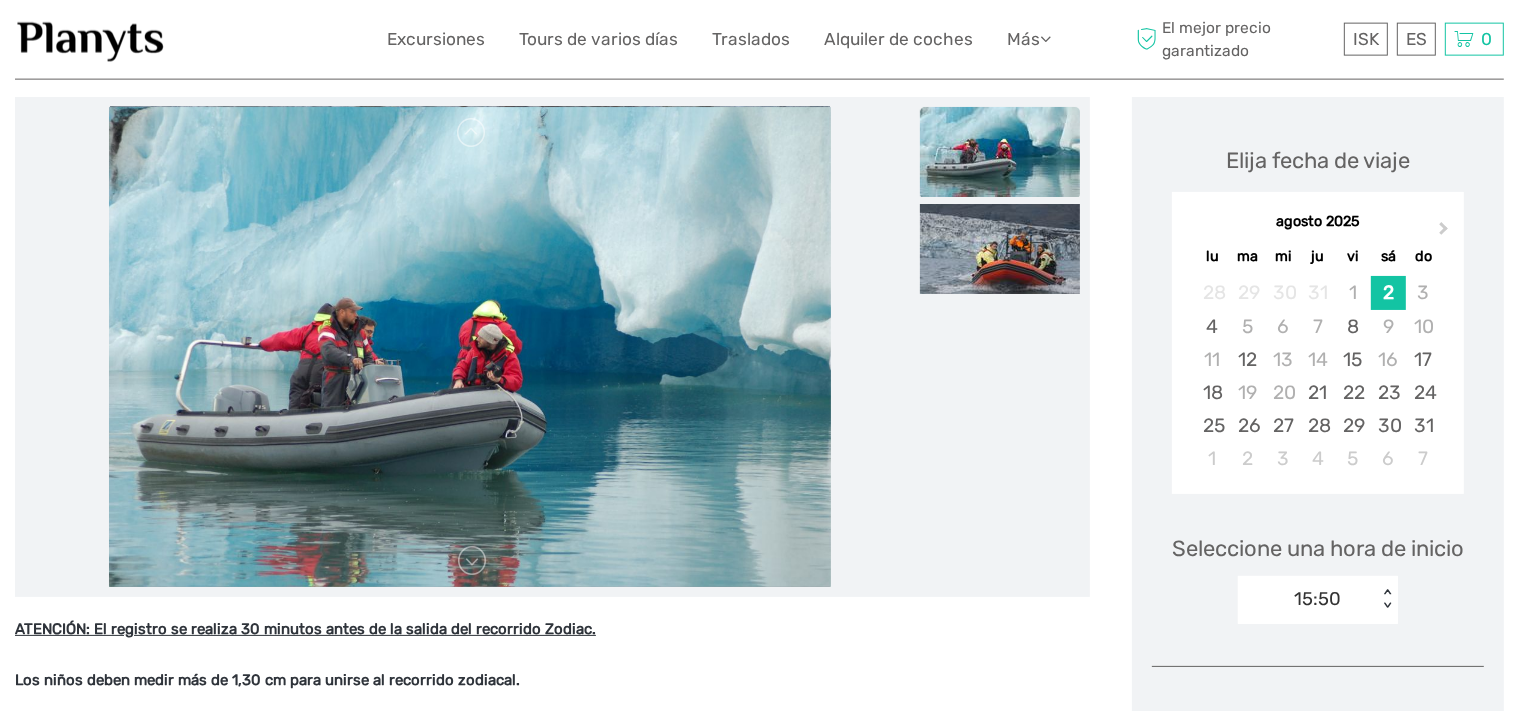 scroll, scrollTop: 0, scrollLeft: 0, axis: both 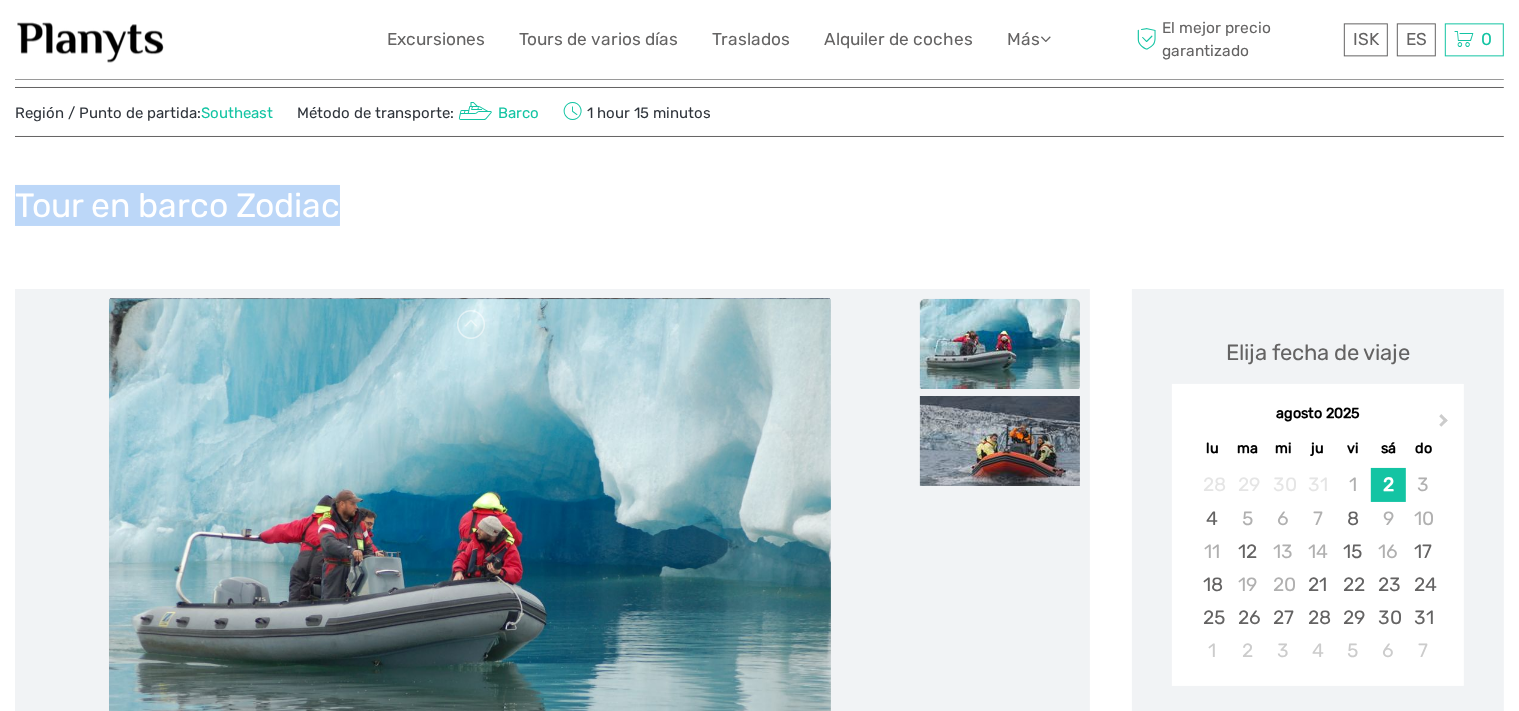 drag, startPoint x: 19, startPoint y: 200, endPoint x: 403, endPoint y: 218, distance: 384.42163 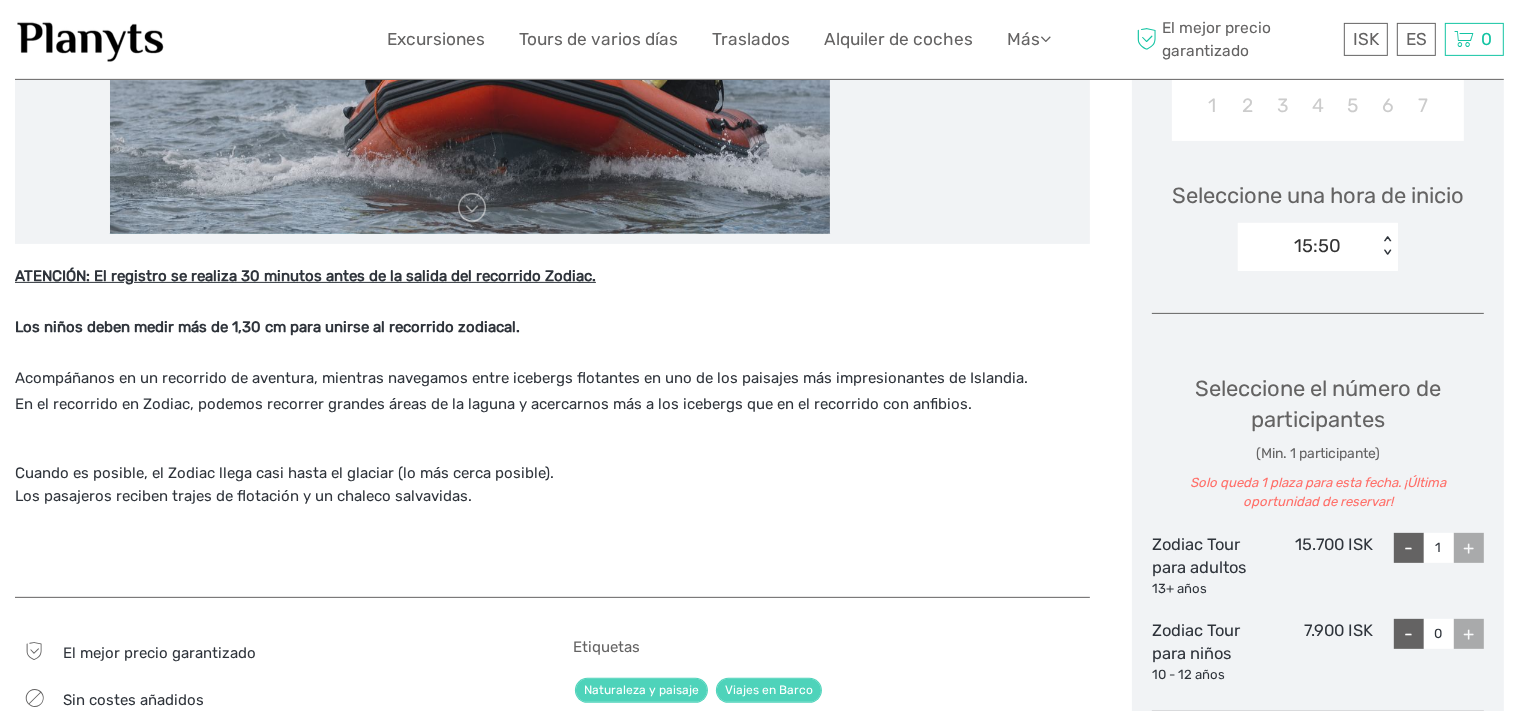 scroll, scrollTop: 600, scrollLeft: 0, axis: vertical 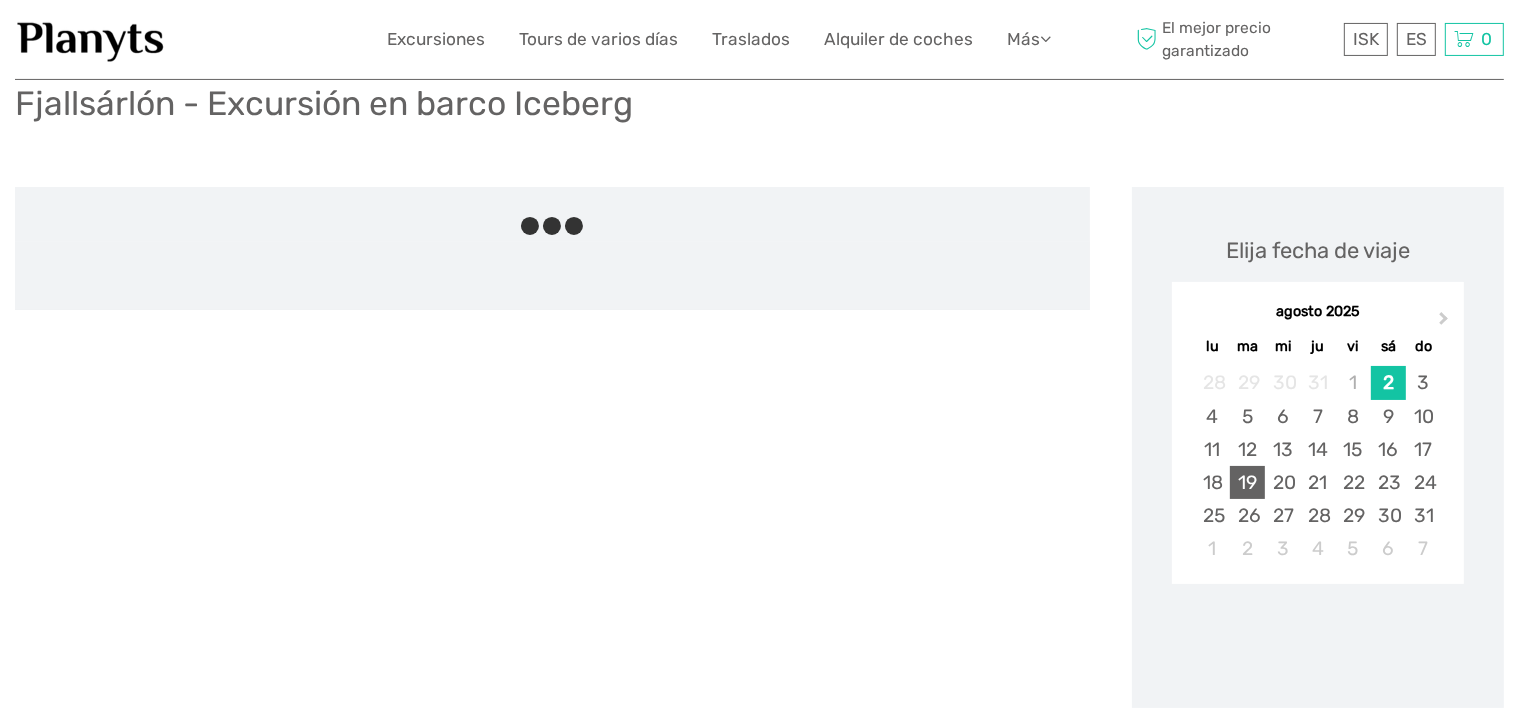 click on "19" at bounding box center (1247, 482) 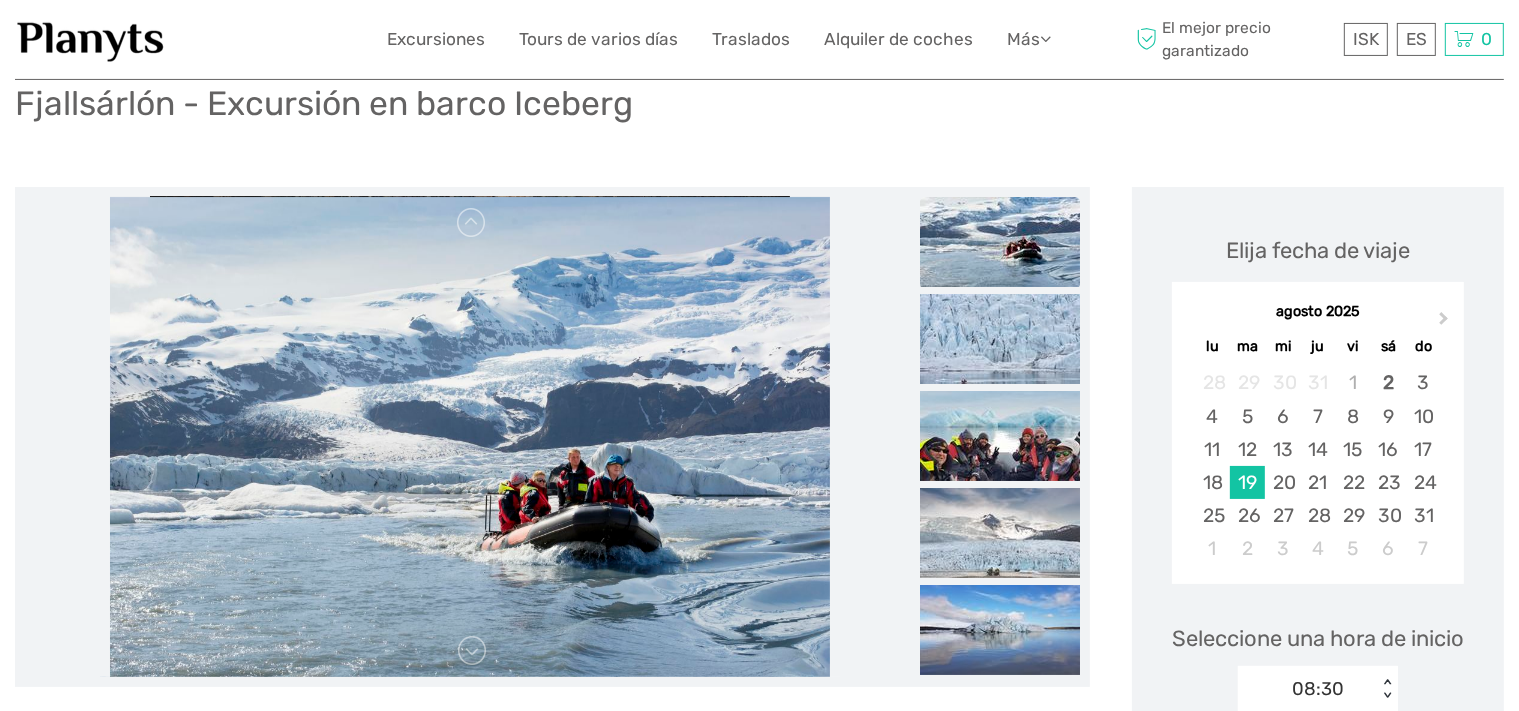 scroll, scrollTop: 0, scrollLeft: 0, axis: both 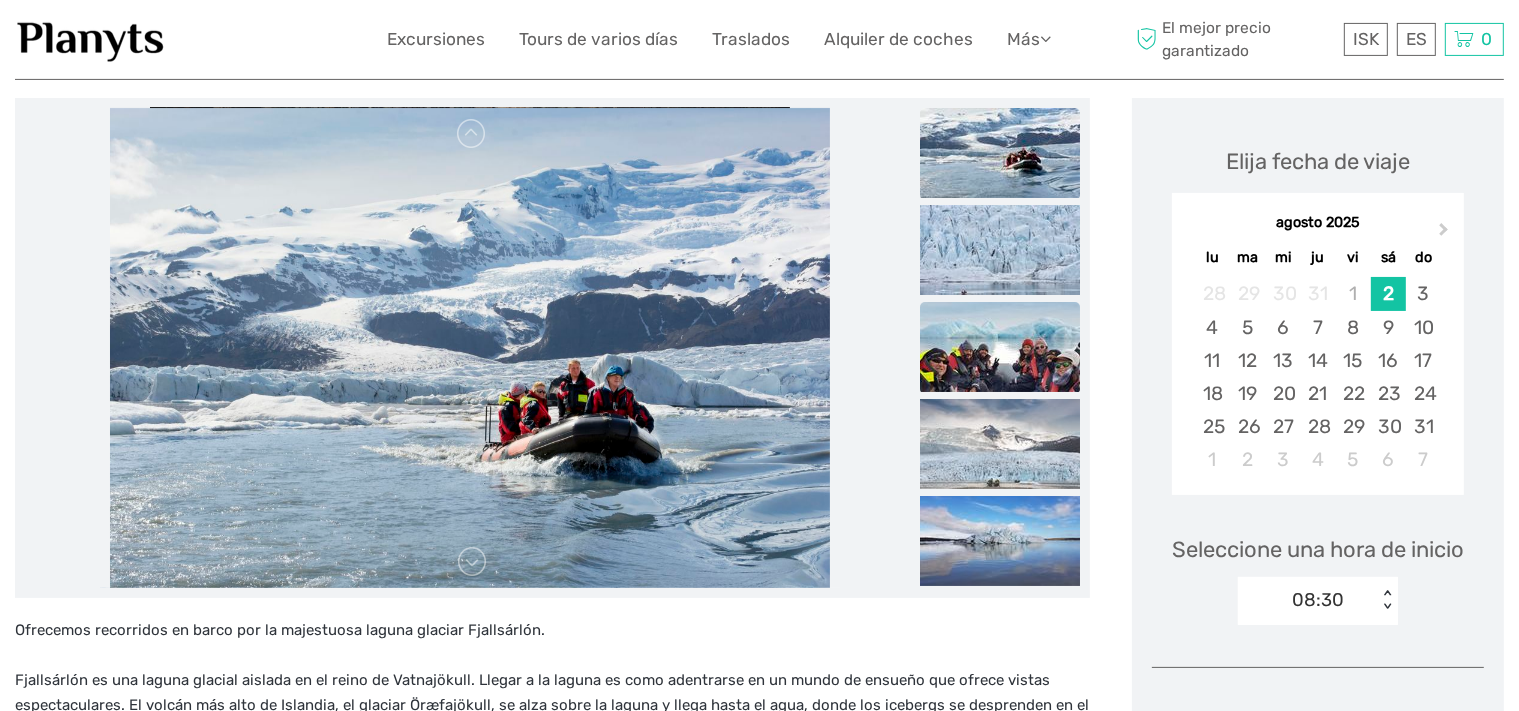 click at bounding box center [1000, 347] 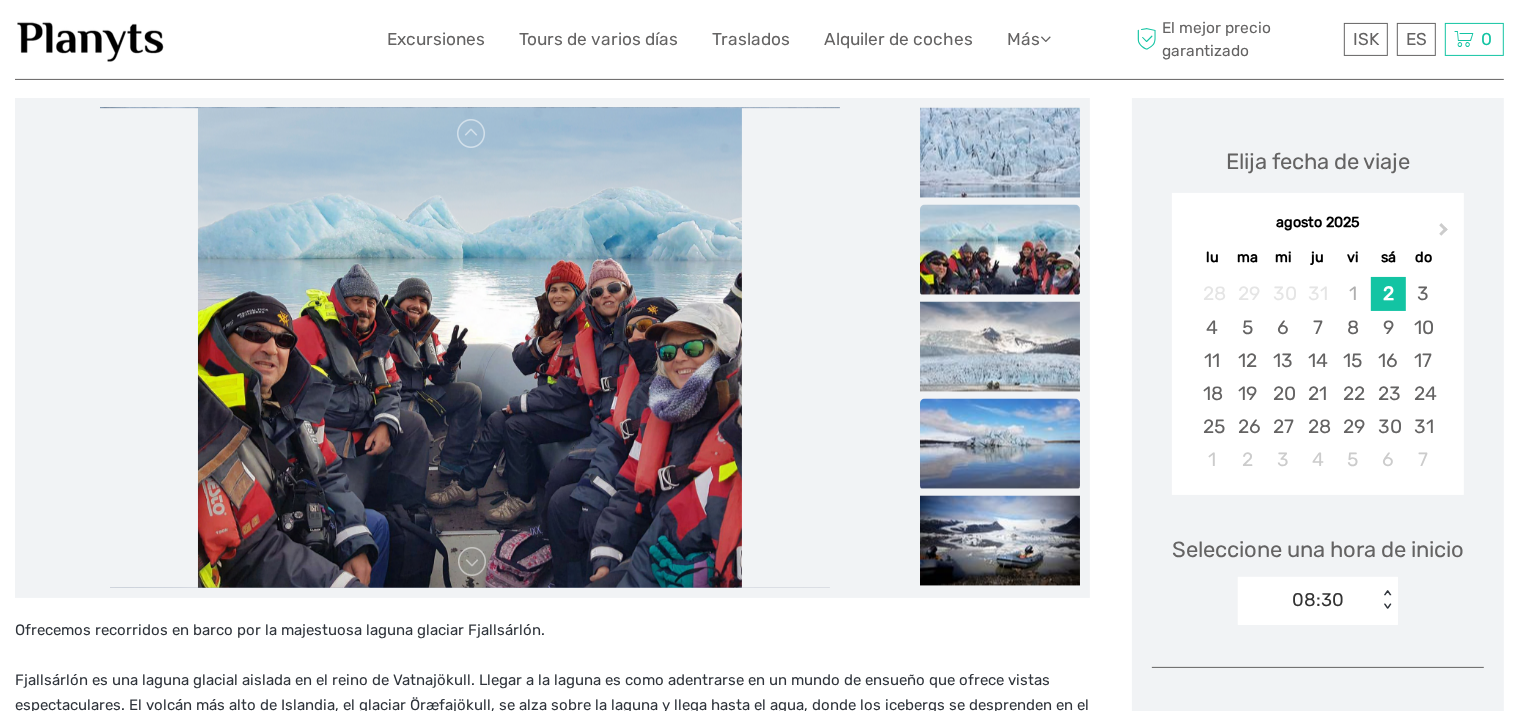 click at bounding box center (1000, 444) 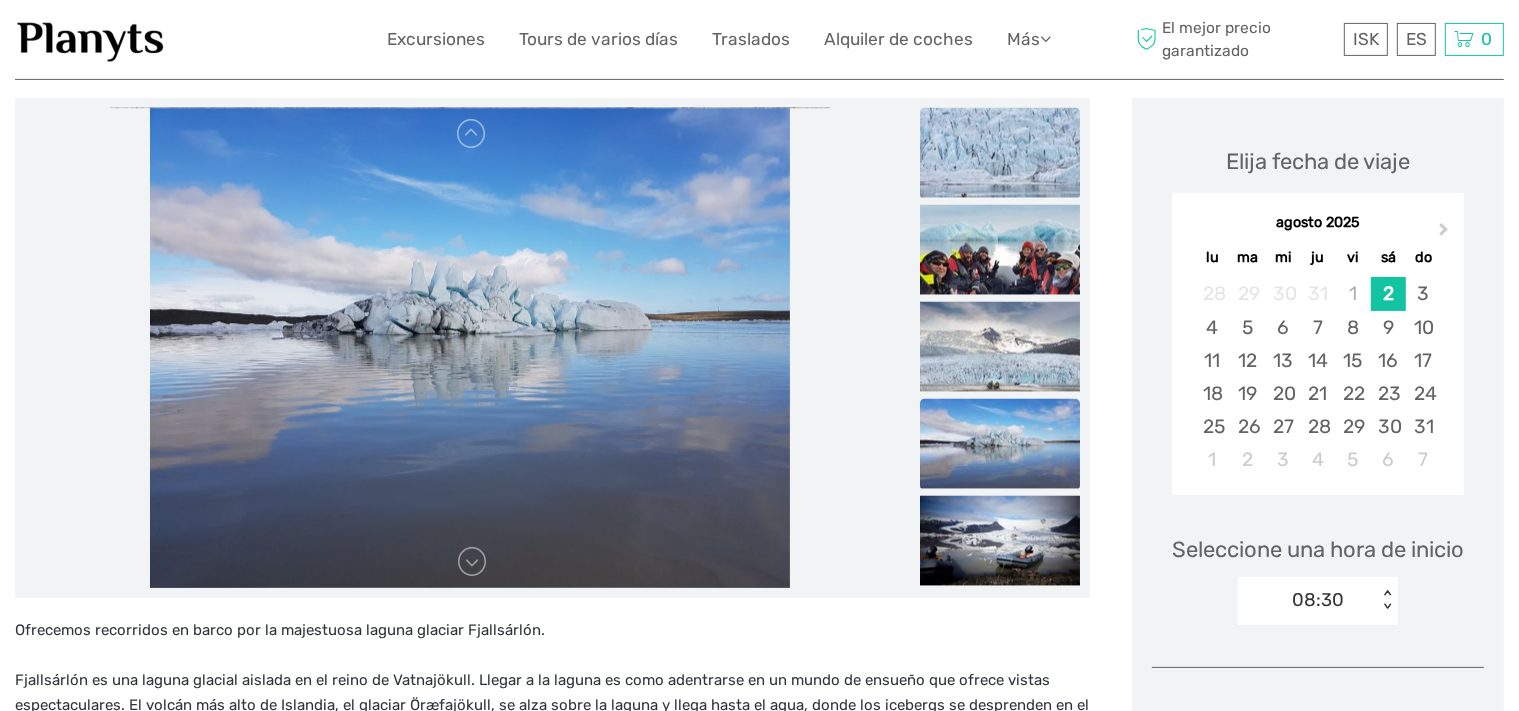 click at bounding box center (1000, 153) 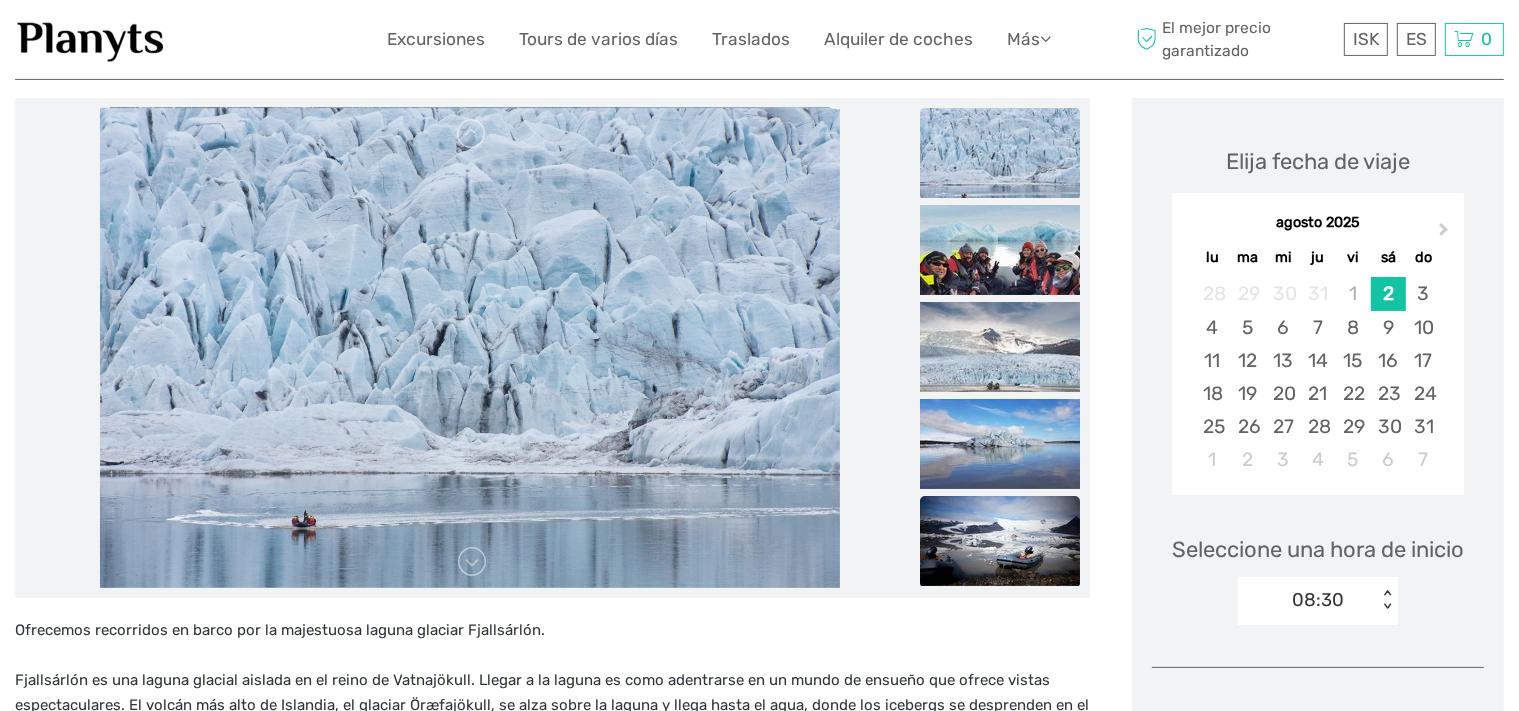 click at bounding box center (1000, 541) 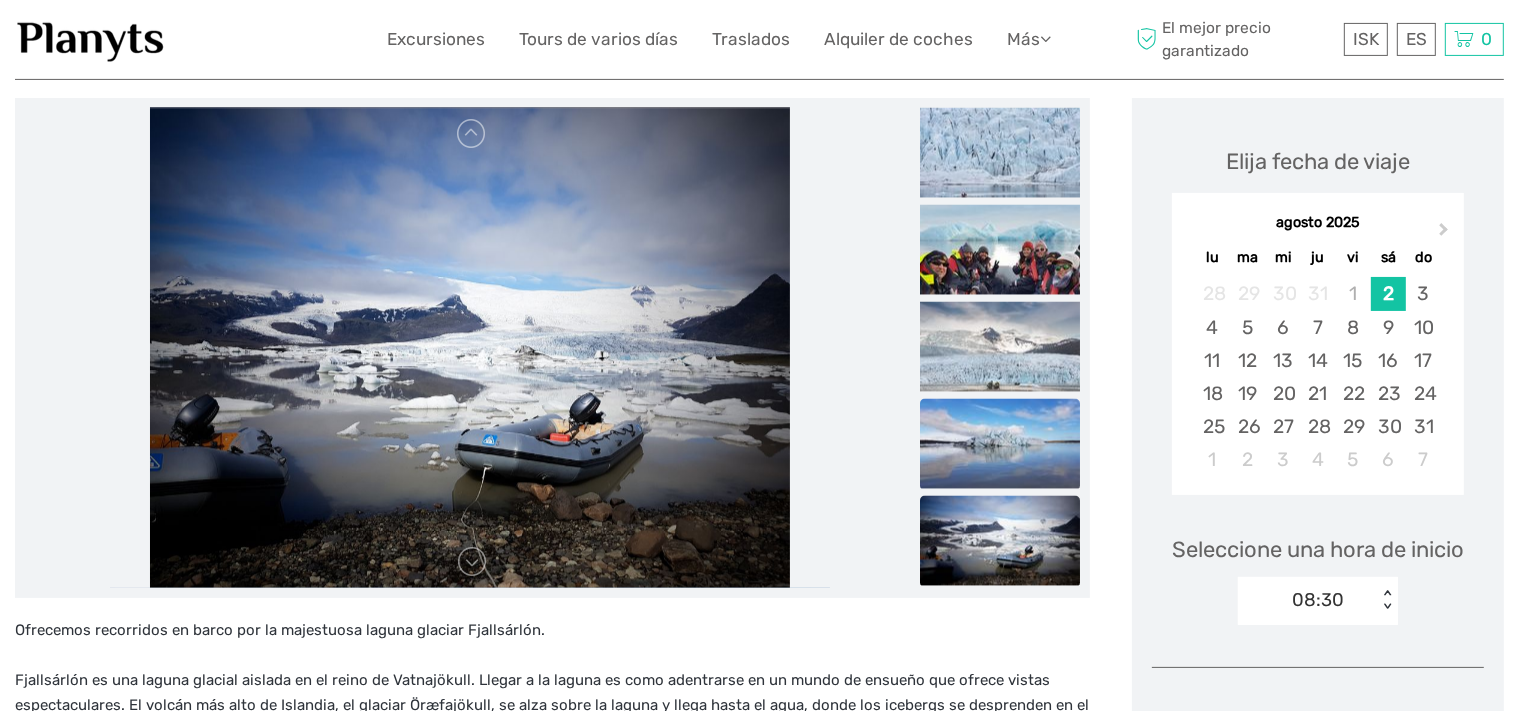 click at bounding box center [1000, 444] 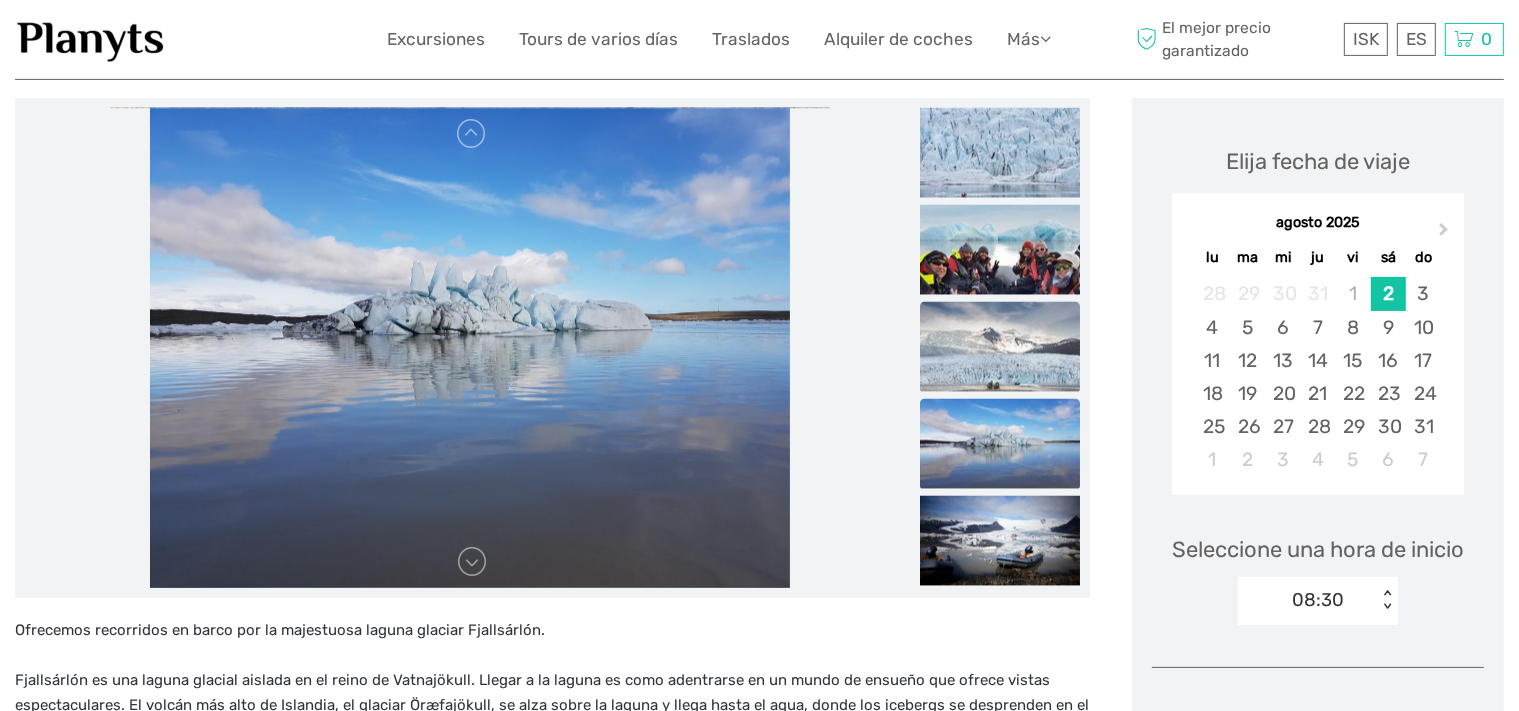 click at bounding box center (1000, 347) 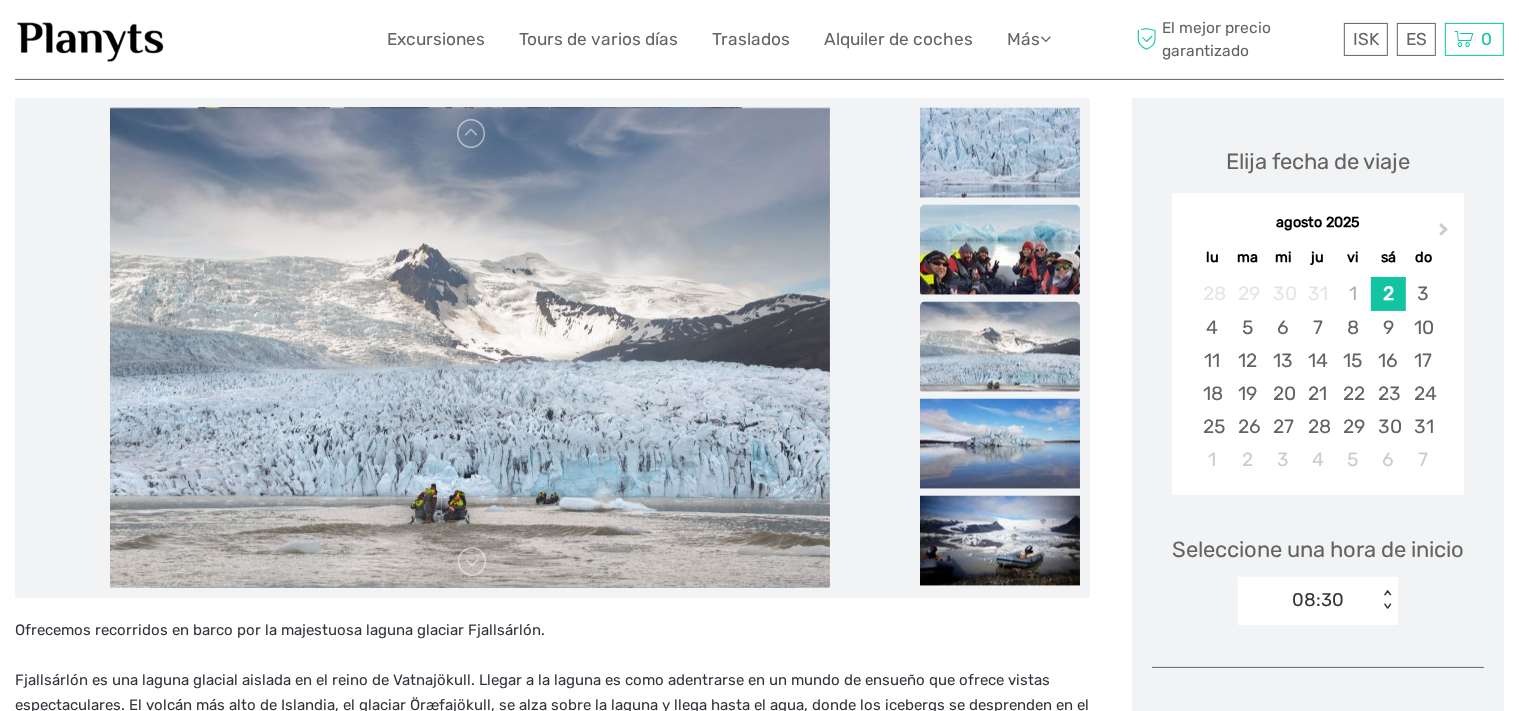 click at bounding box center [1000, 250] 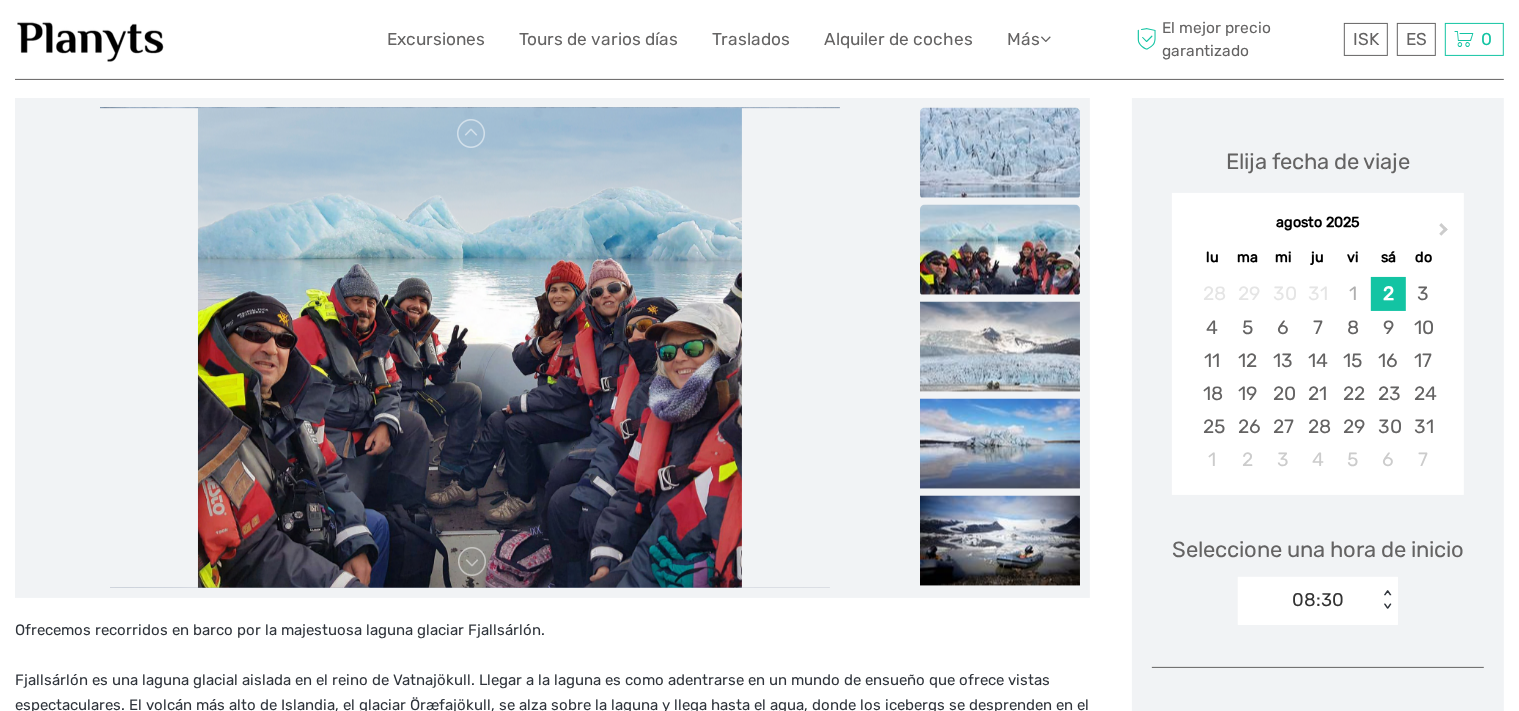 click at bounding box center (1000, 153) 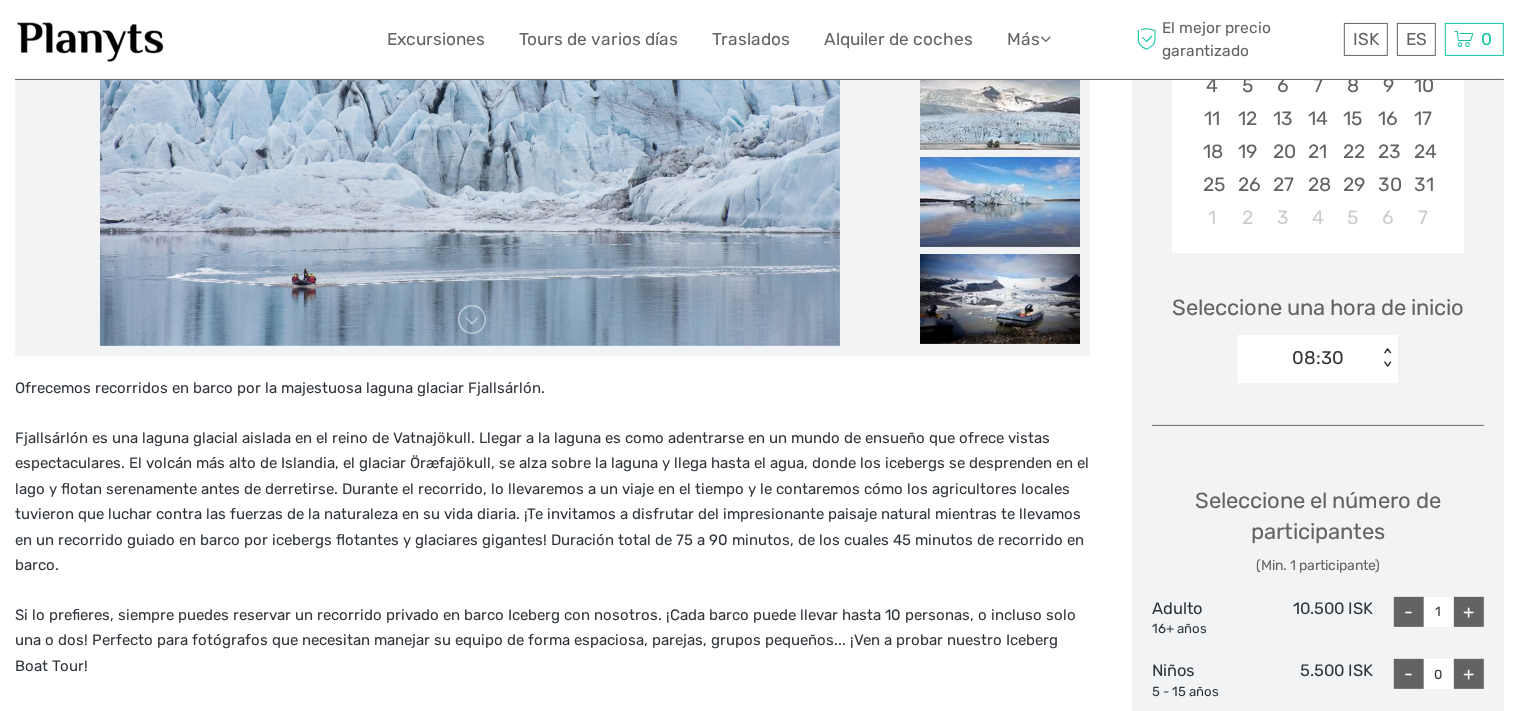 scroll, scrollTop: 582, scrollLeft: 0, axis: vertical 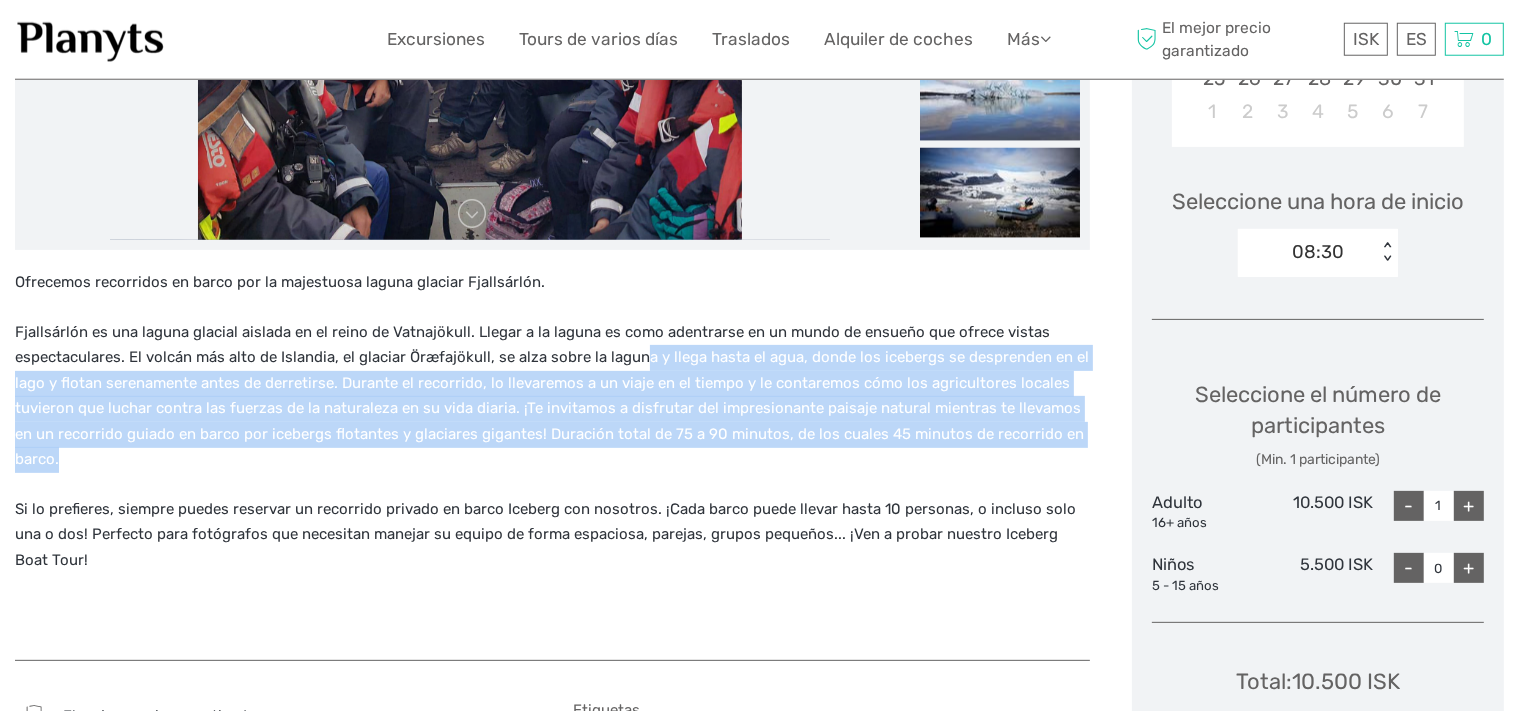 drag, startPoint x: 703, startPoint y: 367, endPoint x: 977, endPoint y: 467, distance: 291.67792 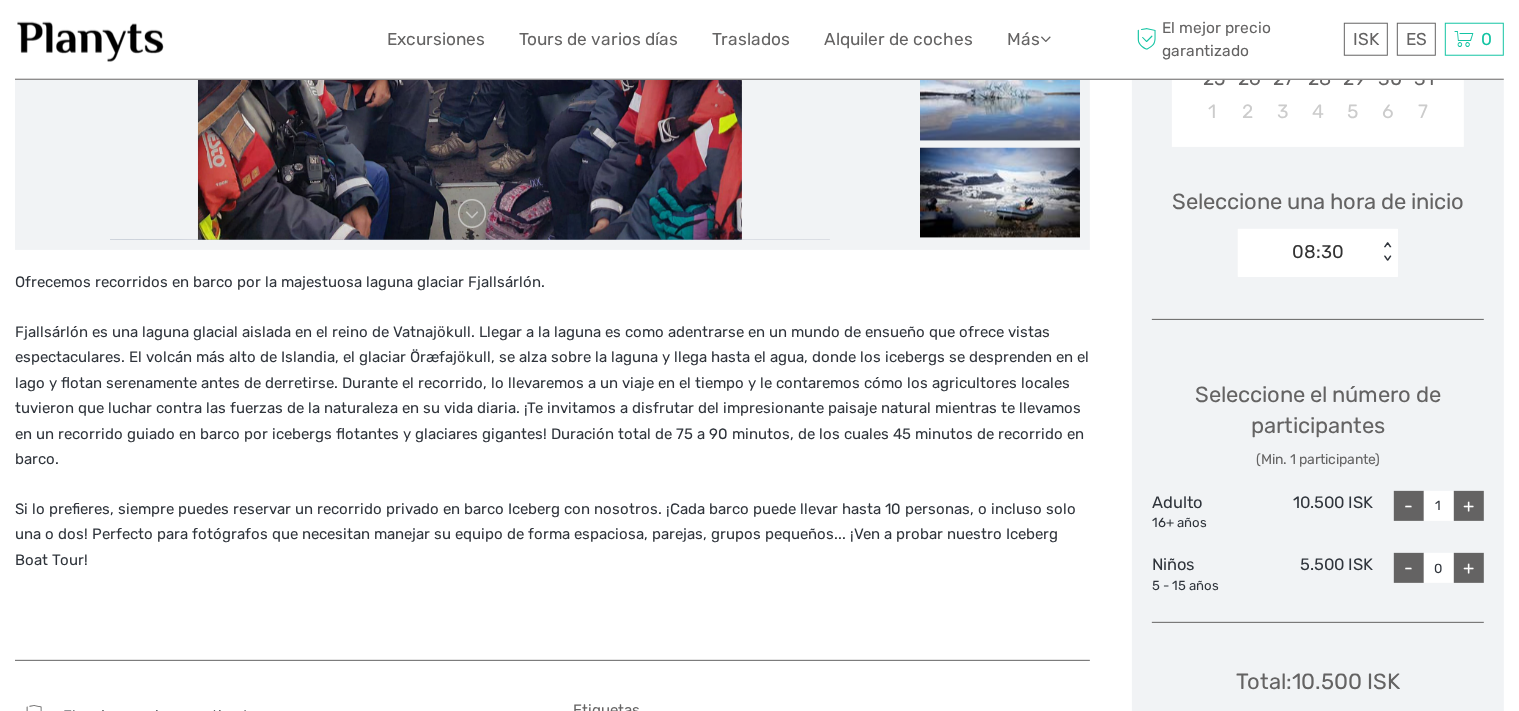 click on "Fjallsárlón es una laguna glacial aislada en el reino de Vatnajökull. Llegar a la laguna es como adentrarse en un mundo de ensueño que ofrece vistas espectaculares. El volcán más alto de Islandia, el glaciar Öræfajökull, se alza sobre la laguna y llega hasta el agua, donde los icebergs se desprenden en el lago y flotan serenamente antes de derretirse. Durante el recorrido, lo llevaremos a un viaje en el tiempo y le contaremos cómo los agricultores locales tuvieron que luchar contra las fuerzas de la naturaleza en su vida diaria. ¡Te invitamos a disfrutar del impresionante paisaje natural mientras te llevamos en un recorrido guiado en barco por icebergs flotantes y glaciares gigantes! Duración total de 75 a 90 minutos, de los cuales 45 minutos de recorrido en barco." at bounding box center [552, 396] 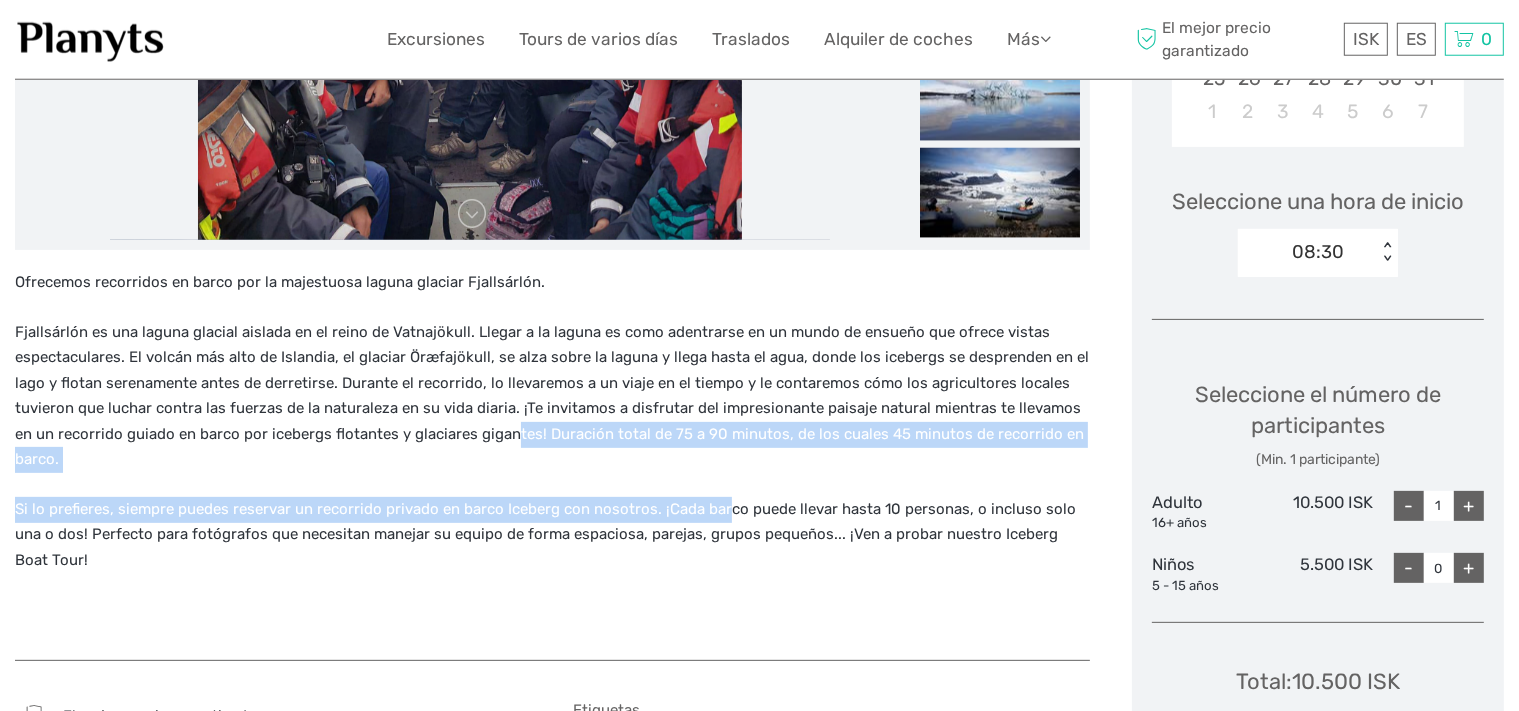 drag, startPoint x: 590, startPoint y: 462, endPoint x: 720, endPoint y: 499, distance: 135.16287 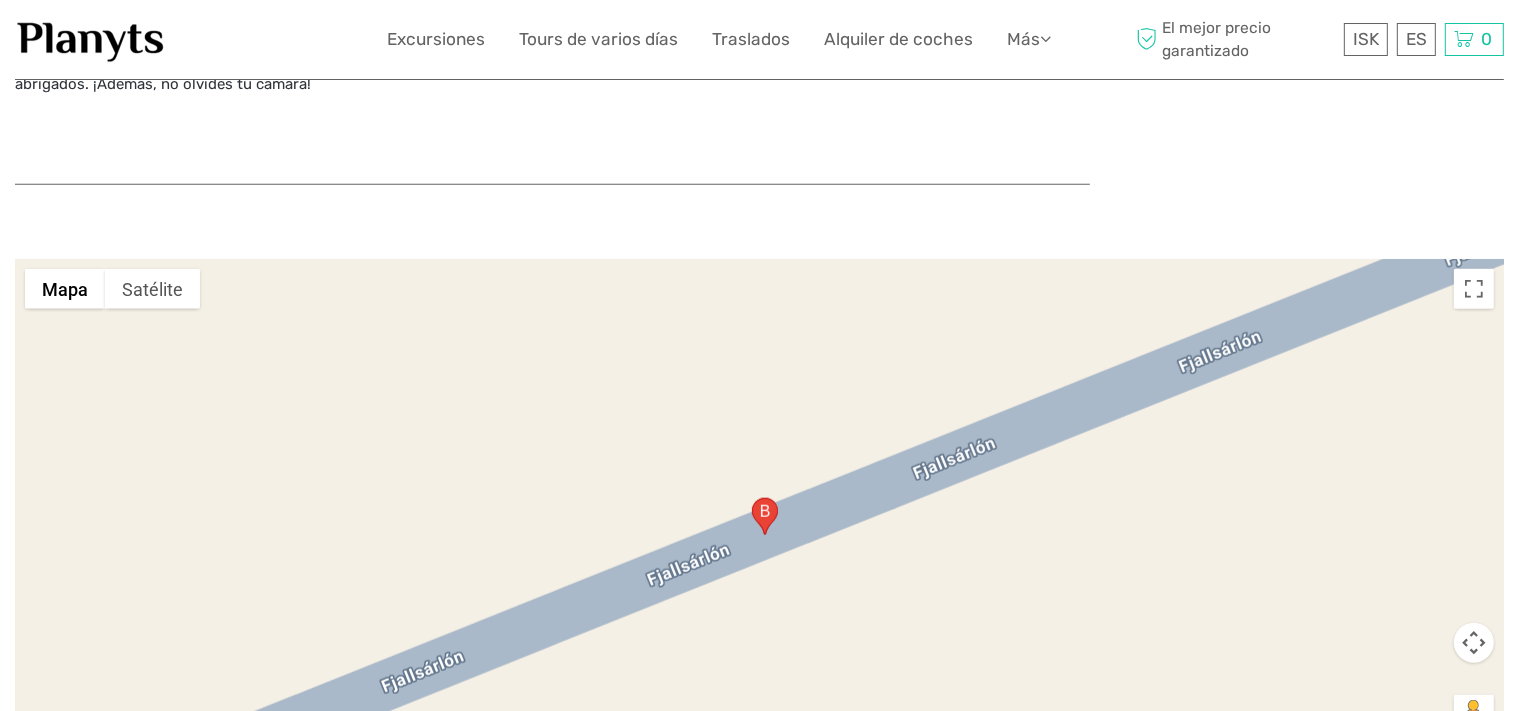 scroll, scrollTop: 1861, scrollLeft: 0, axis: vertical 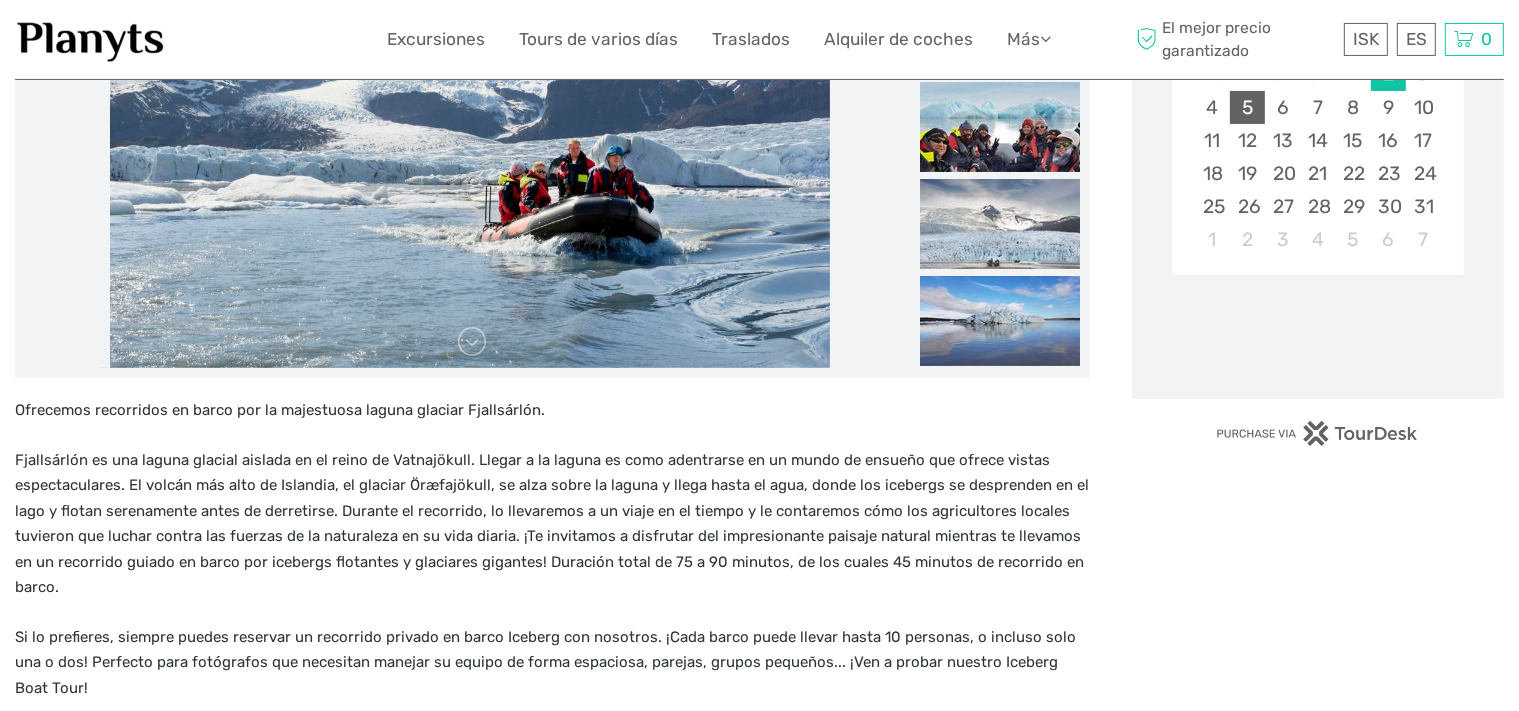 drag, startPoint x: 0, startPoint y: 0, endPoint x: 1251, endPoint y: 118, distance: 1256.5529 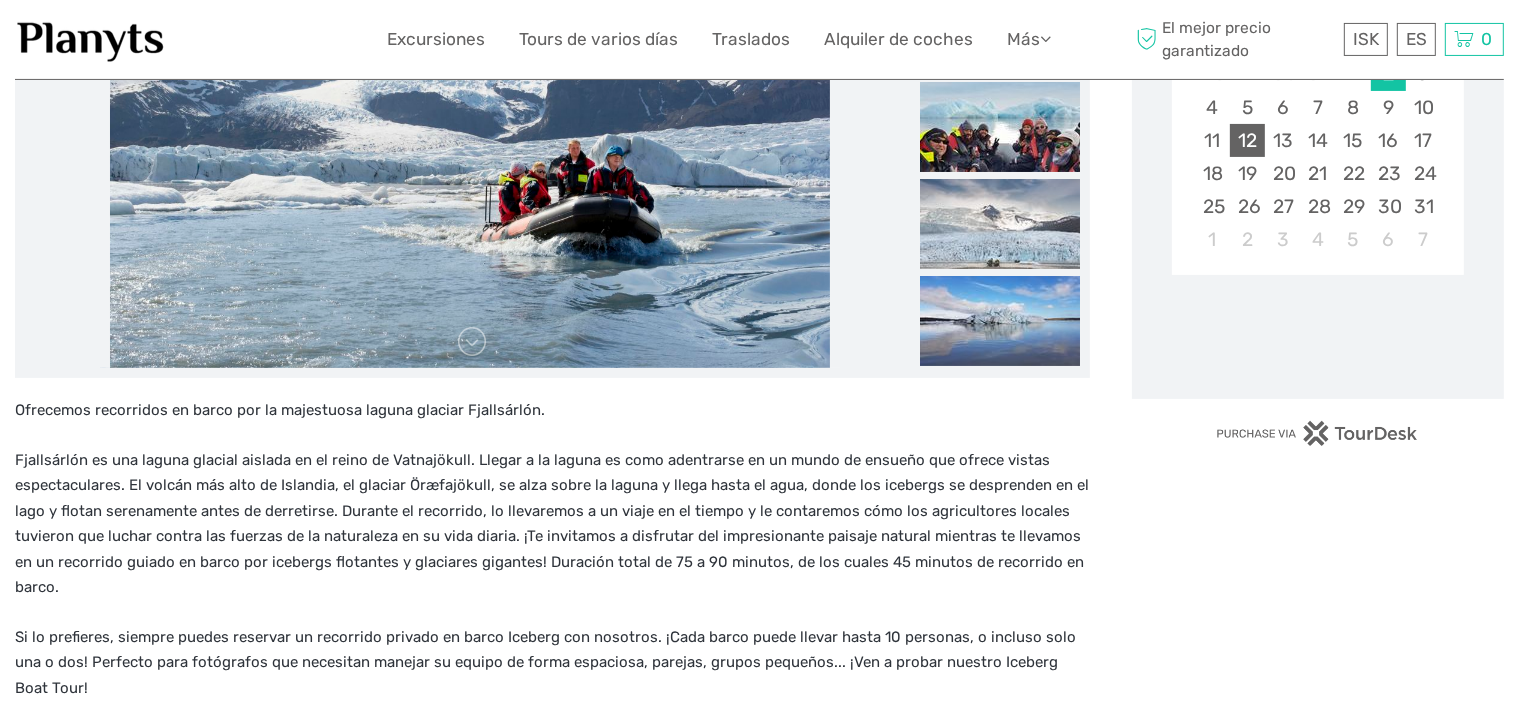 scroll, scrollTop: 454, scrollLeft: 0, axis: vertical 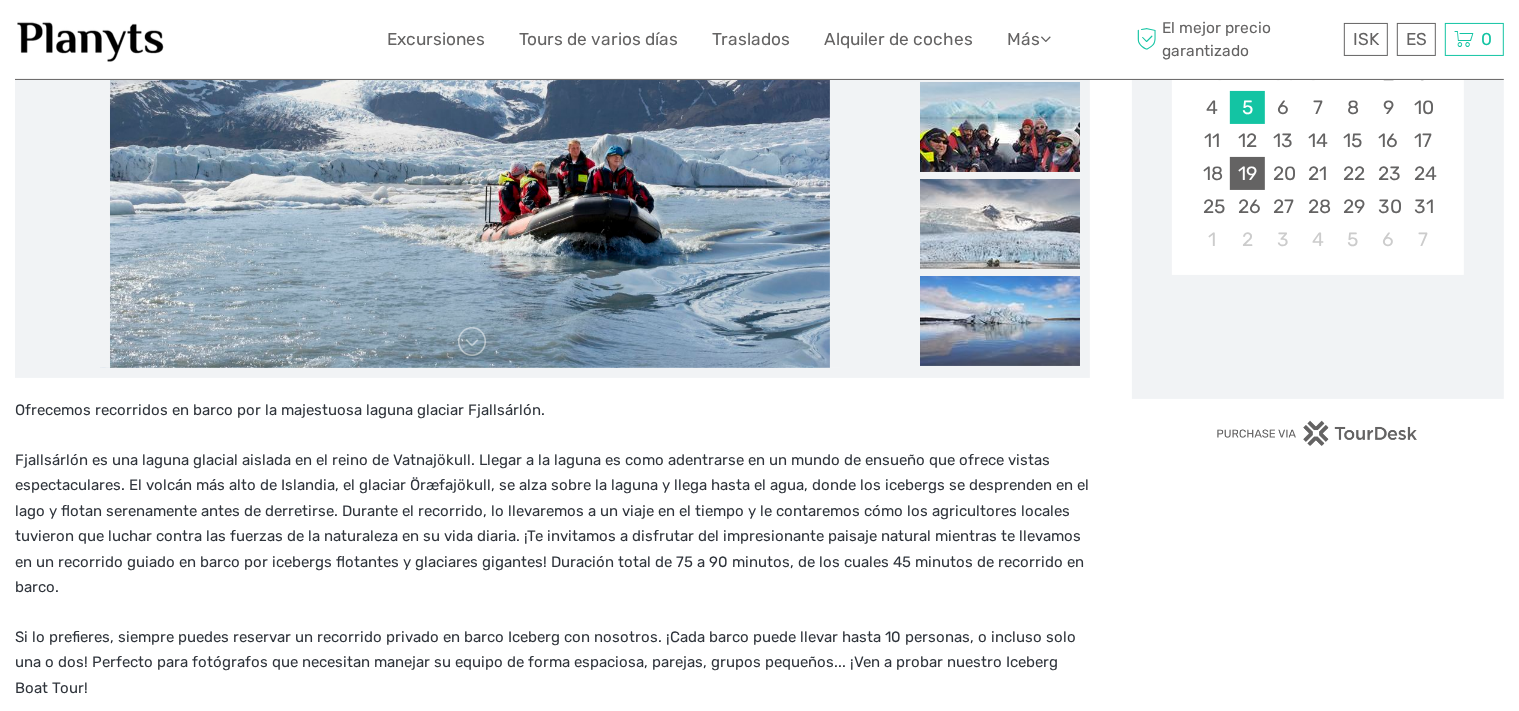 click on "19" at bounding box center (1247, 173) 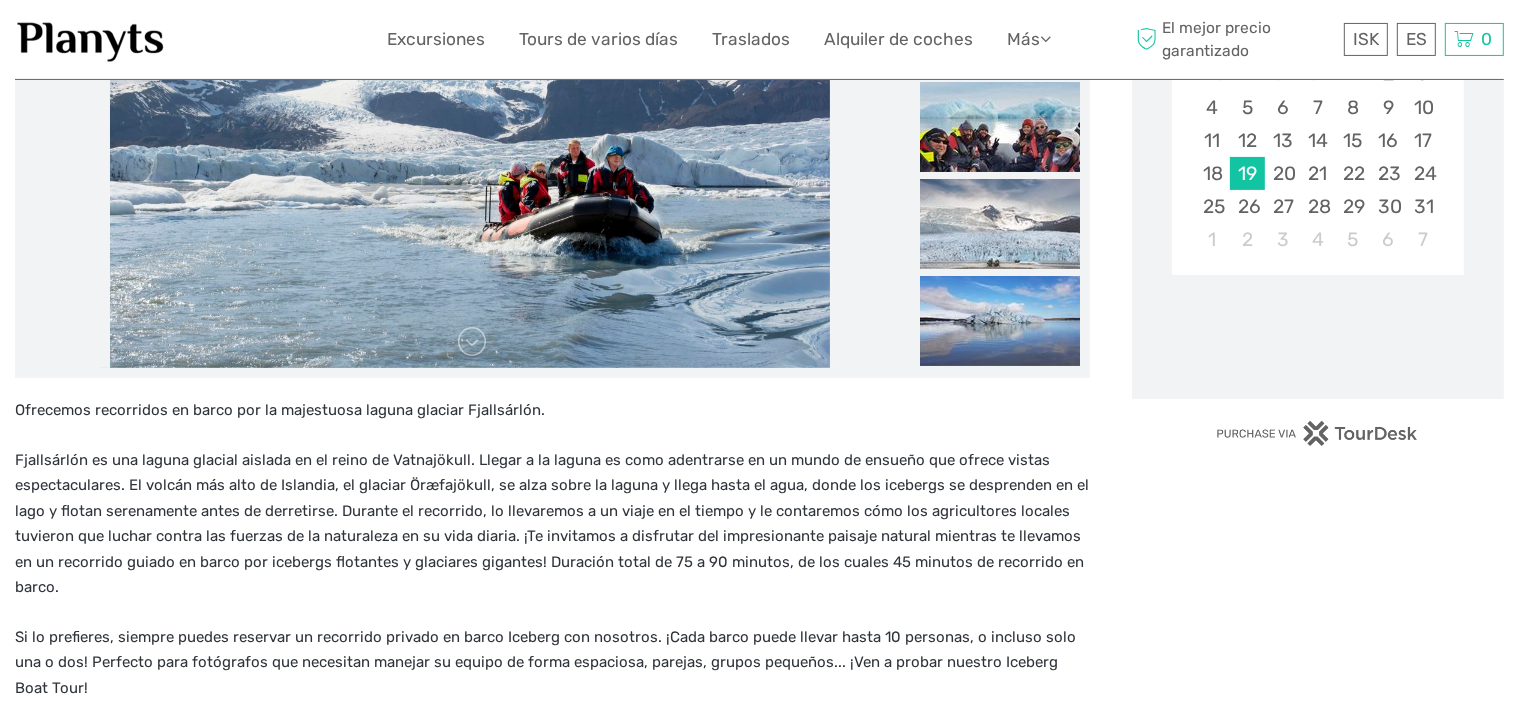 scroll, scrollTop: 0, scrollLeft: 0, axis: both 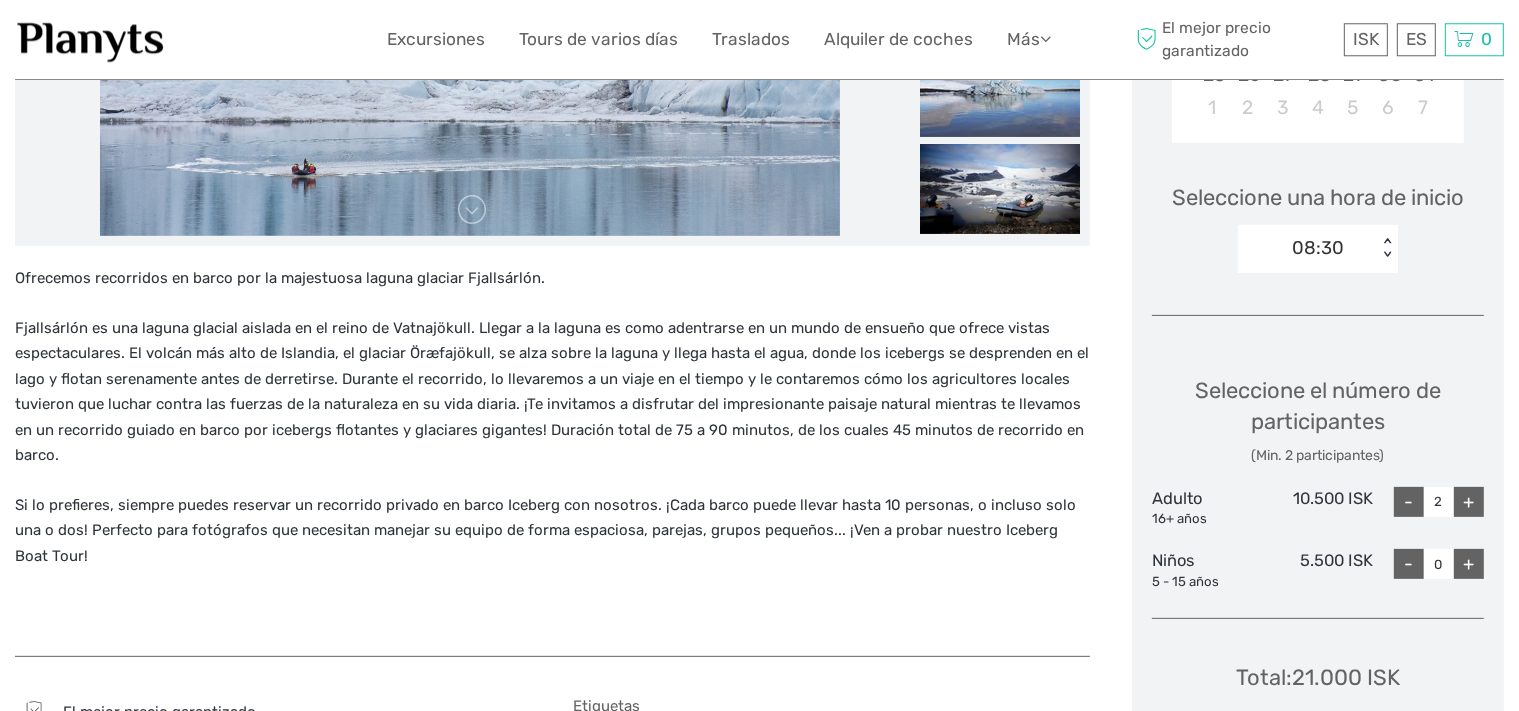 click on "08:30" at bounding box center (1307, 248) 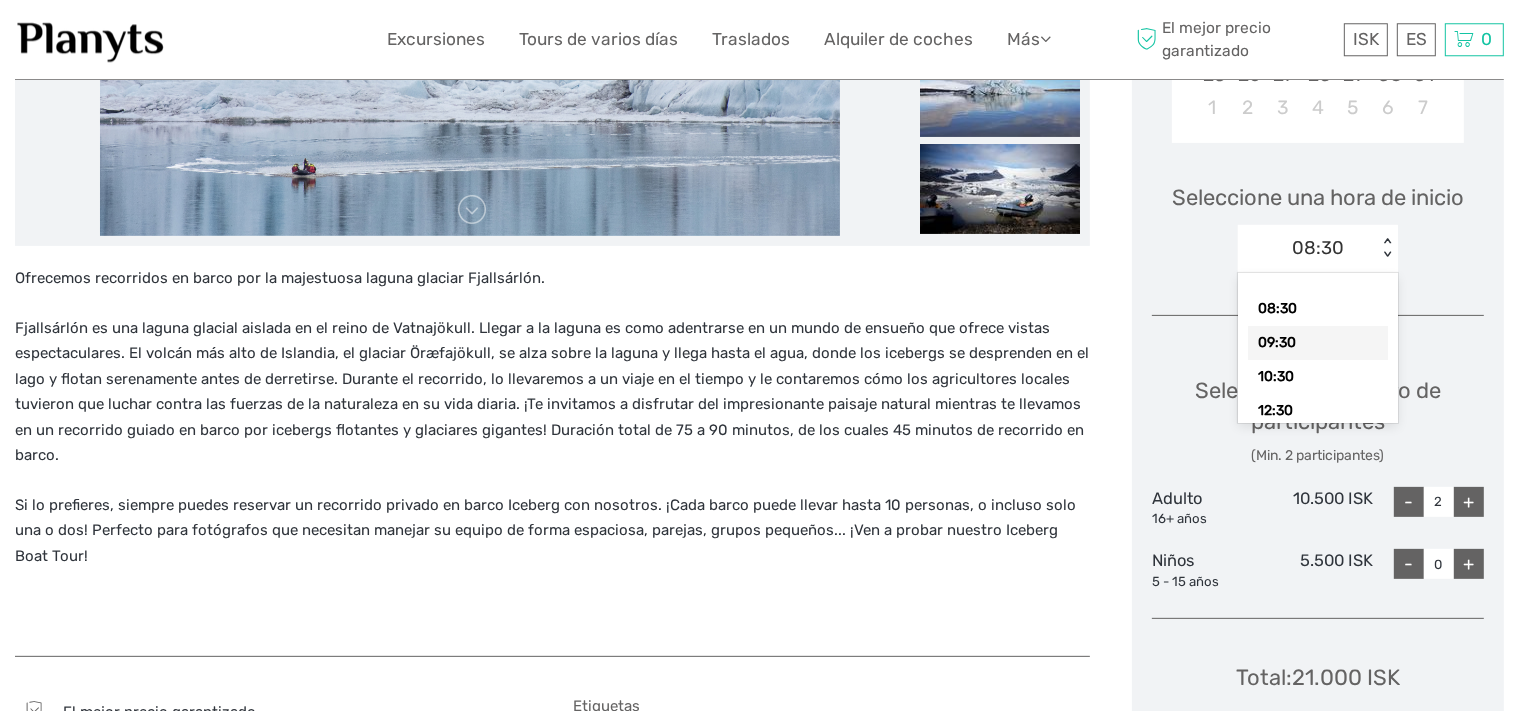 click on "09:30" at bounding box center [1318, 343] 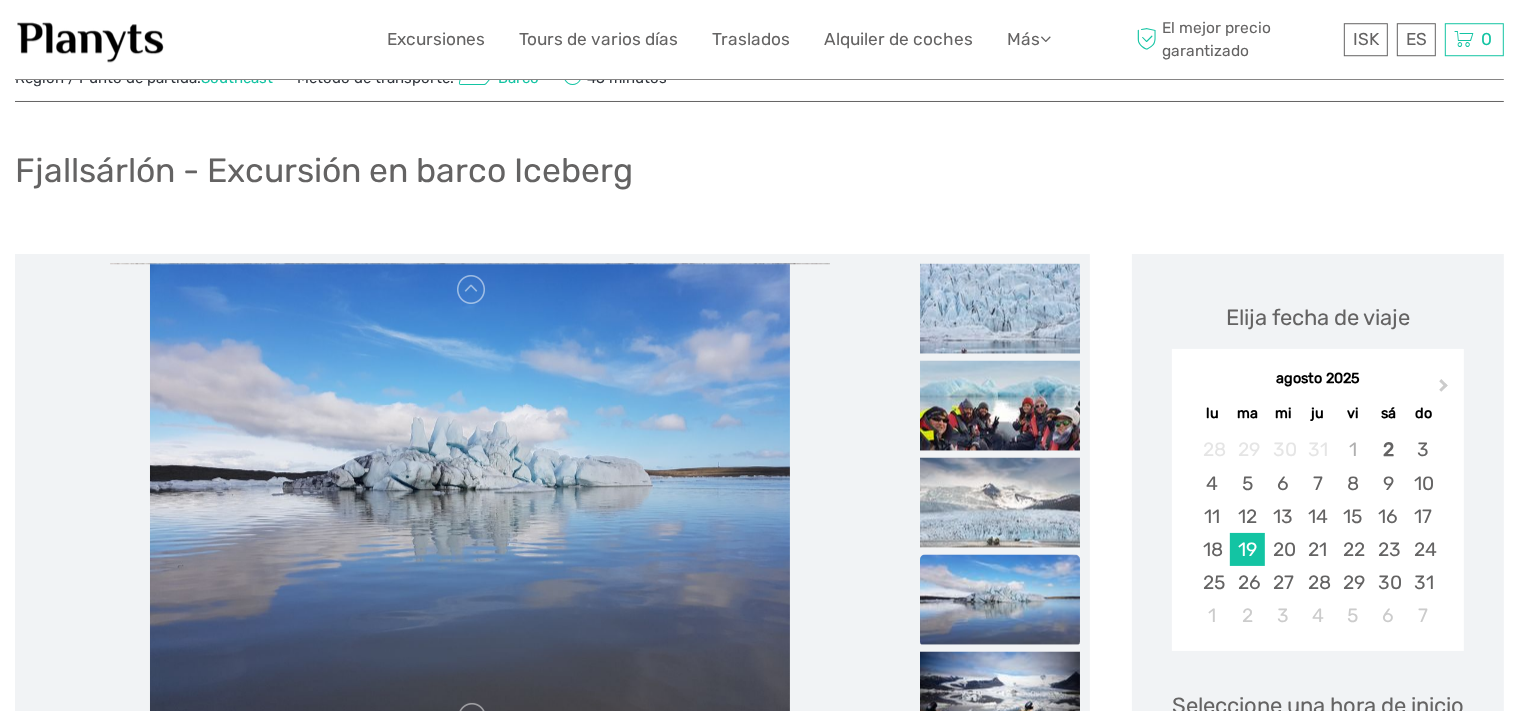 scroll, scrollTop: 71, scrollLeft: 0, axis: vertical 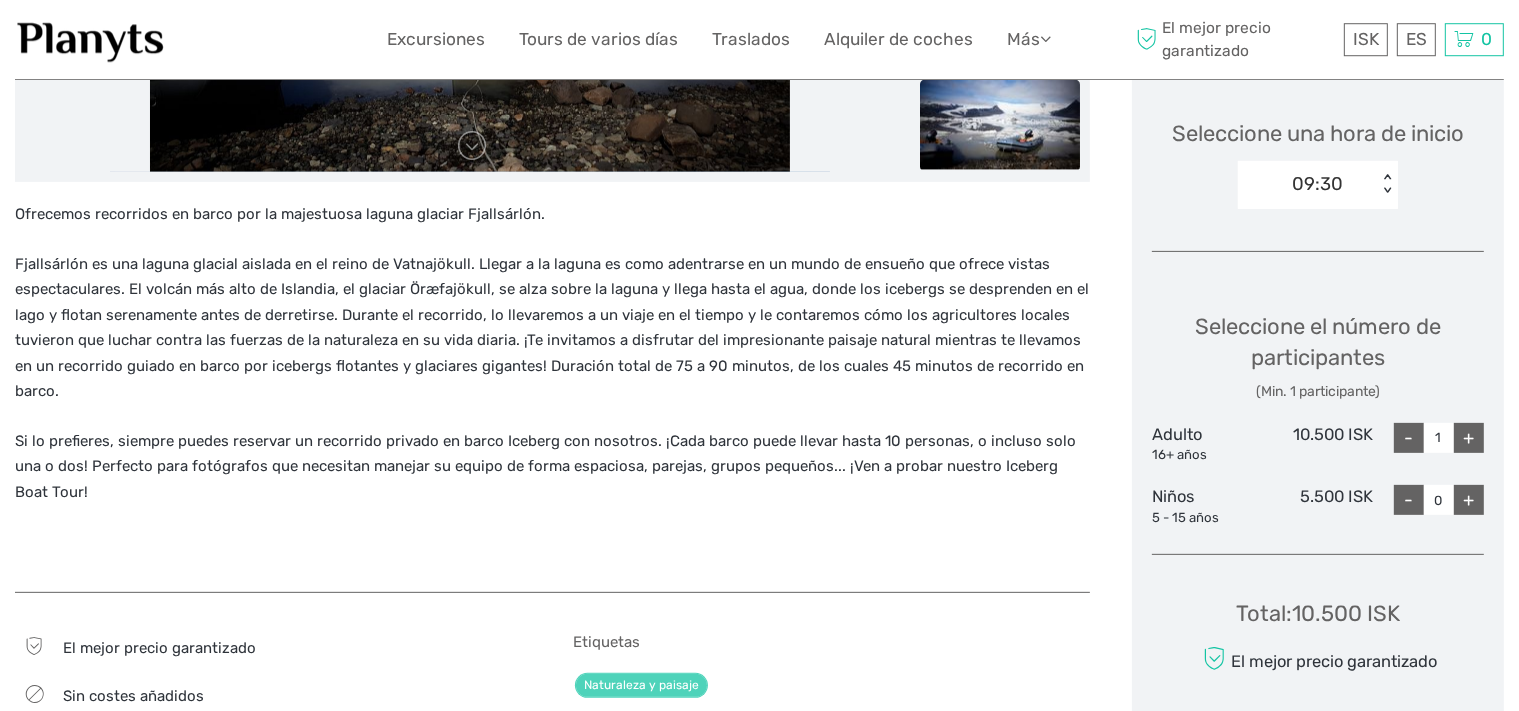 click on "09:30" at bounding box center (1307, 184) 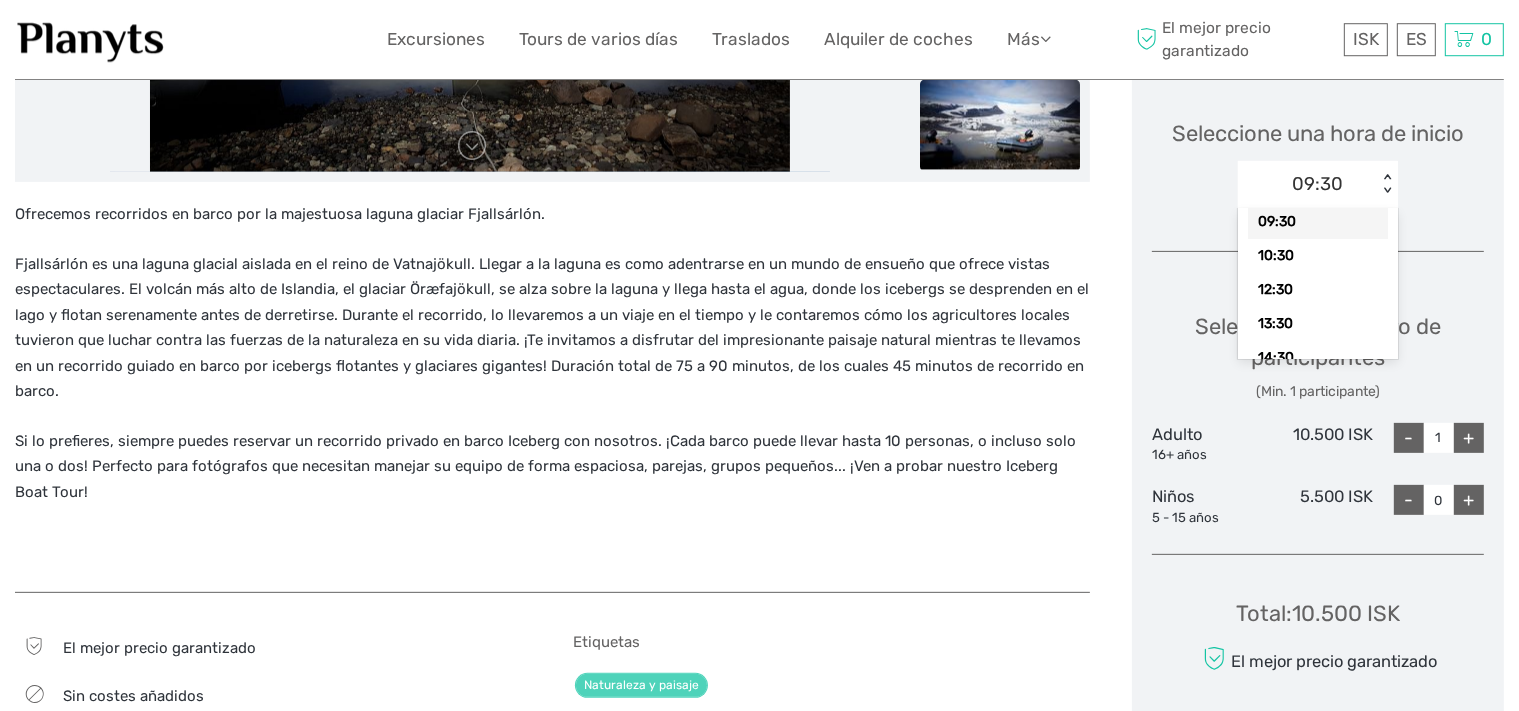 scroll, scrollTop: 24, scrollLeft: 0, axis: vertical 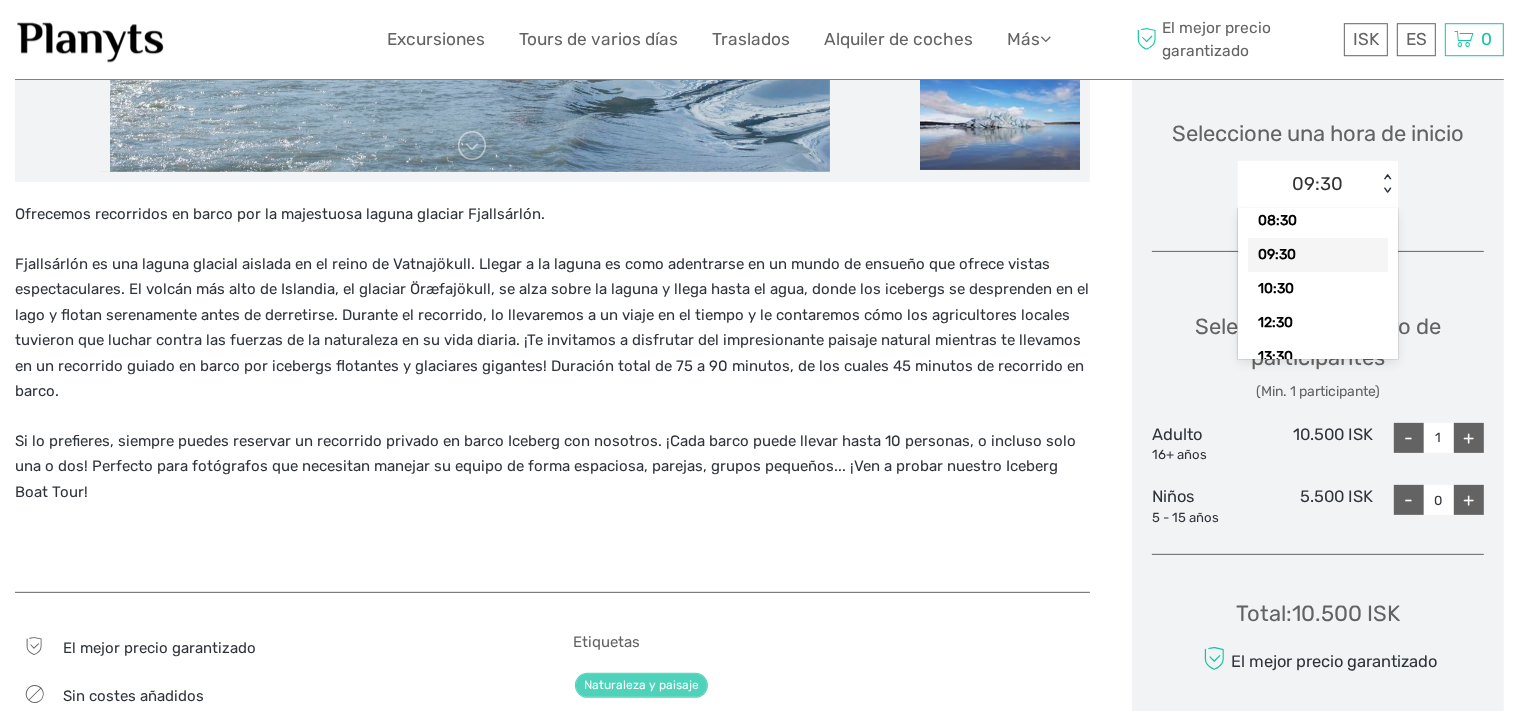 click on "09:30" at bounding box center (1318, 255) 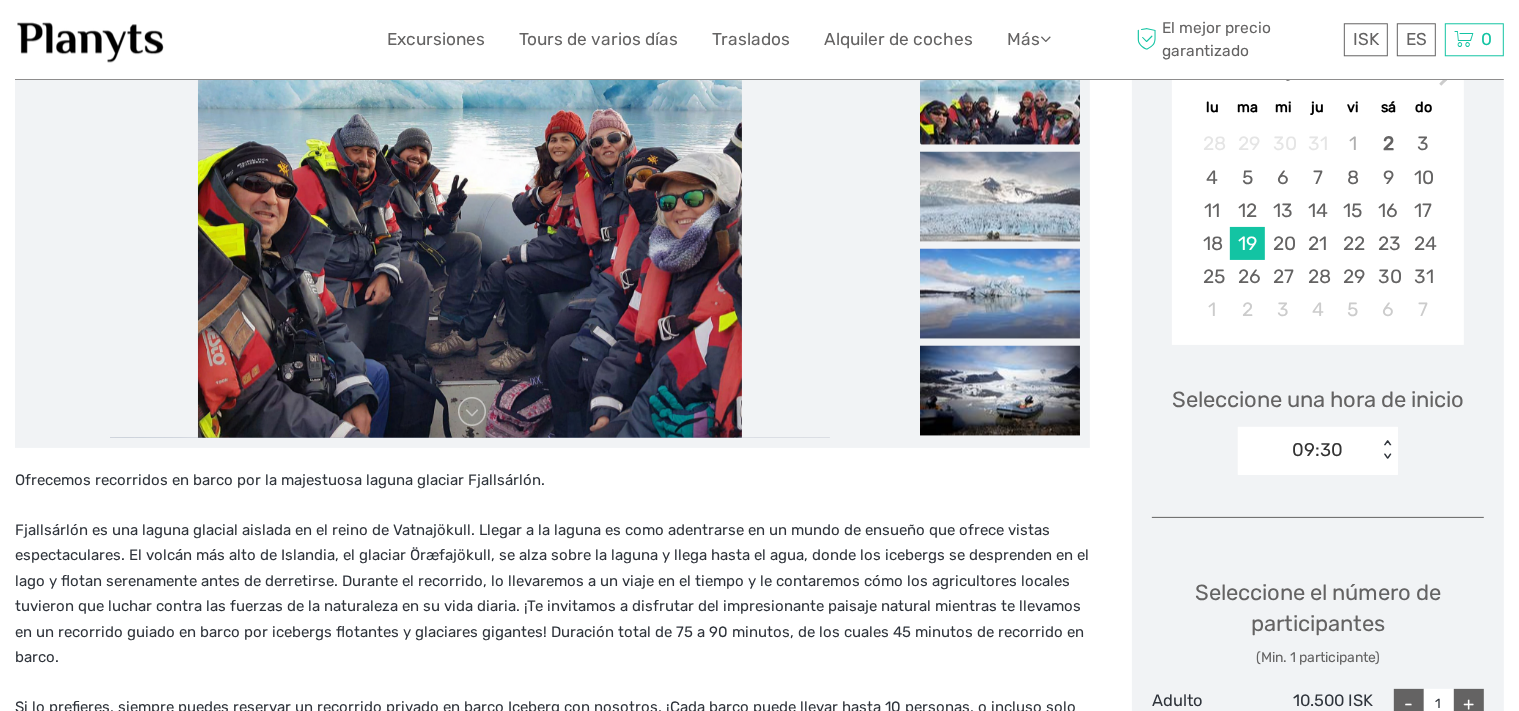 scroll, scrollTop: 0, scrollLeft: 0, axis: both 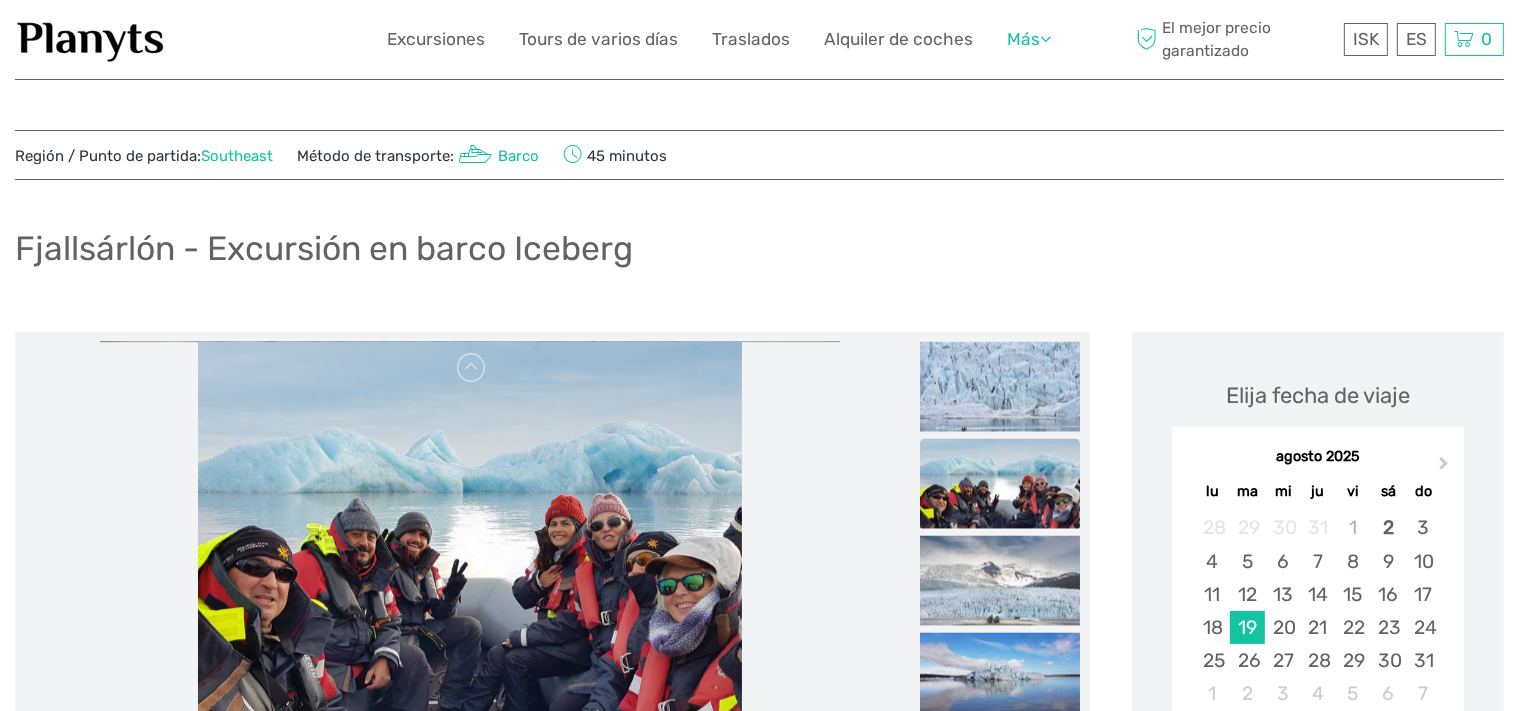 click at bounding box center (1045, 38) 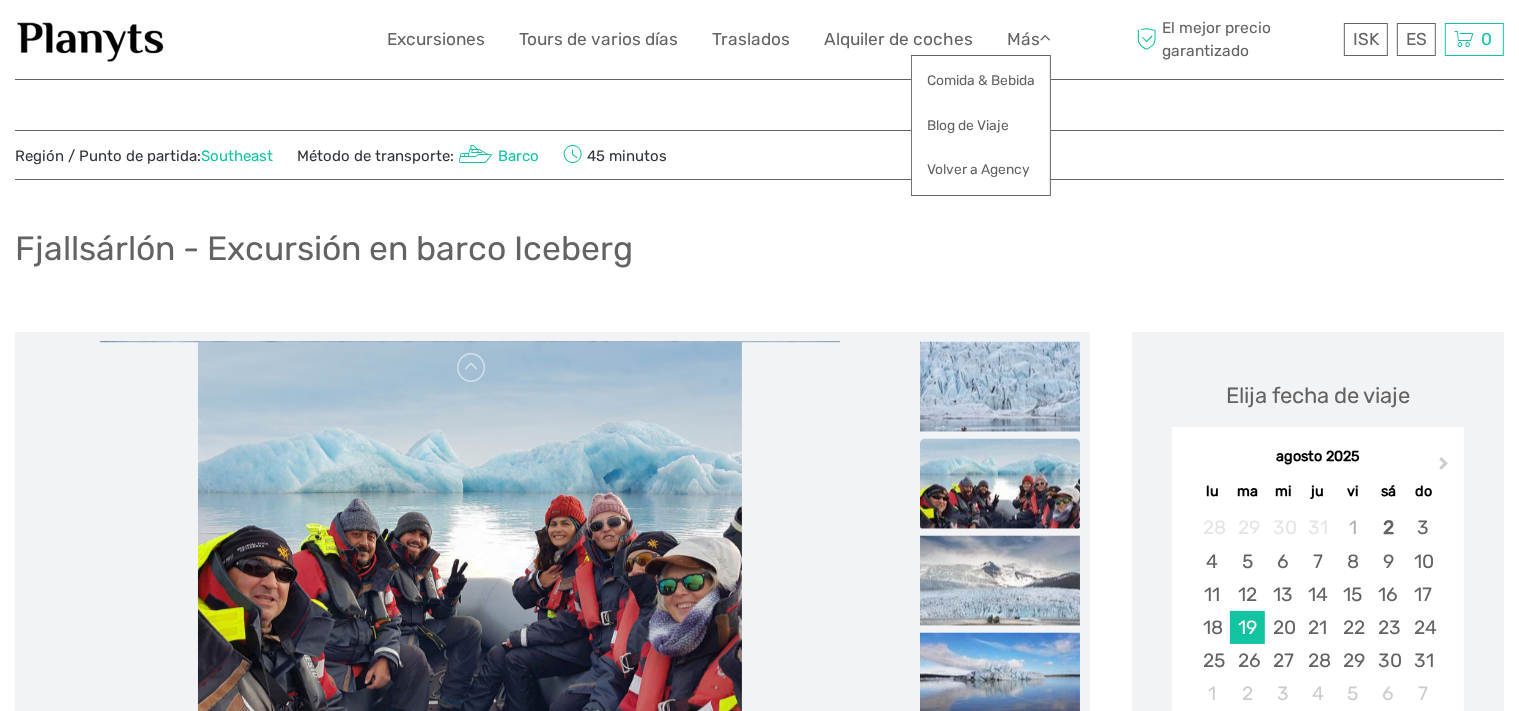 click on "Fjallsárlón - Excursión en barco Iceberg" at bounding box center [759, 256] 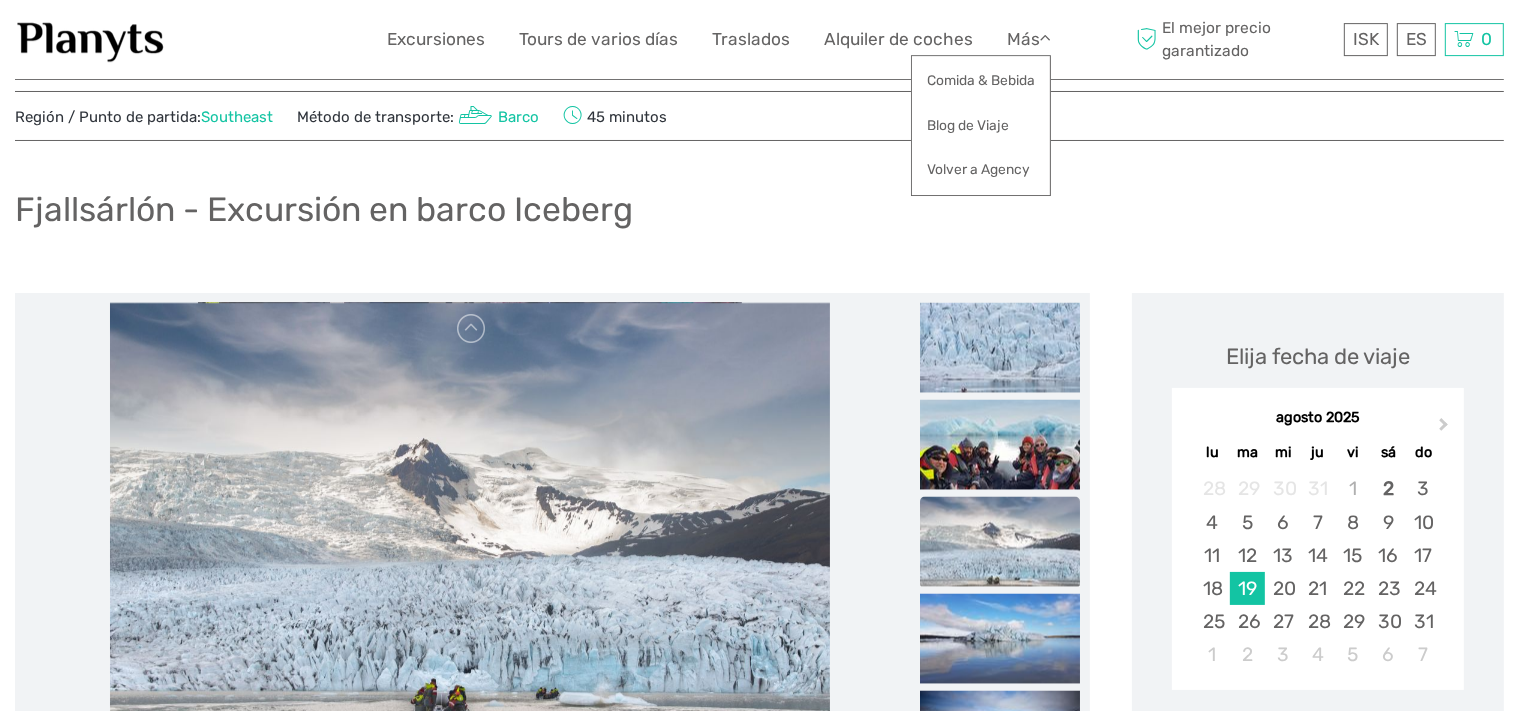 scroll, scrollTop: 0, scrollLeft: 0, axis: both 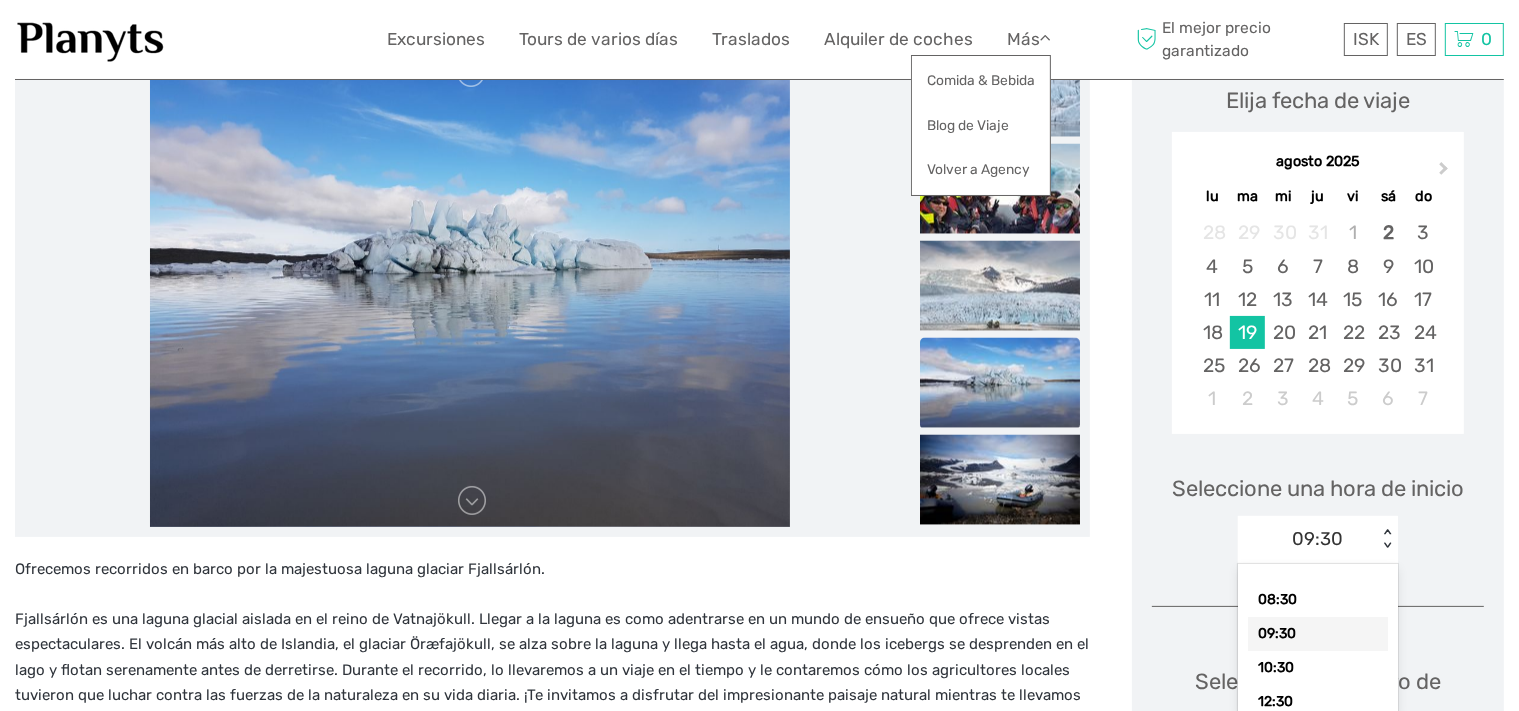 click on "option 09:30 selected, 2 of 9. 9 results available. Use Up and Down to choose options, press Enter to select the currently focused option, press Escape to exit the menu, press Tab to select the option and exit the menu. 09:30 < > 08:30 09:30 10:30 12:30 13:30 14:30 15:30 16:30 17:30" at bounding box center (1318, 540) 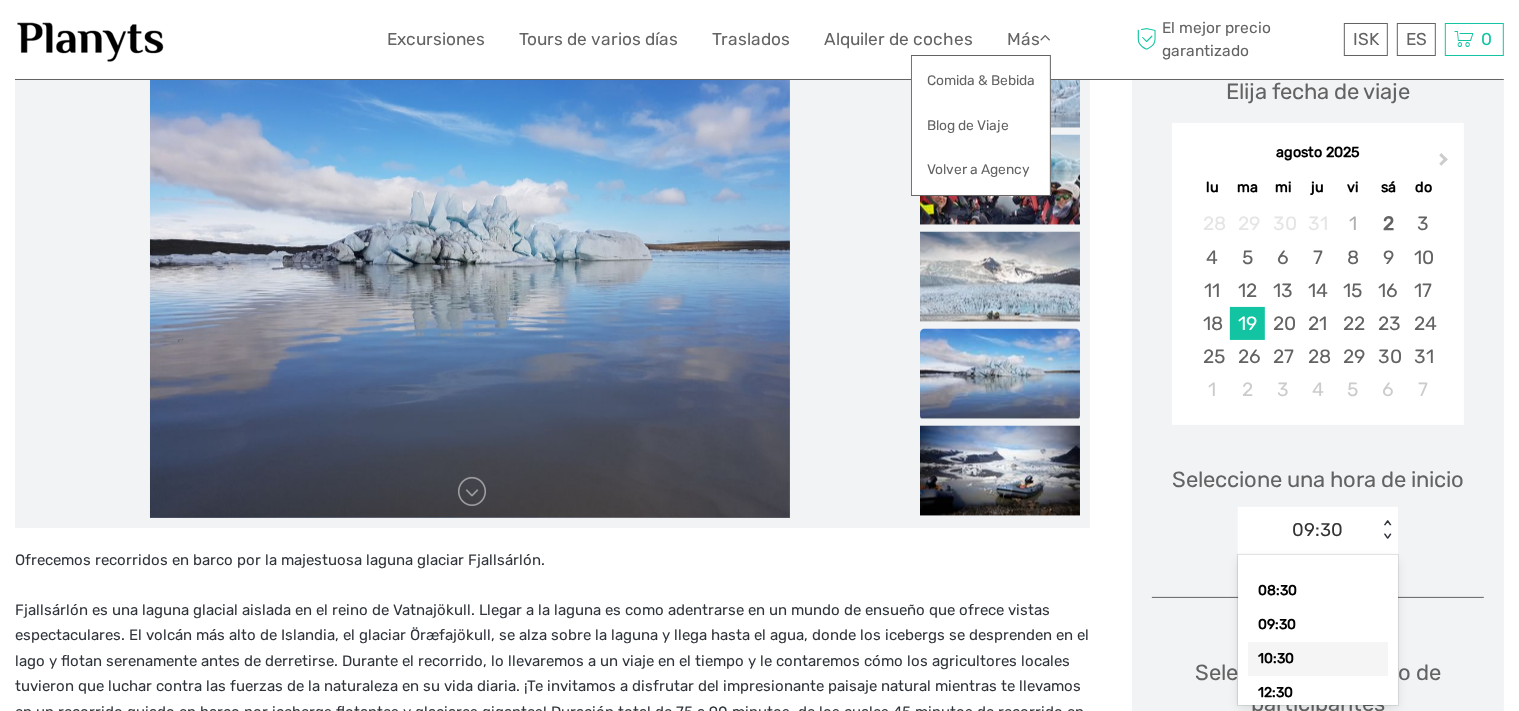 click on "10:30" at bounding box center (1318, 659) 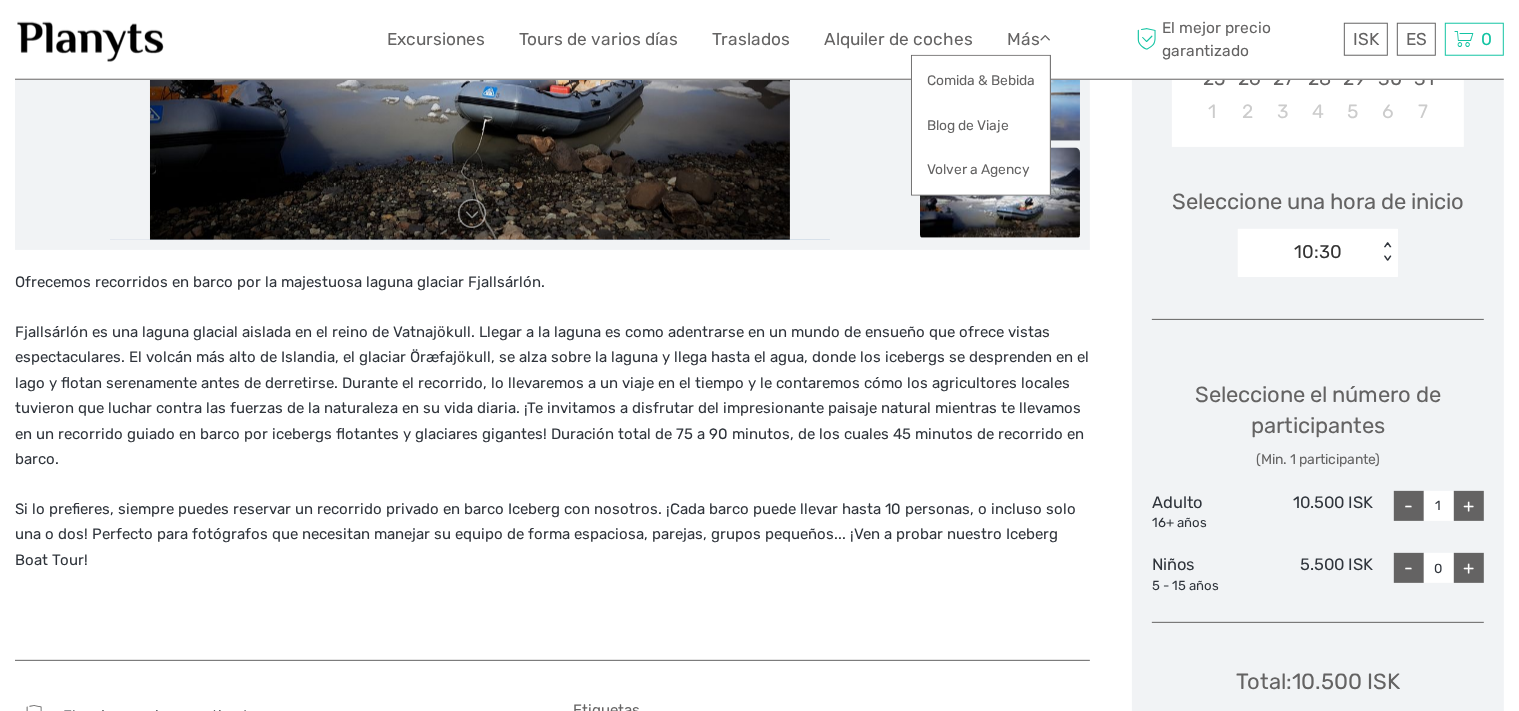 scroll, scrollTop: 550, scrollLeft: 0, axis: vertical 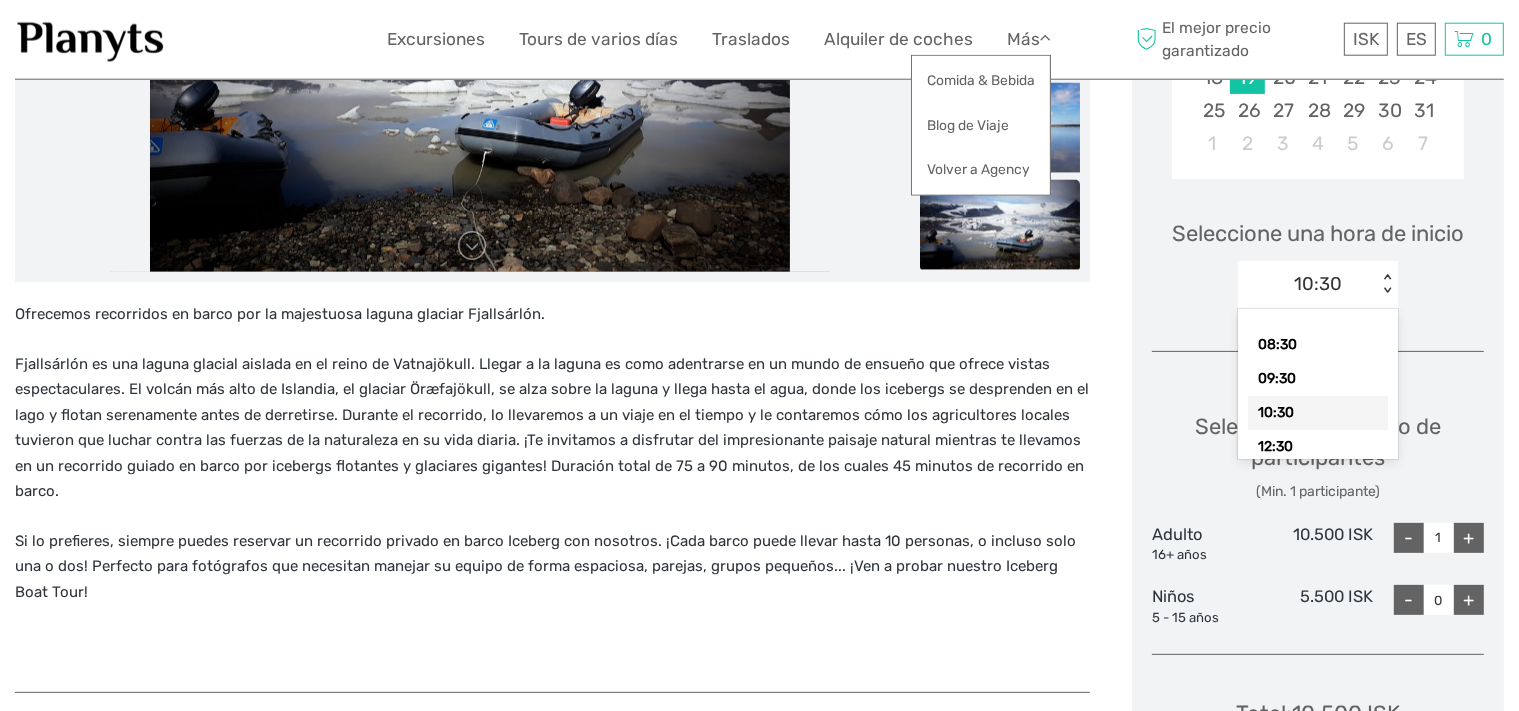 click on "10:30" at bounding box center [1307, 284] 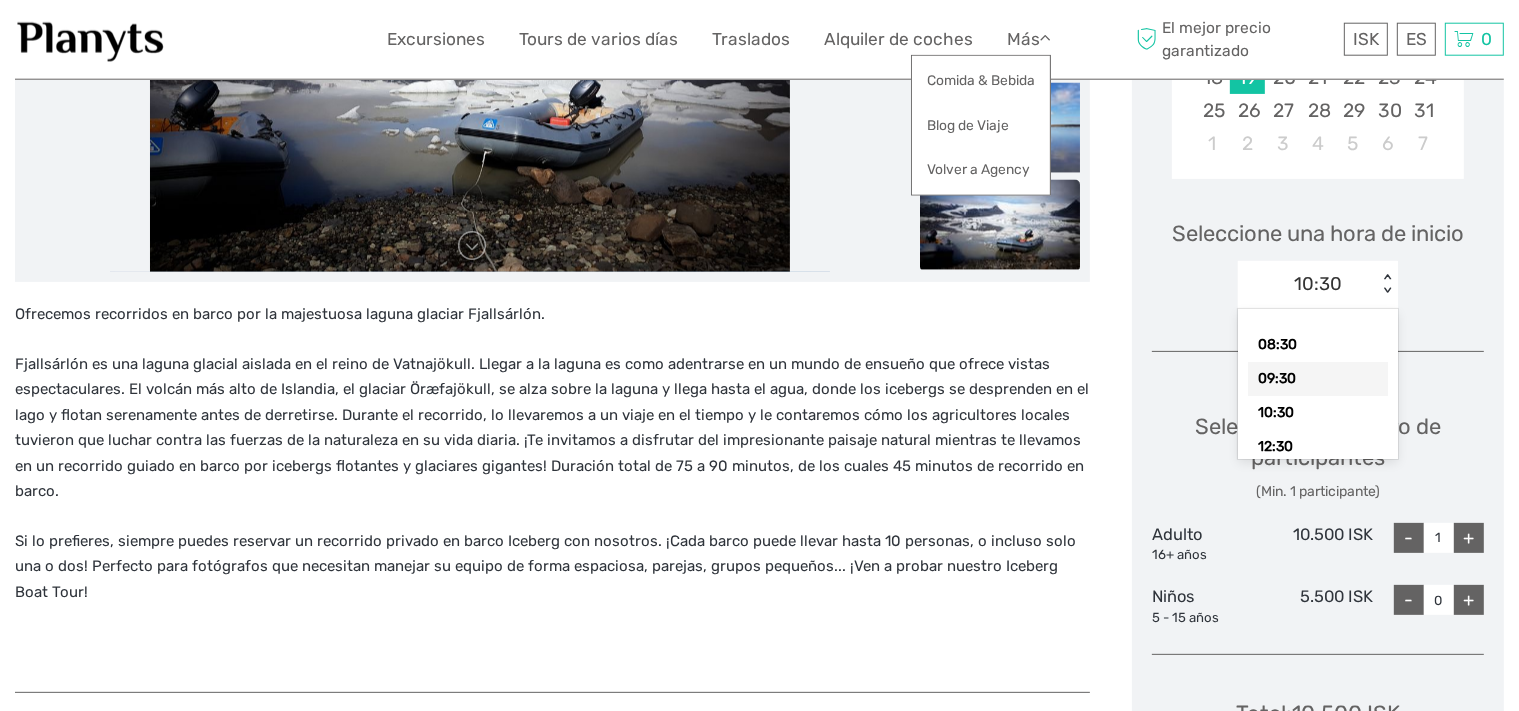 click on "09:30" at bounding box center (1318, 379) 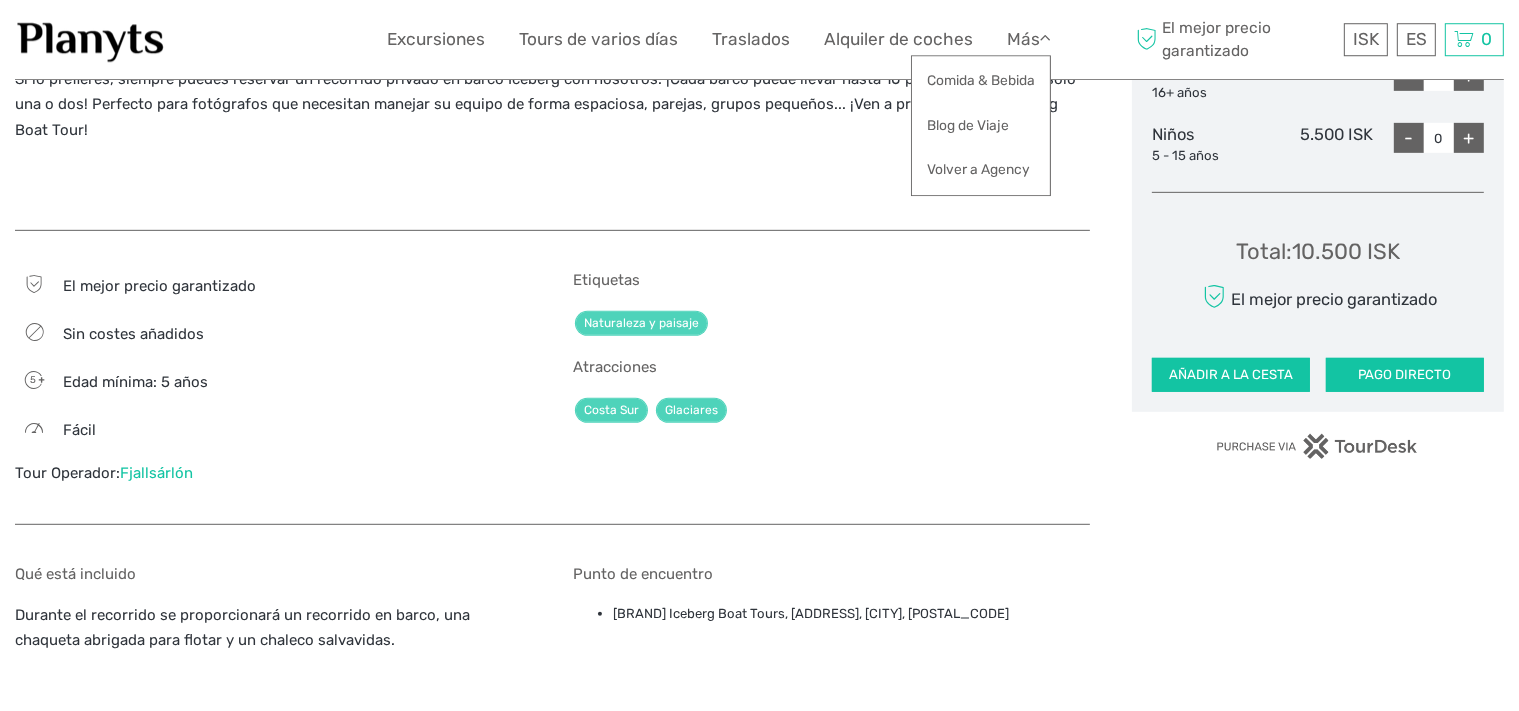 scroll, scrollTop: 1065, scrollLeft: 0, axis: vertical 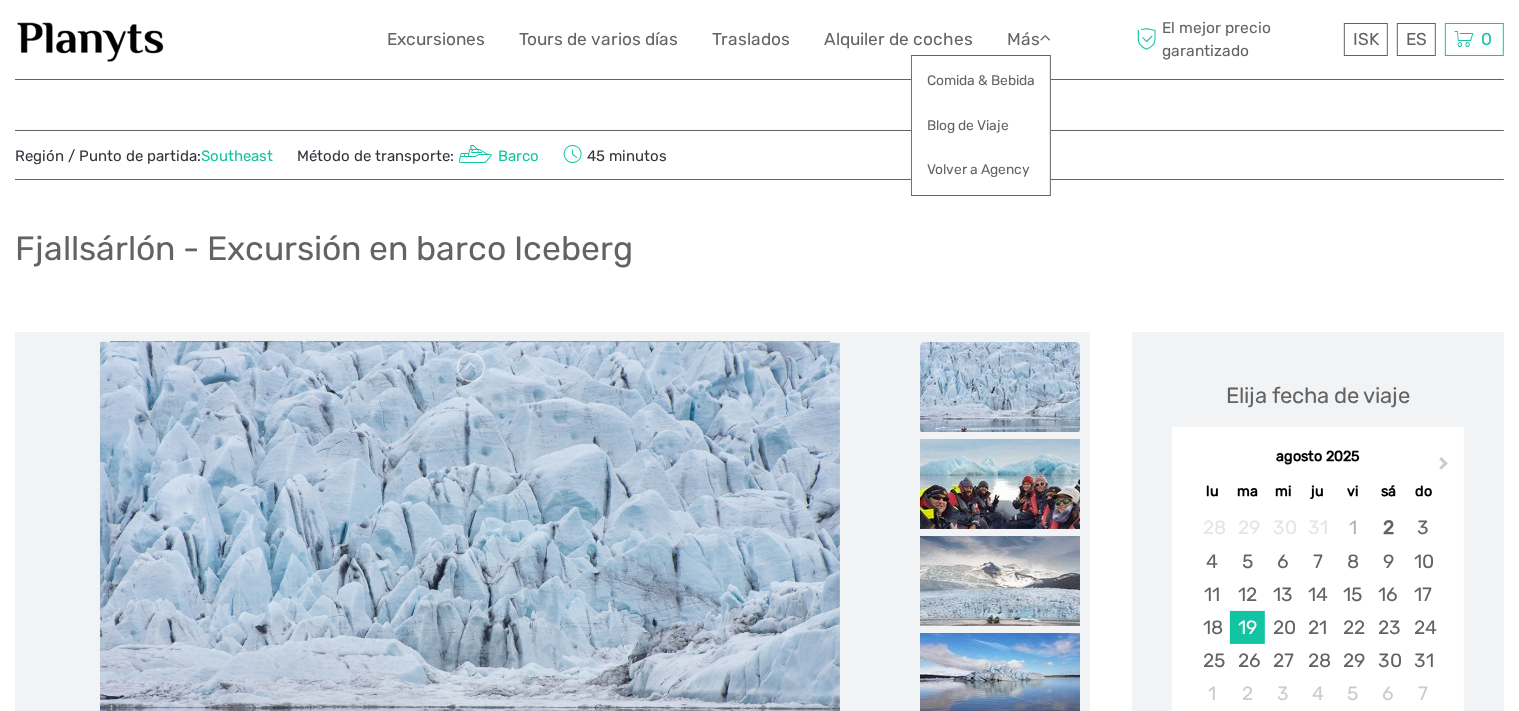 click on "El mejor precio garantizado" at bounding box center [1235, 39] 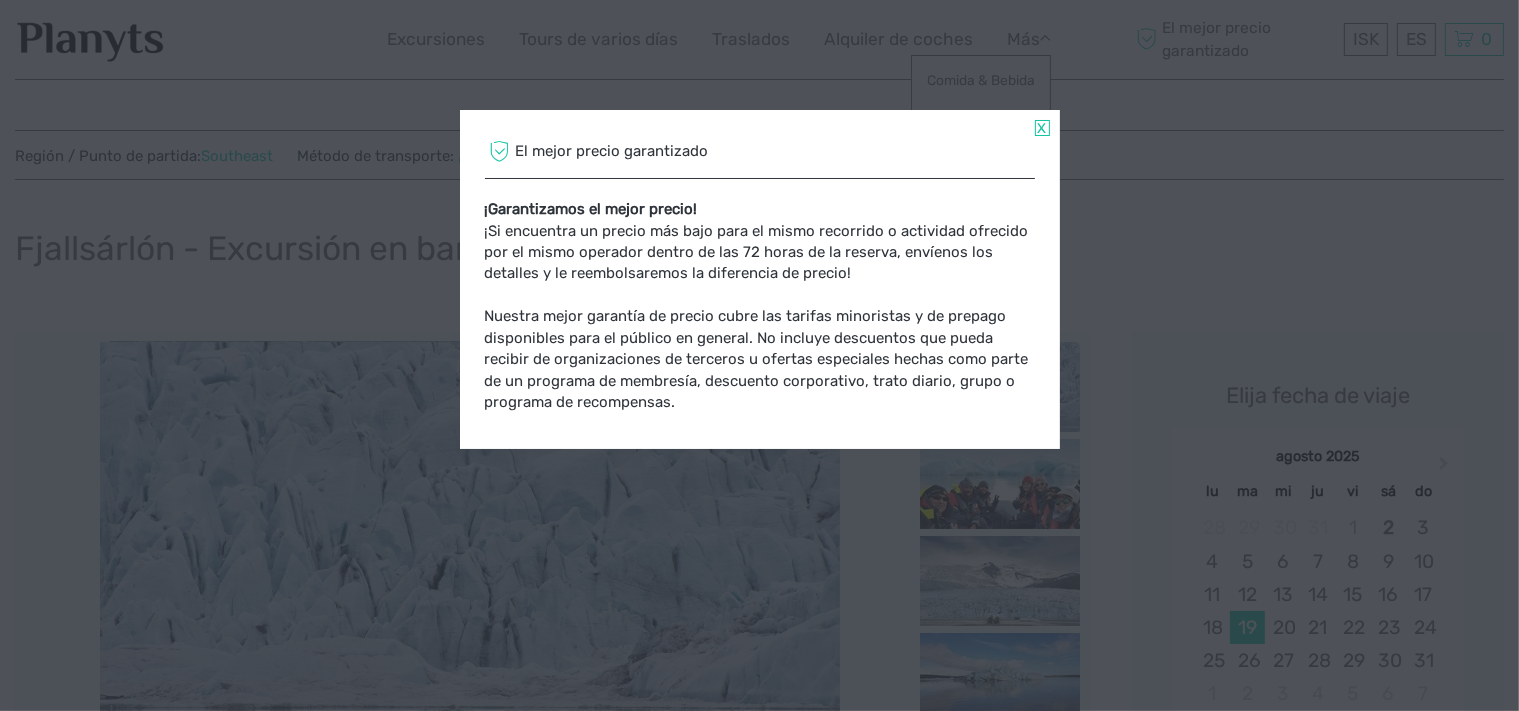 drag, startPoint x: 664, startPoint y: 255, endPoint x: 879, endPoint y: 281, distance: 216.56639 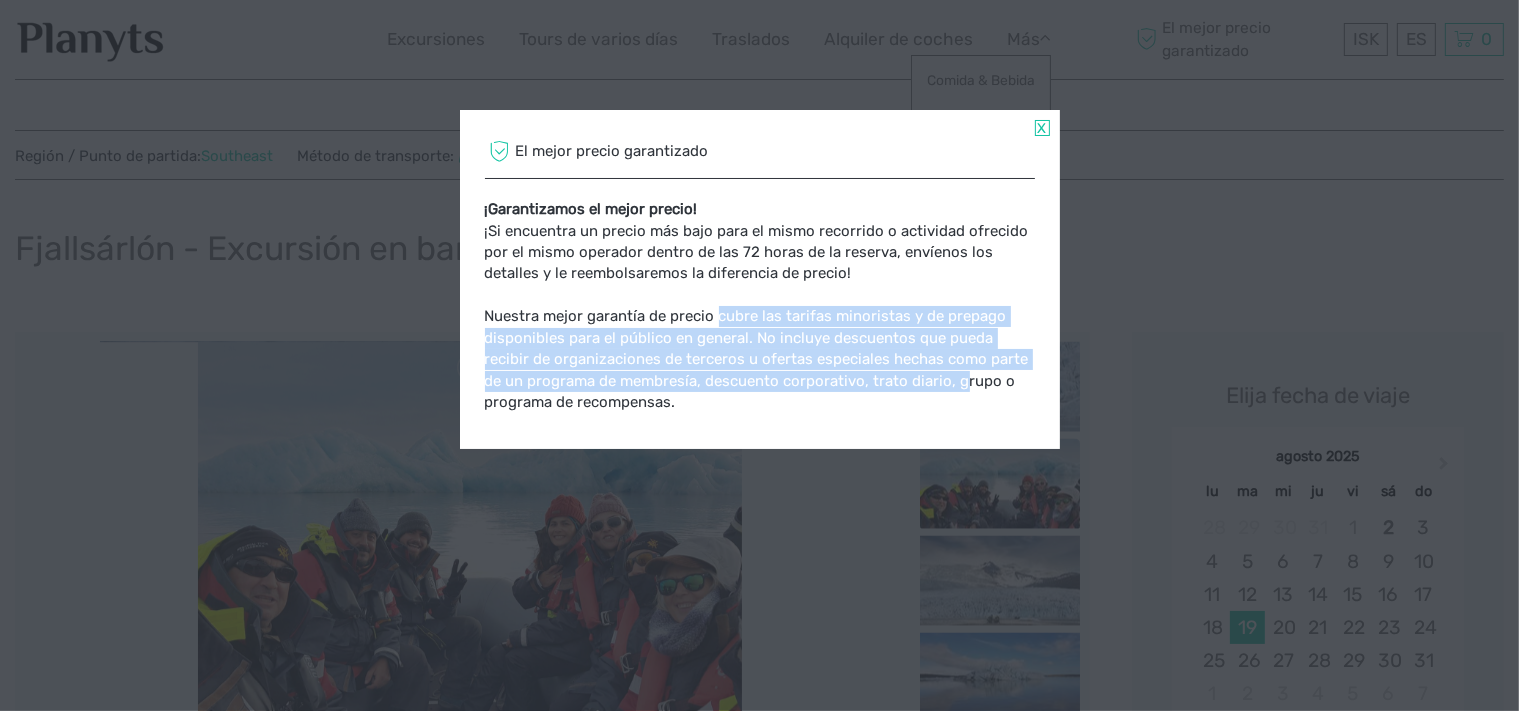 drag, startPoint x: 852, startPoint y: 341, endPoint x: 960, endPoint y: 390, distance: 118.595955 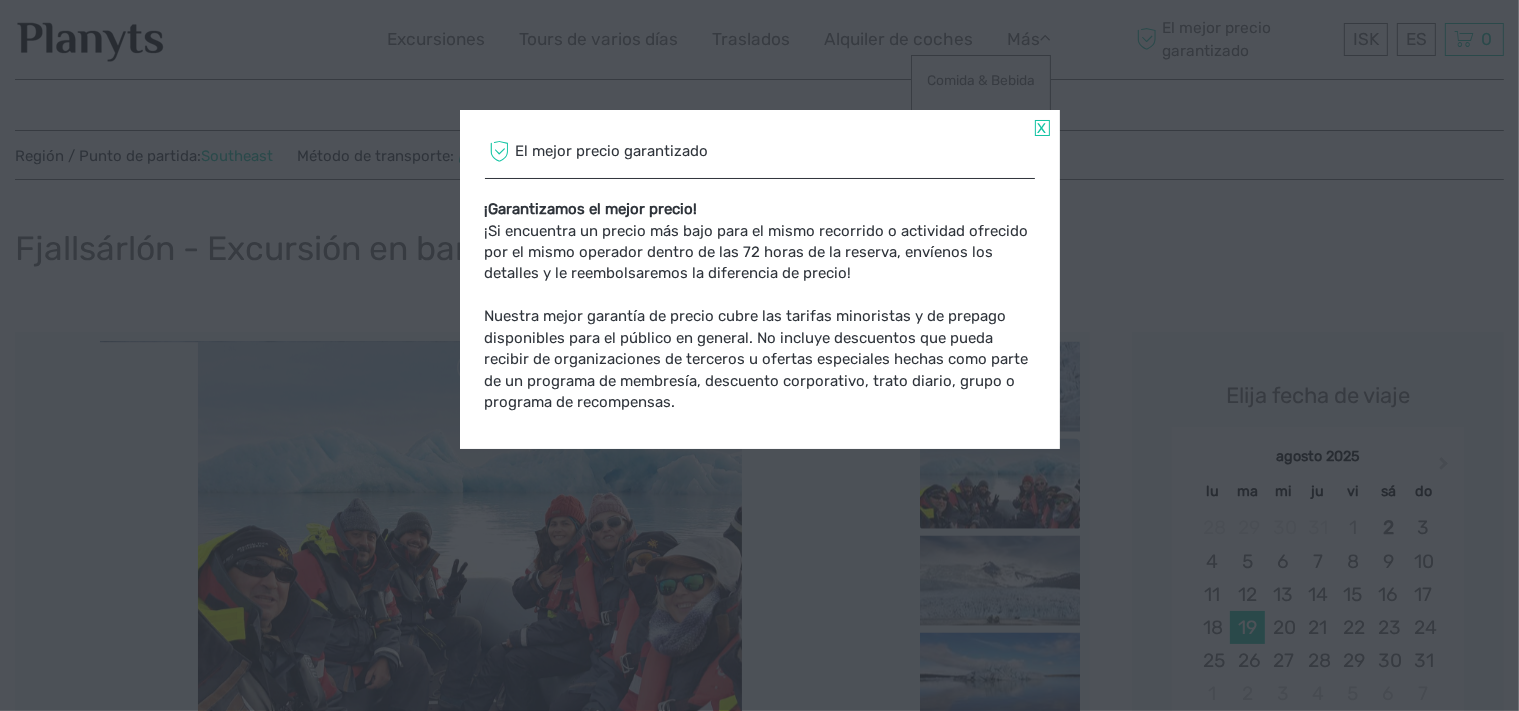 click on "¡Garantizamos el mejor precio!
¡Si encuentra un precio más bajo para el mismo recorrido o actividad ofrecido por el mismo operador dentro de las 72 horas de la reserva, envíenos los detalles y le reembolsaremos la diferencia de precio!  Nuestra mejor garantía de precio cubre las tarifas minoristas y de prepago disponibles para el público en general. No incluye descuentos que pueda recibir de organizaciones de terceros u ofertas especiales hechas como parte de un programa de membresía, descuento corporativo, trato diario, grupo o programa de recompensas." at bounding box center (760, 306) 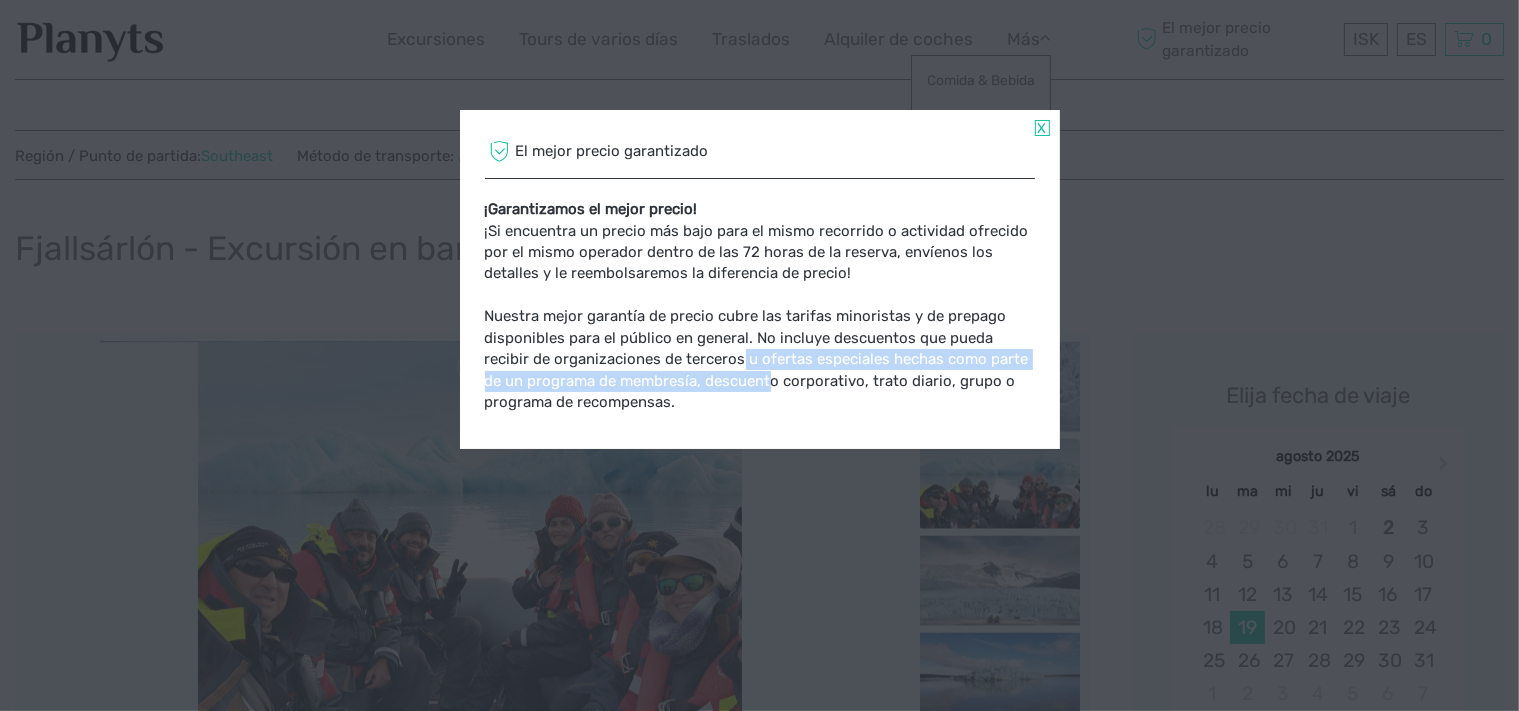 drag, startPoint x: 738, startPoint y: 367, endPoint x: 775, endPoint y: 395, distance: 46.400433 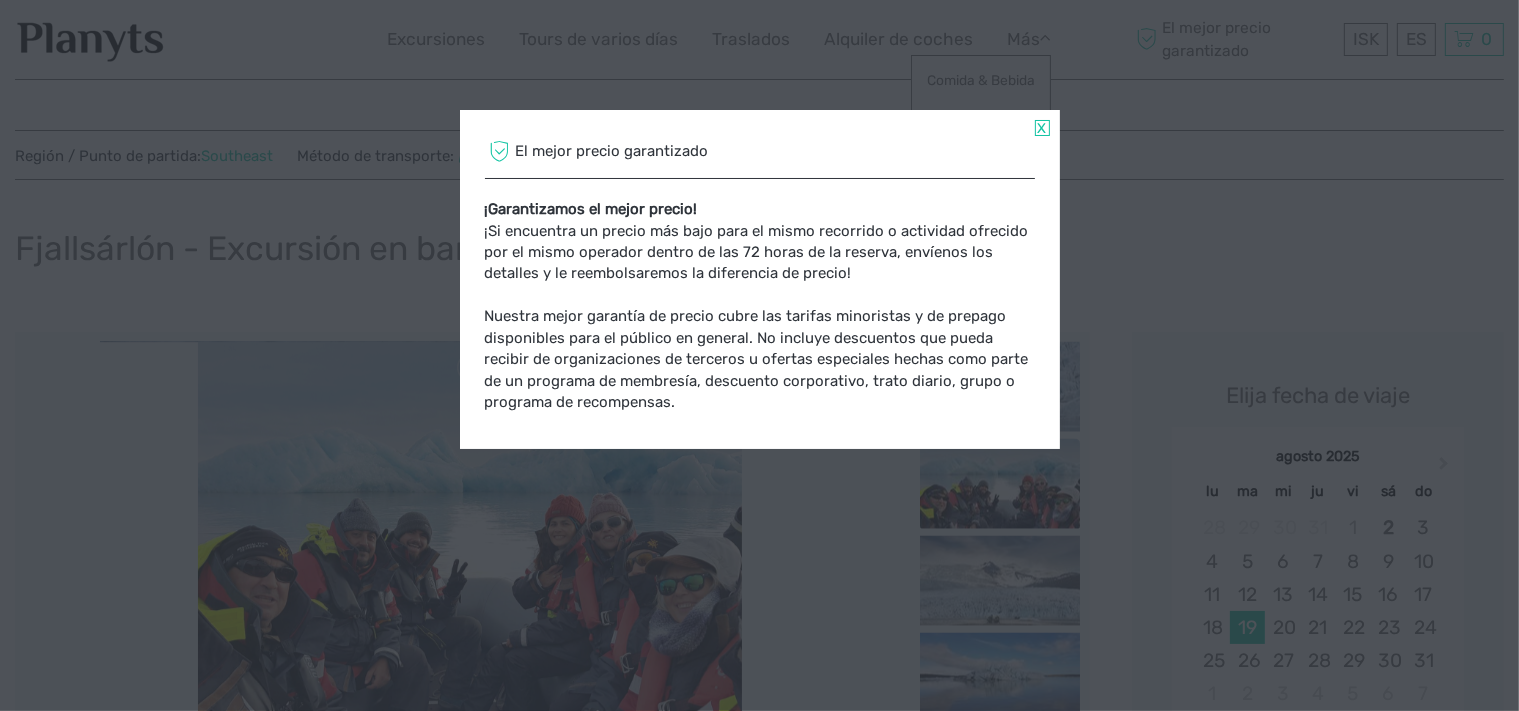 click on "¡Garantizamos el mejor precio!
¡Si encuentra un precio más bajo para el mismo recorrido o actividad ofrecido por el mismo operador dentro de las 72 horas de la reserva, envíenos los detalles y le reembolsaremos la diferencia de precio!  Nuestra mejor garantía de precio cubre las tarifas minoristas y de prepago disponibles para el público en general. No incluye descuentos que pueda recibir de organizaciones de terceros u ofertas especiales hechas como parte de un programa de membresía, descuento corporativo, trato diario, grupo o programa de recompensas." at bounding box center (760, 306) 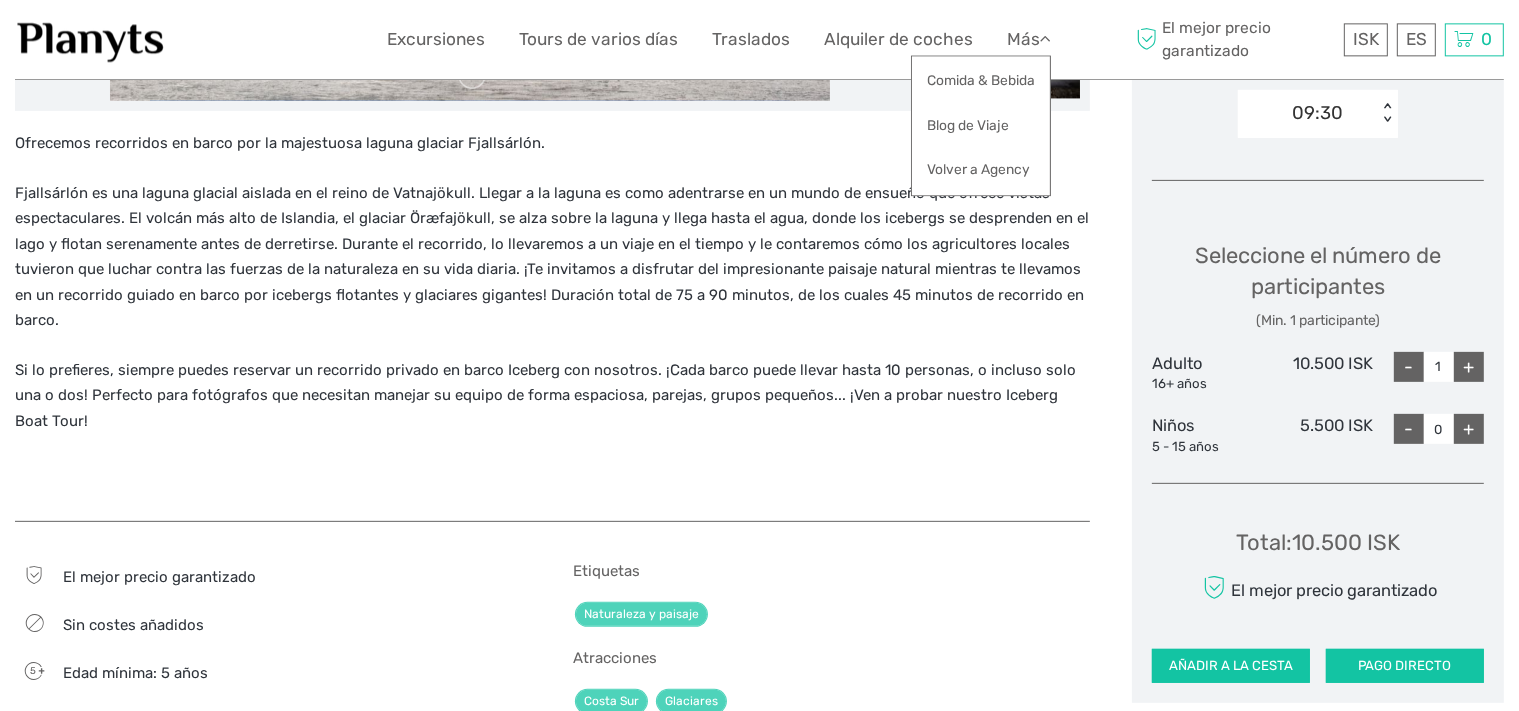 scroll, scrollTop: 646, scrollLeft: 0, axis: vertical 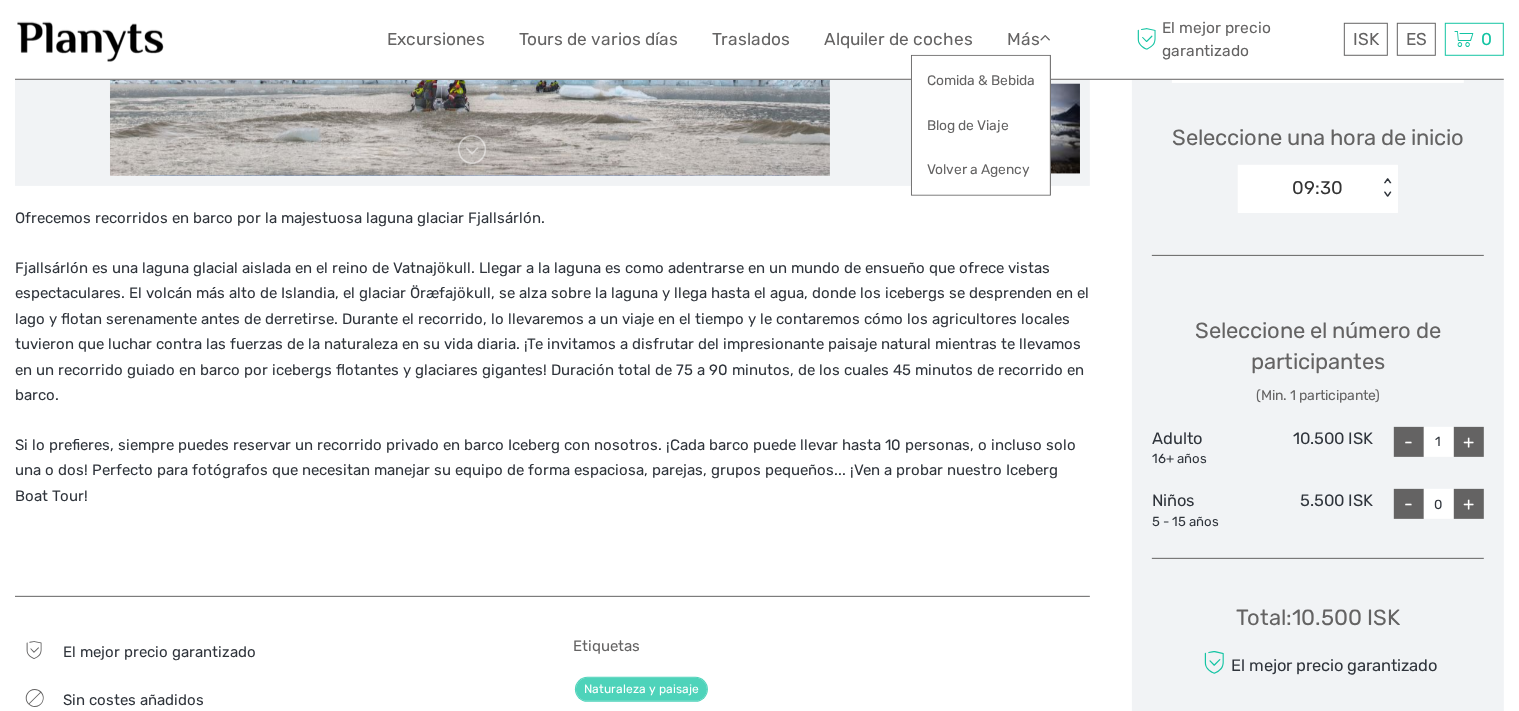 click on "+" at bounding box center [1469, 442] 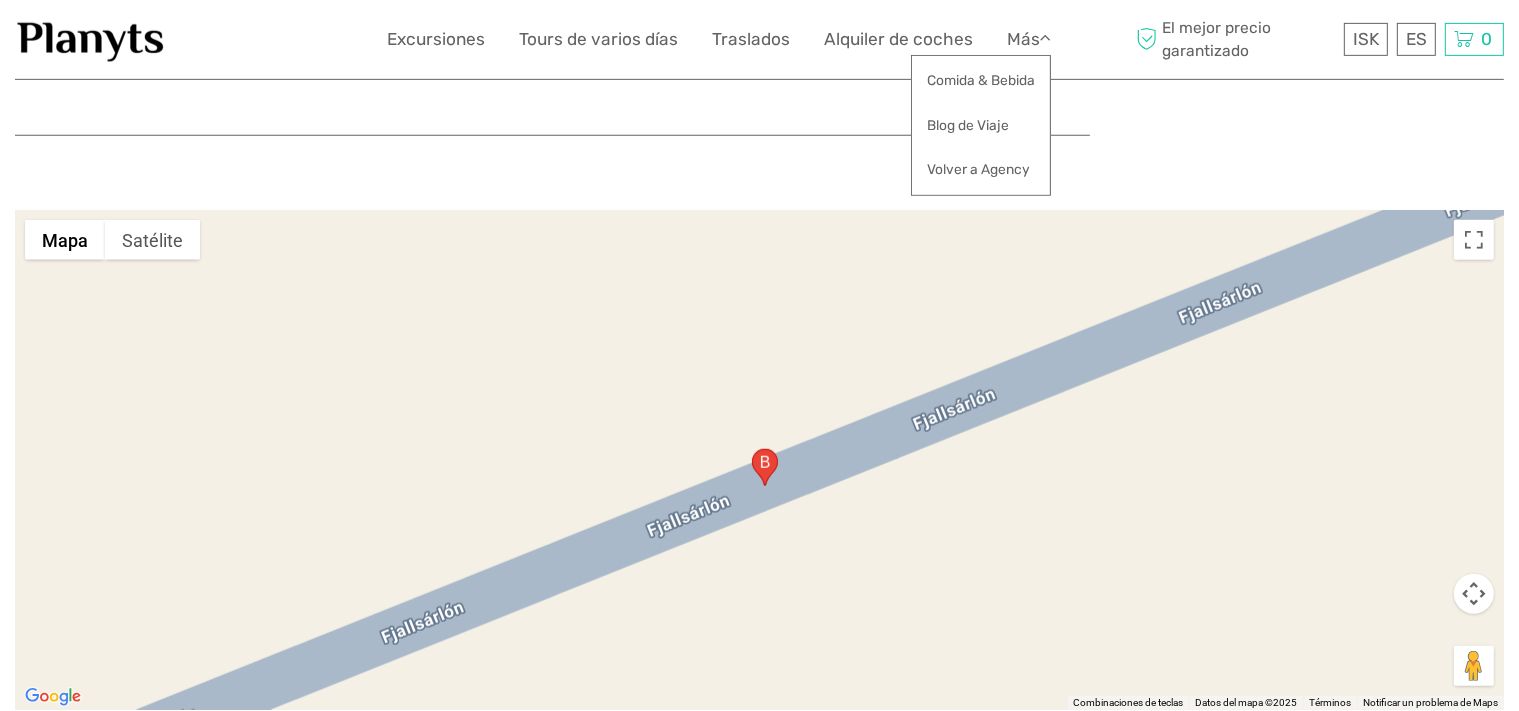 scroll, scrollTop: 1822, scrollLeft: 0, axis: vertical 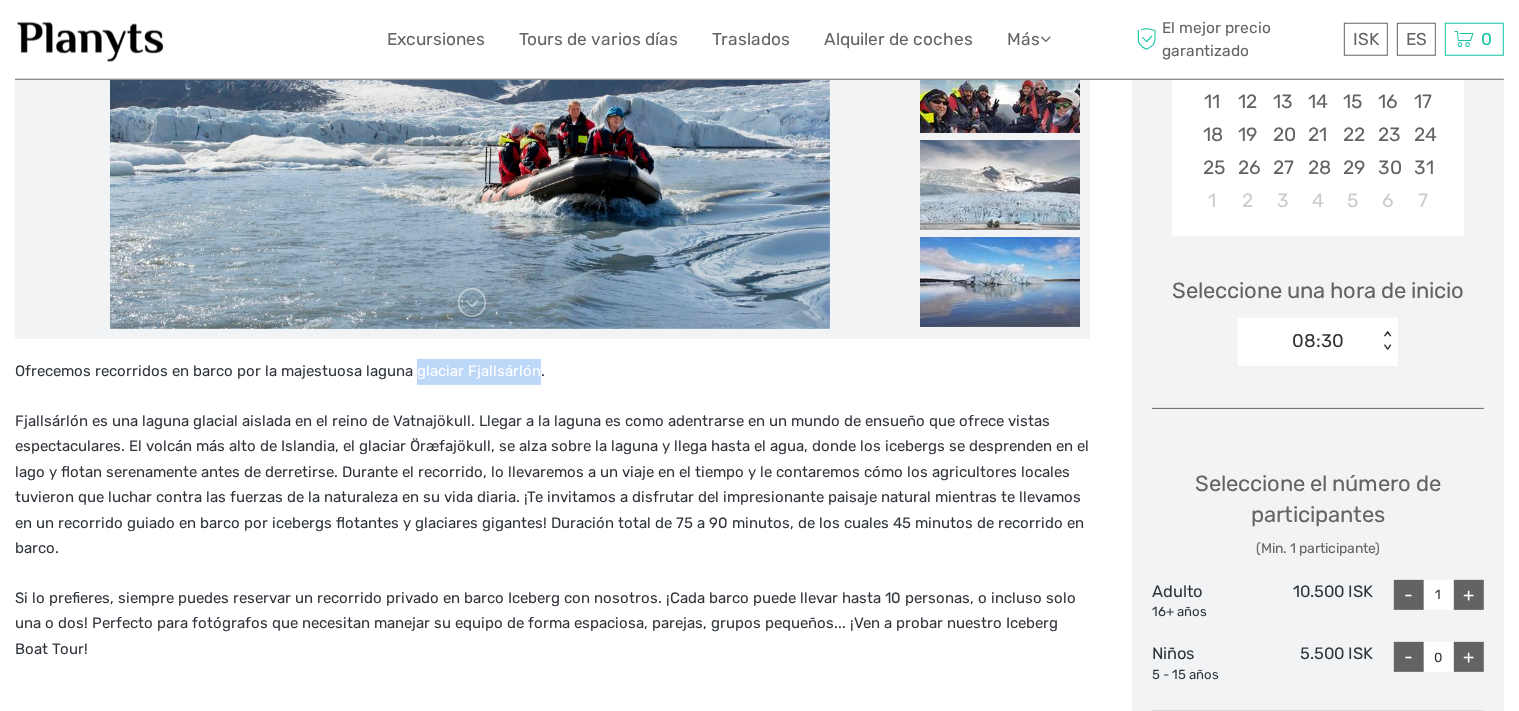 drag, startPoint x: 413, startPoint y: 367, endPoint x: 529, endPoint y: 367, distance: 116 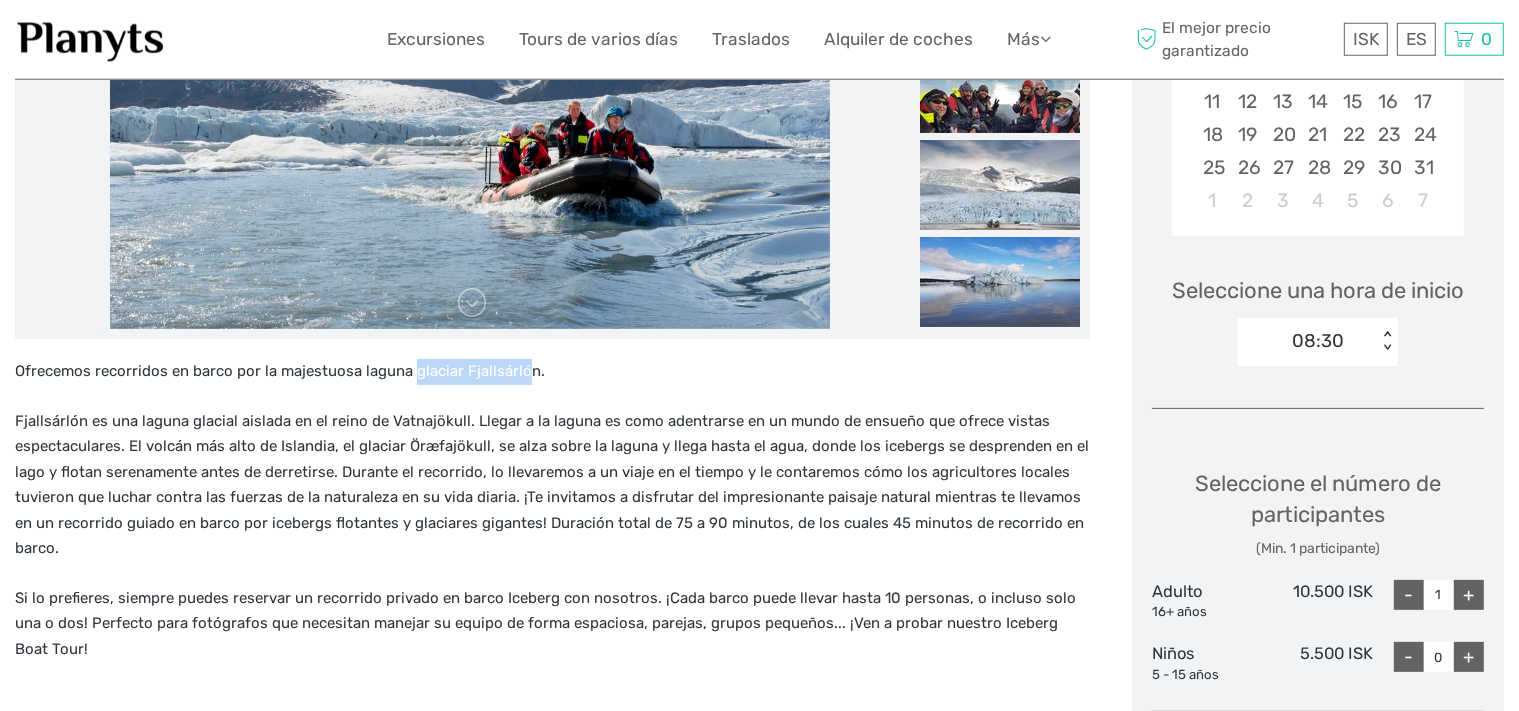 click on "Ofrecemos recorridos en barco por la majestuosa laguna glaciar Fjallsárlón." at bounding box center (552, 372) 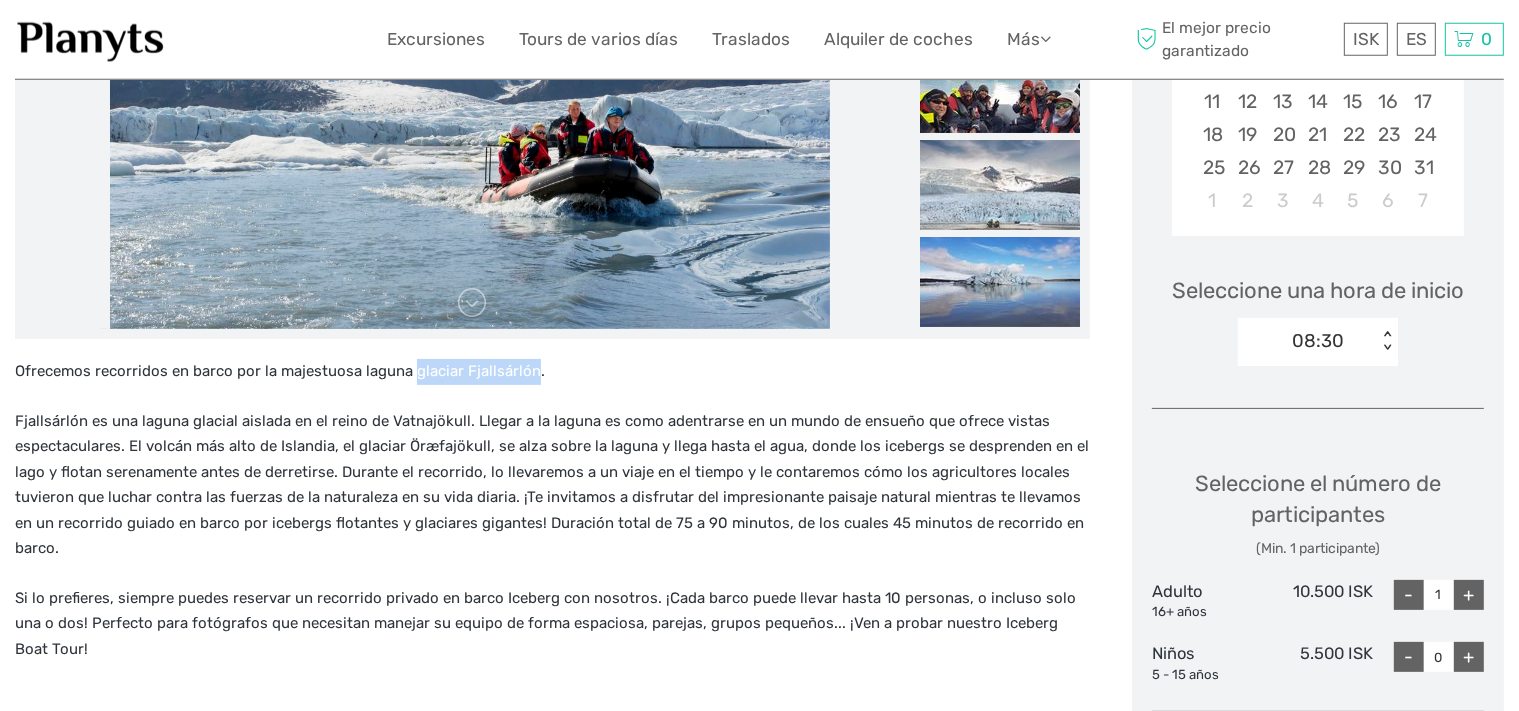 drag, startPoint x: 532, startPoint y: 370, endPoint x: 414, endPoint y: 368, distance: 118.016945 